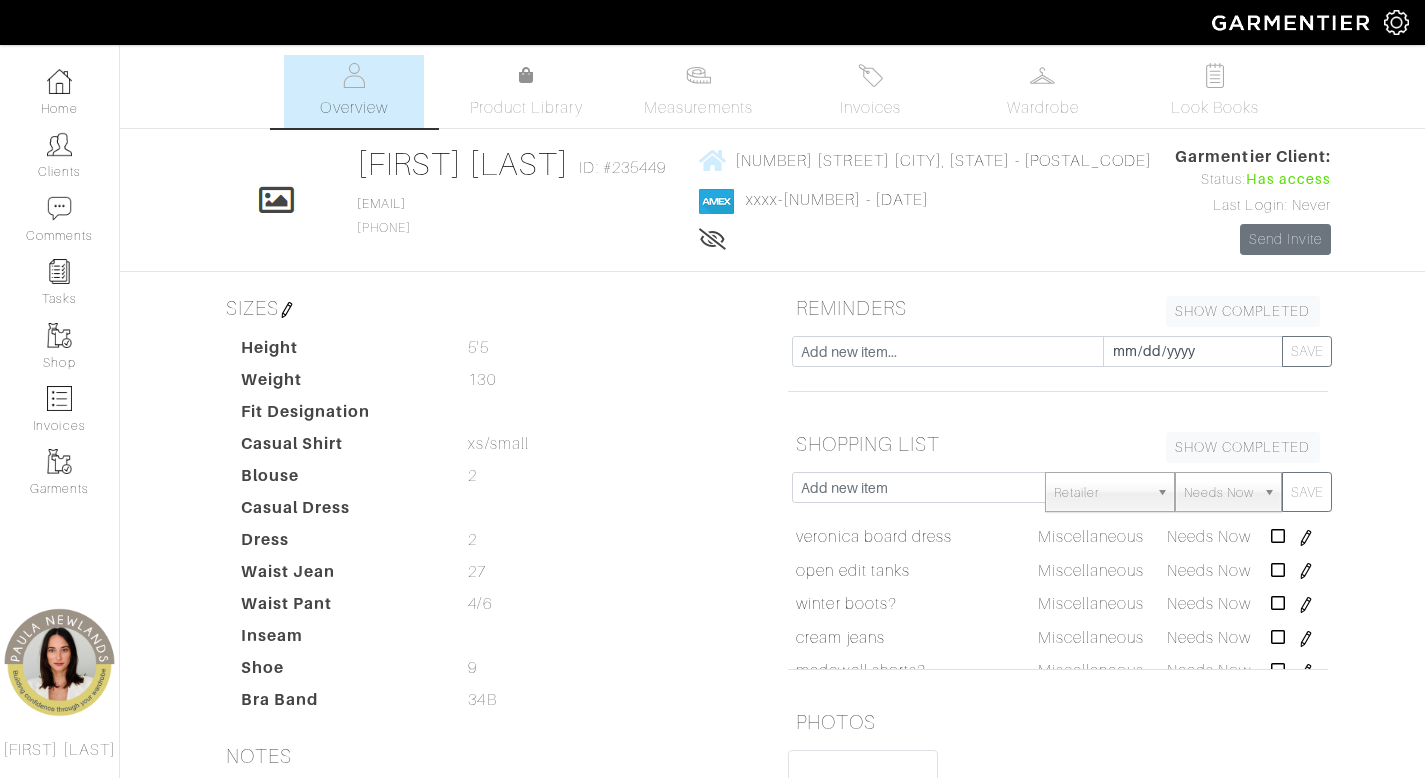 scroll, scrollTop: 0, scrollLeft: 0, axis: both 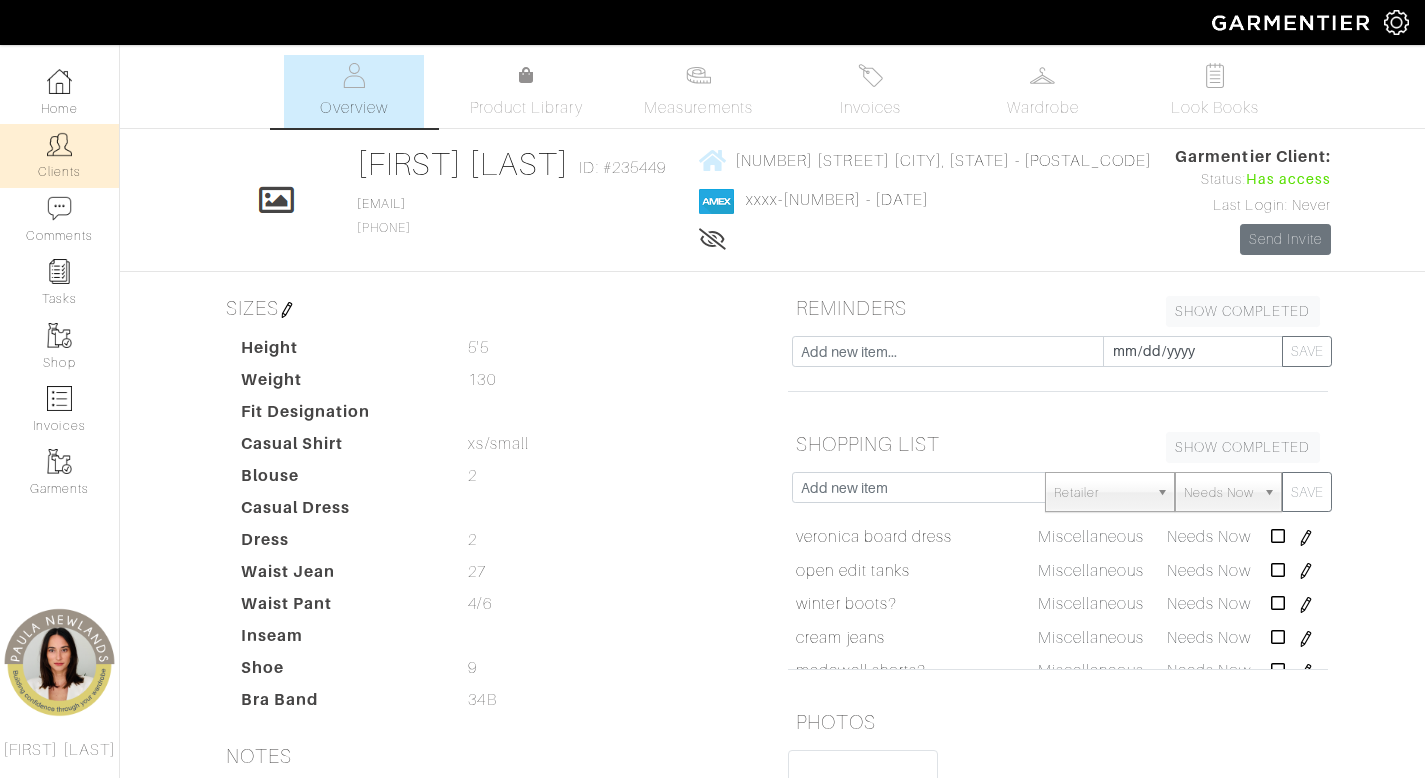 click on "Clients" at bounding box center (59, 155) 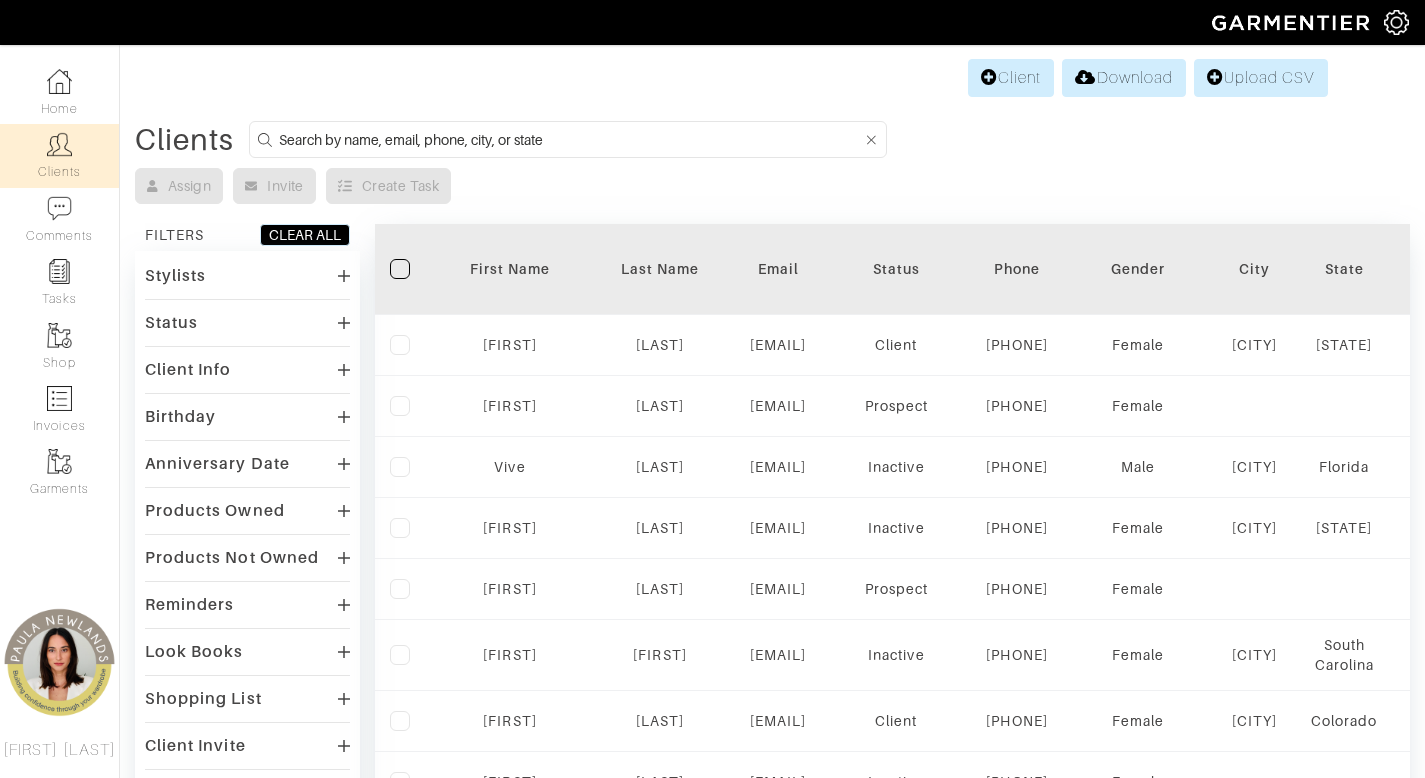 click at bounding box center [570, 139] 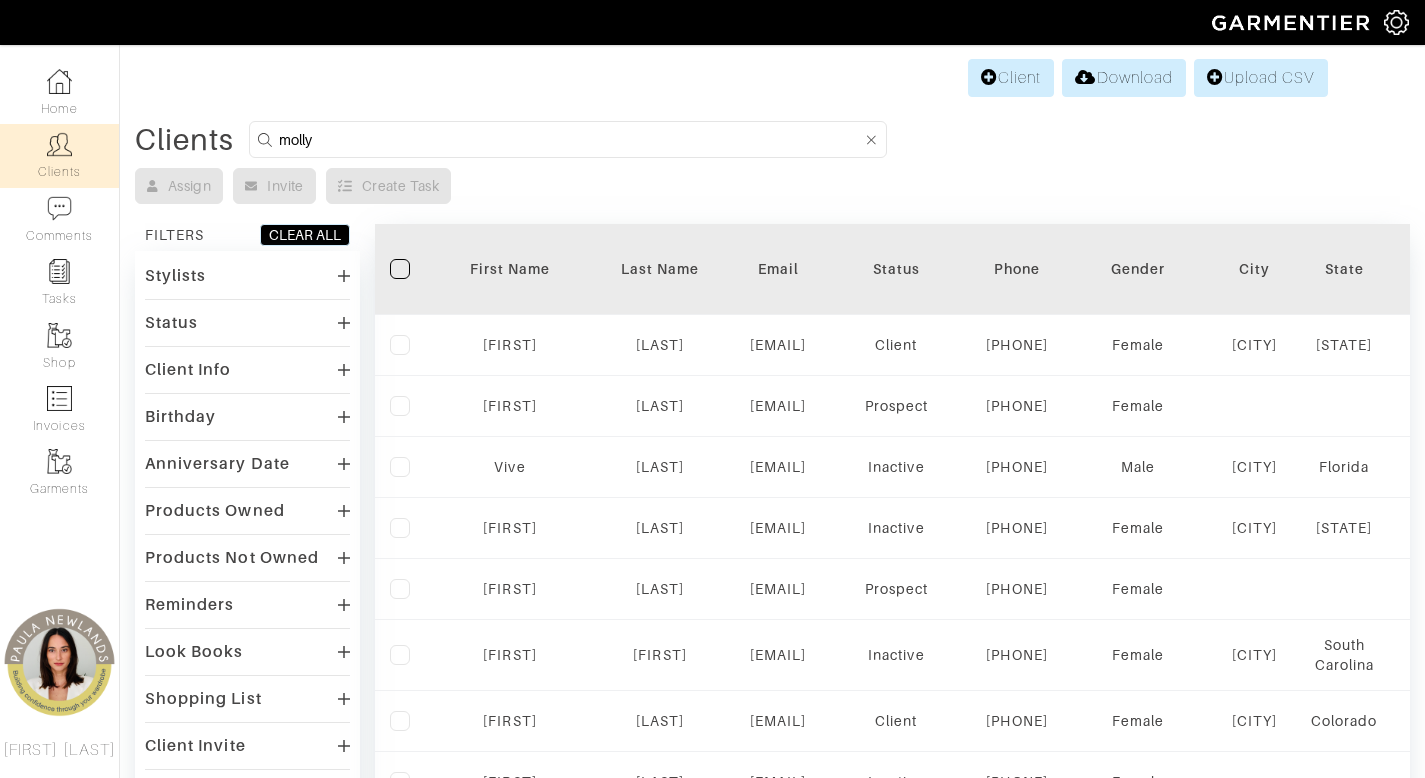 type on "molly" 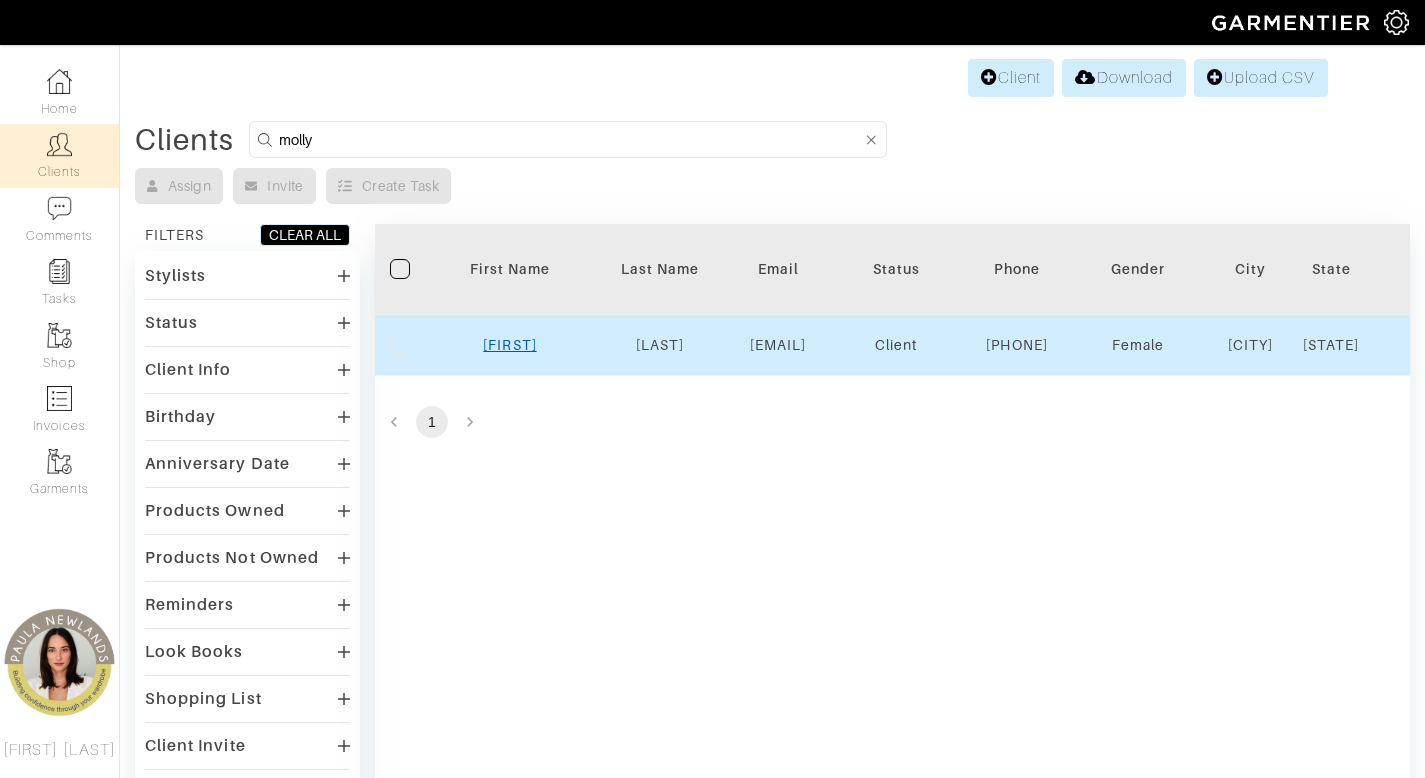 click on "Molly" at bounding box center (509, 345) 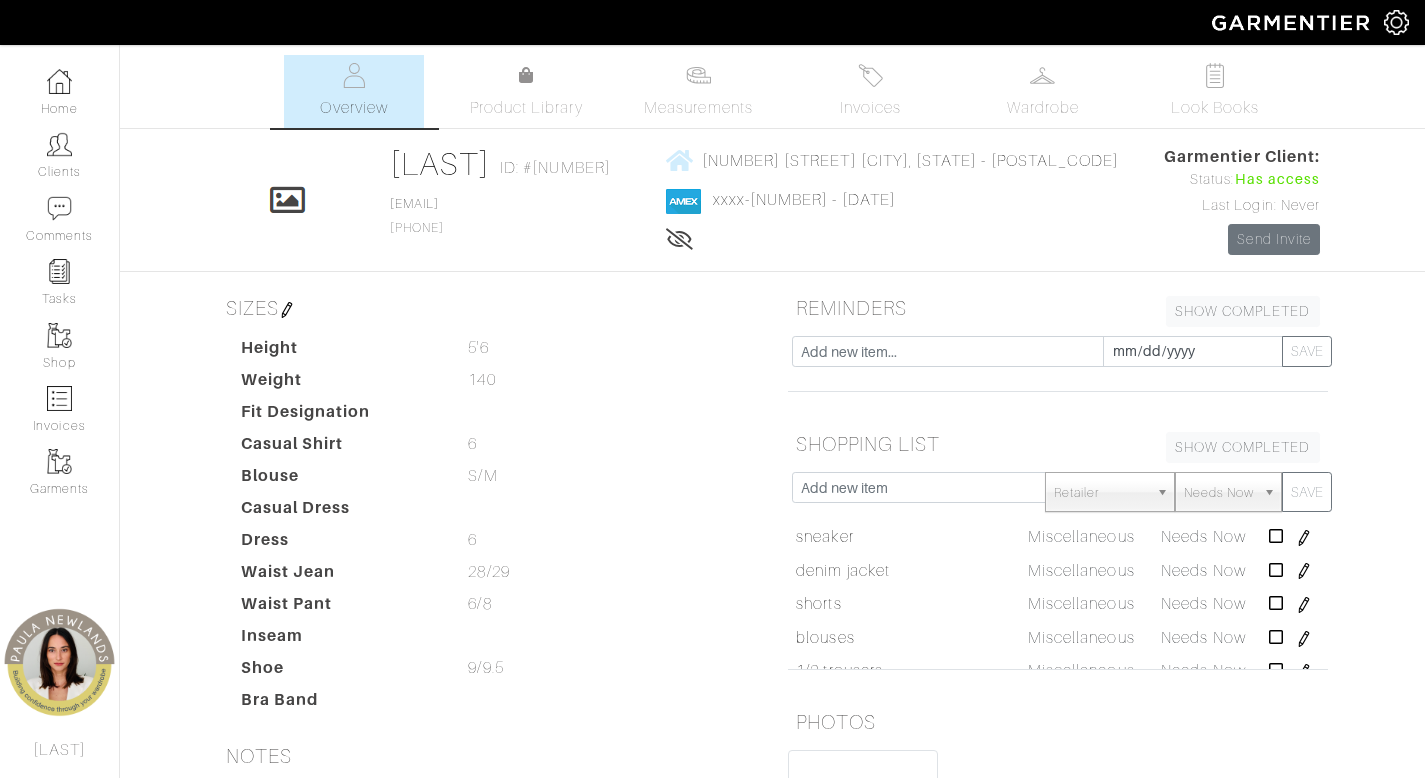 scroll, scrollTop: 0, scrollLeft: 0, axis: both 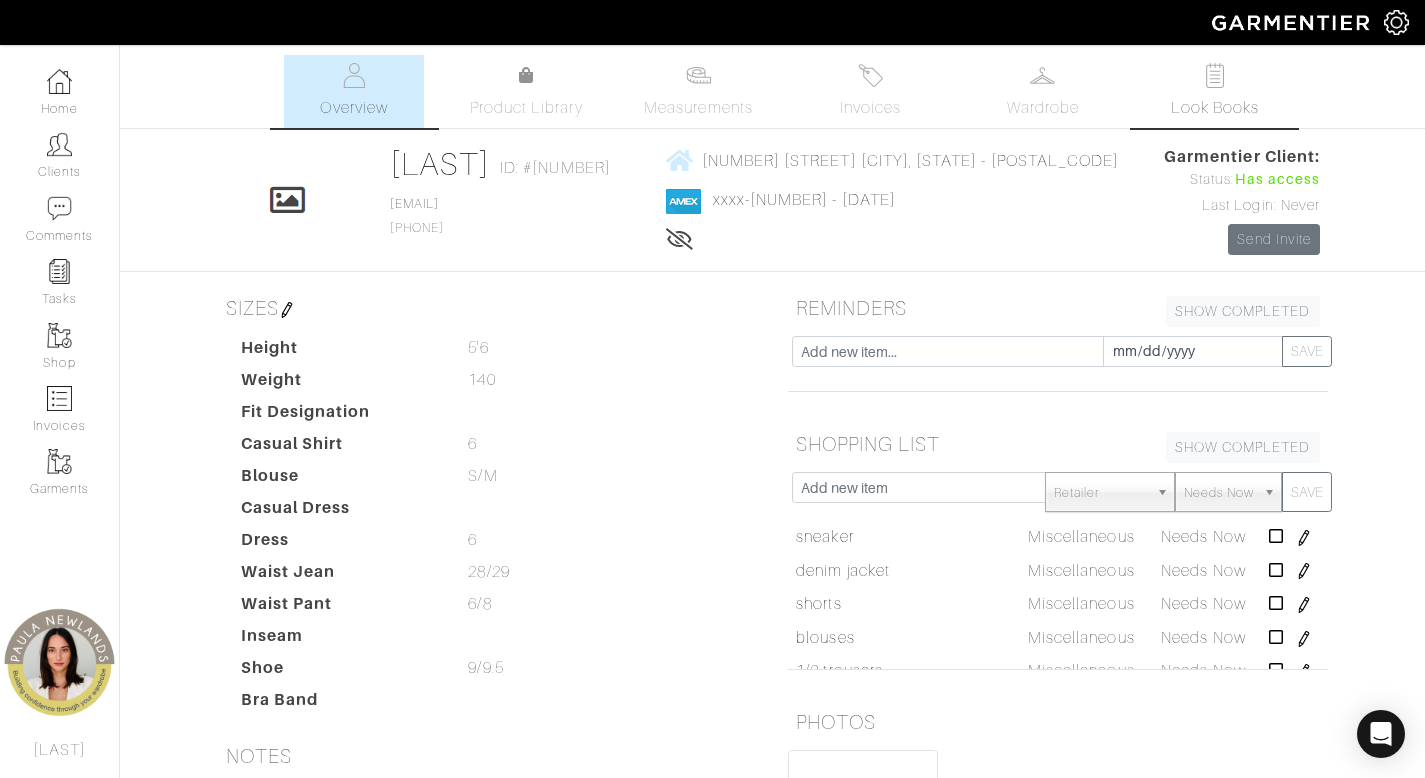 click on "Look Books" at bounding box center (1215, 108) 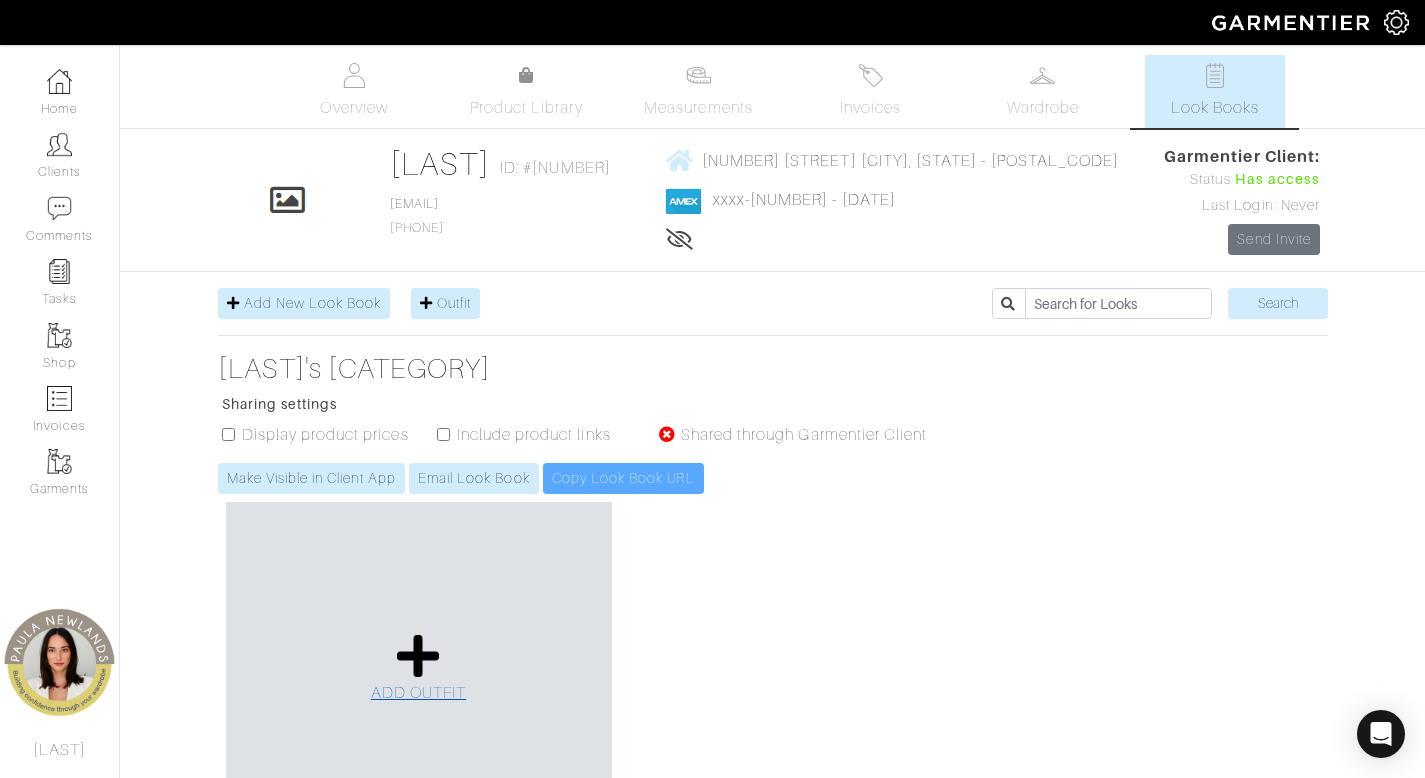 click at bounding box center [418, 656] 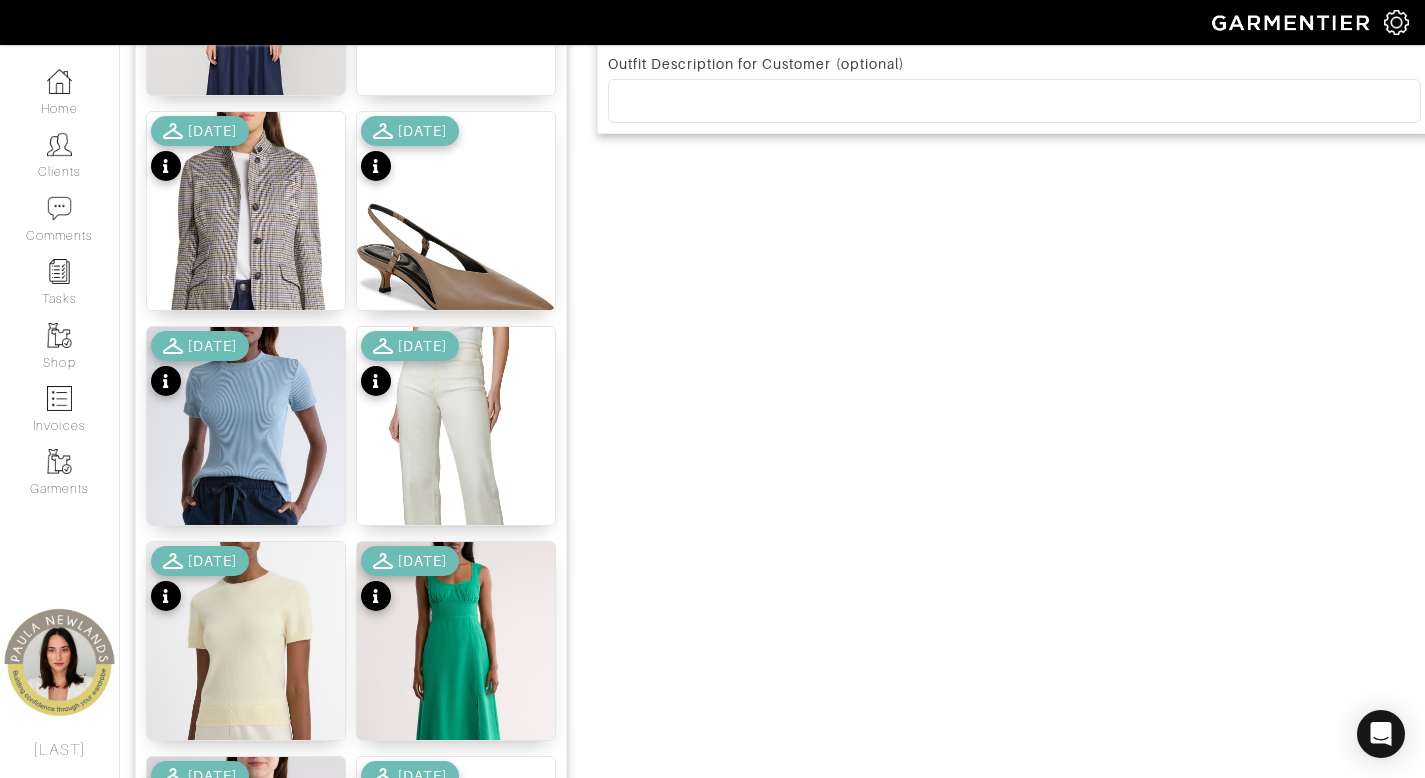 scroll, scrollTop: 871, scrollLeft: 0, axis: vertical 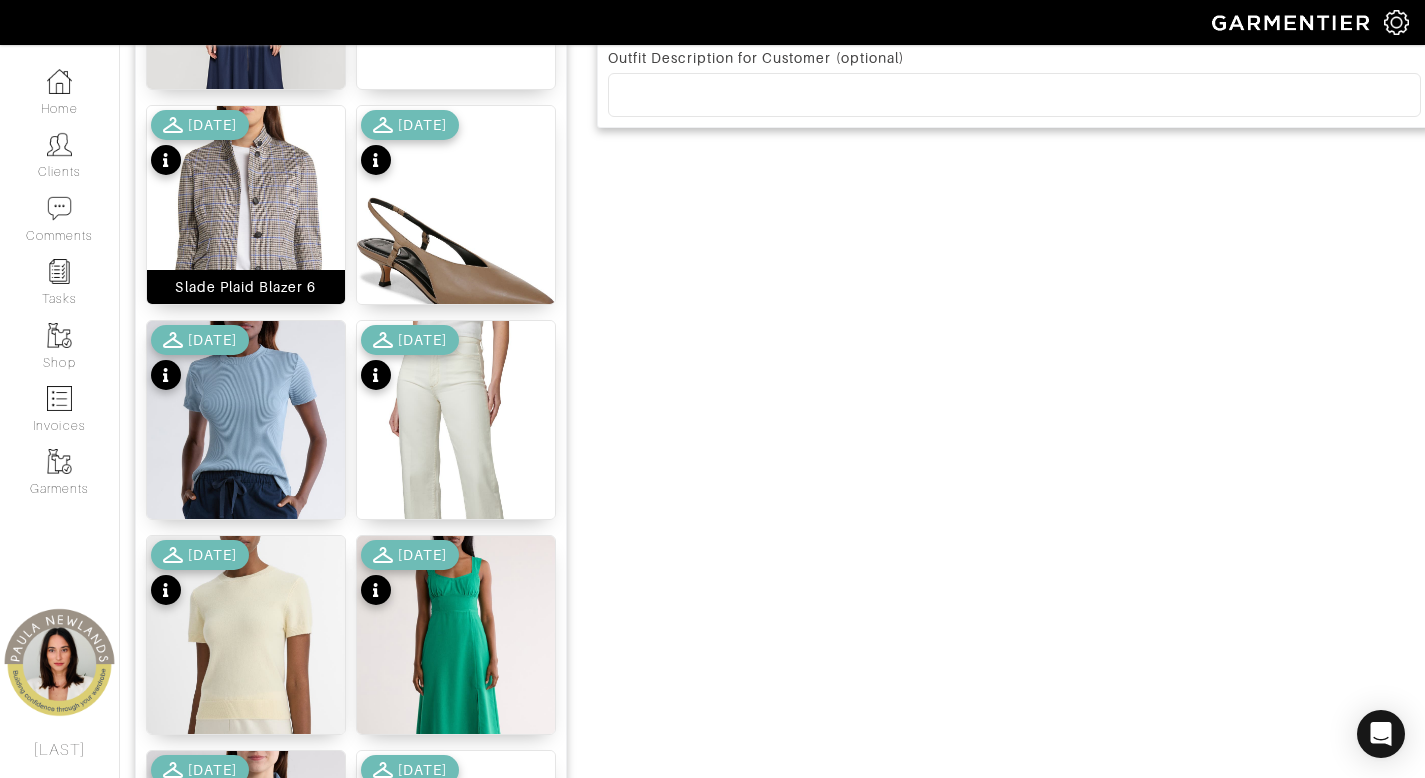 click on "Slade Plaid Blazer   6" at bounding box center (245, 287) 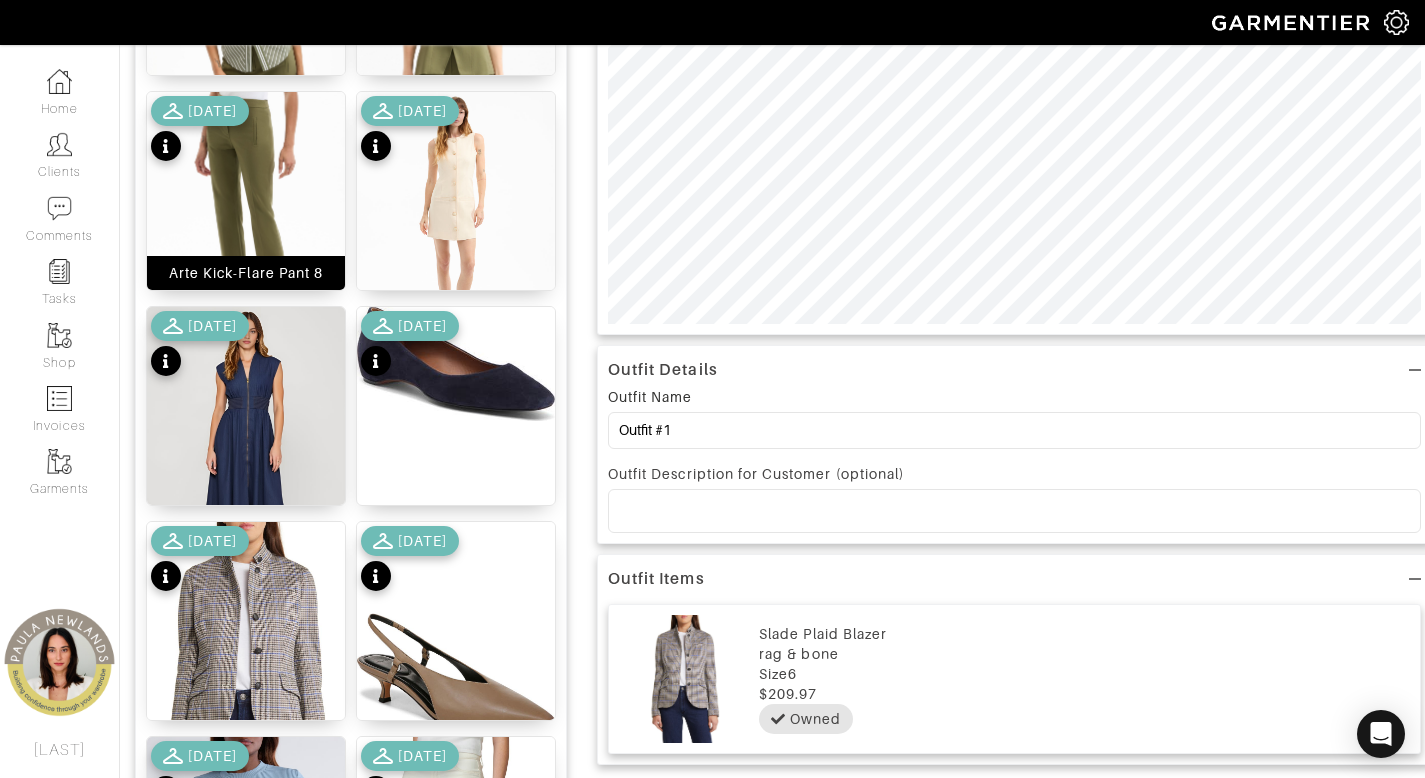 scroll, scrollTop: 453, scrollLeft: 0, axis: vertical 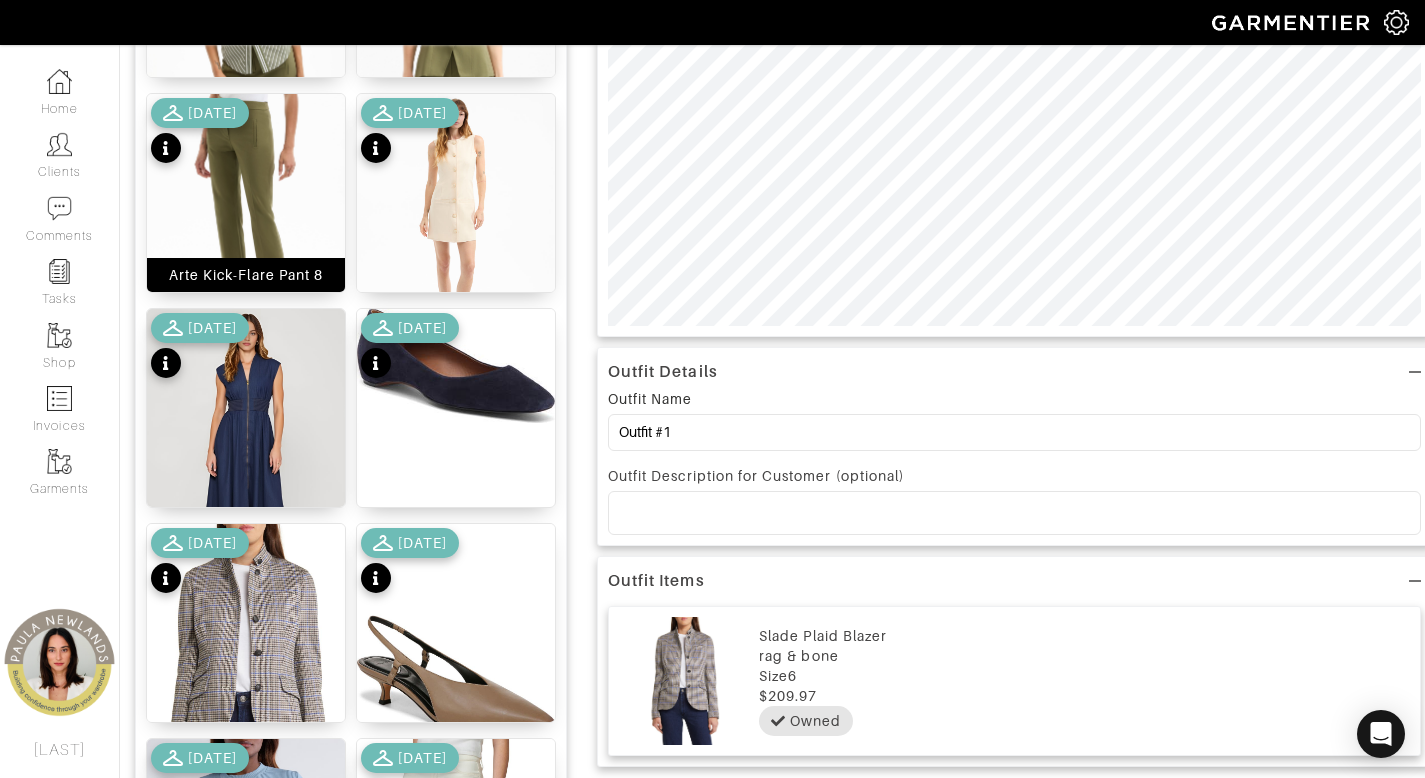 click on "Arte Kick-Flare Pant   8" at bounding box center [246, 275] 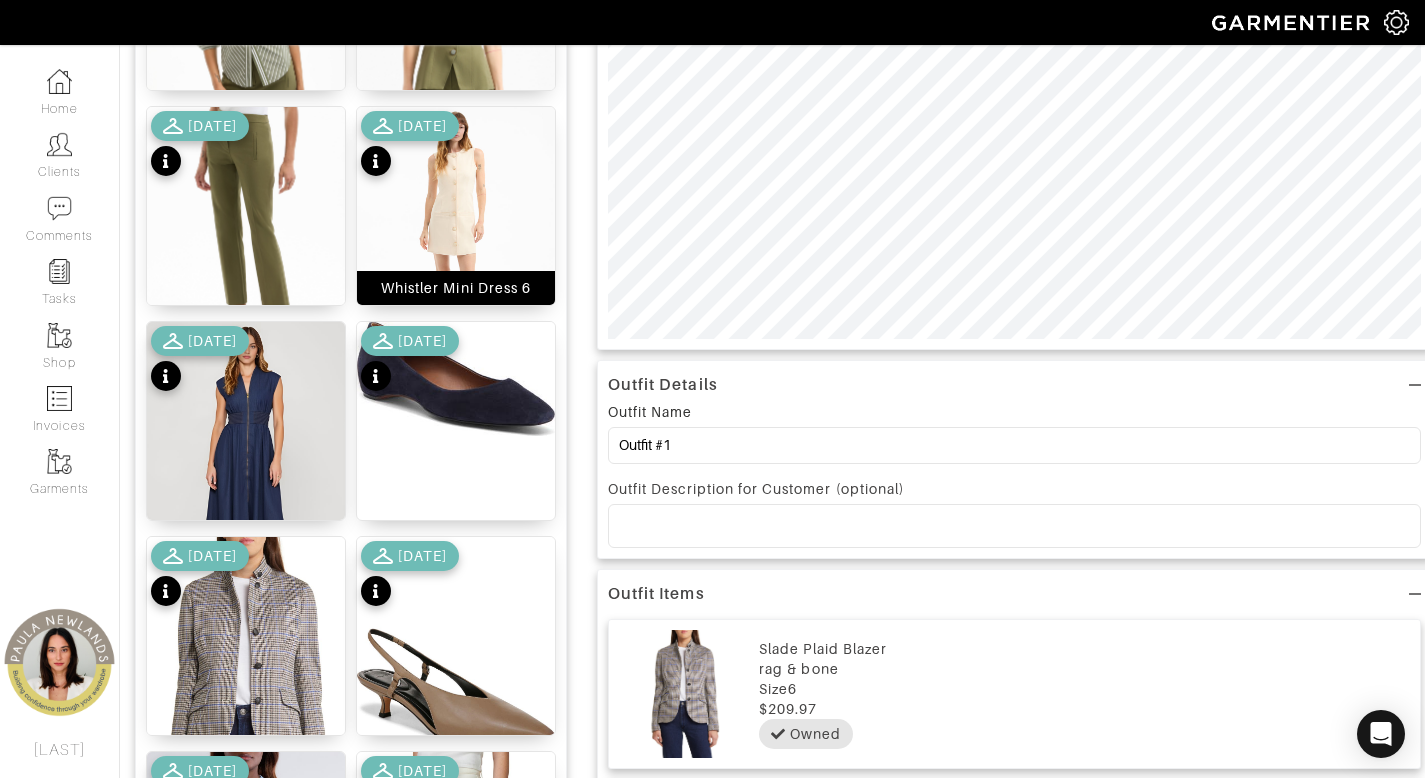 scroll, scrollTop: 0, scrollLeft: 0, axis: both 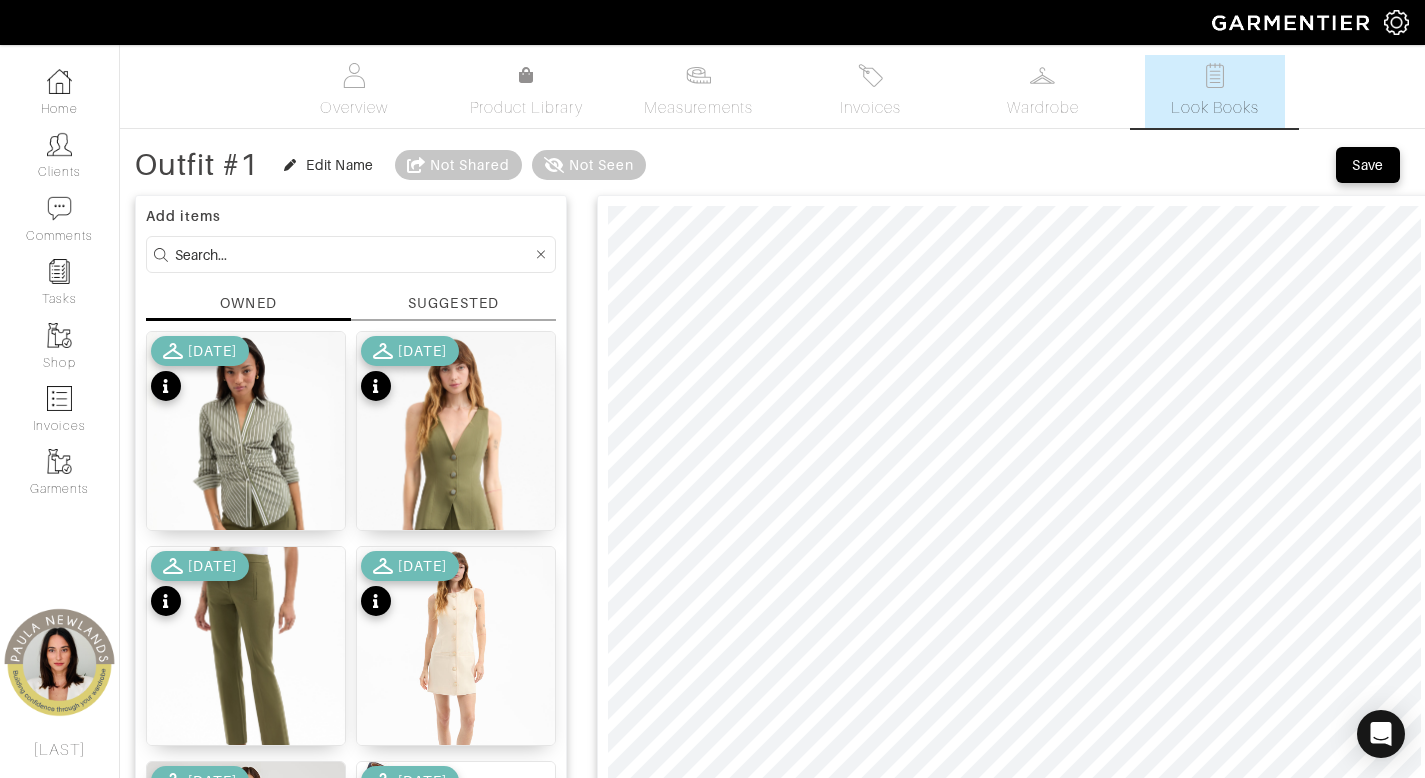 click at bounding box center [353, 254] 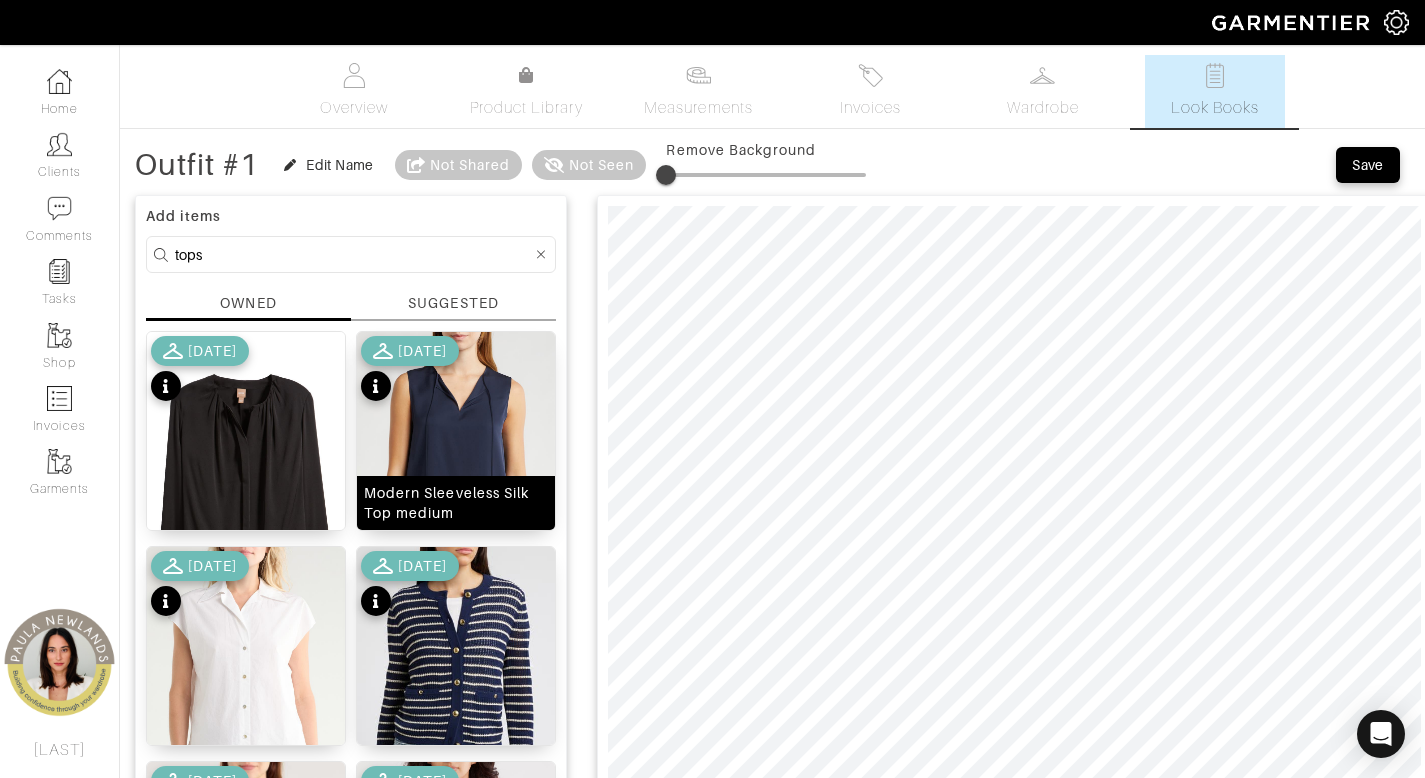 click on "Modern Sleeveless Silk Top   medium" at bounding box center [456, 503] 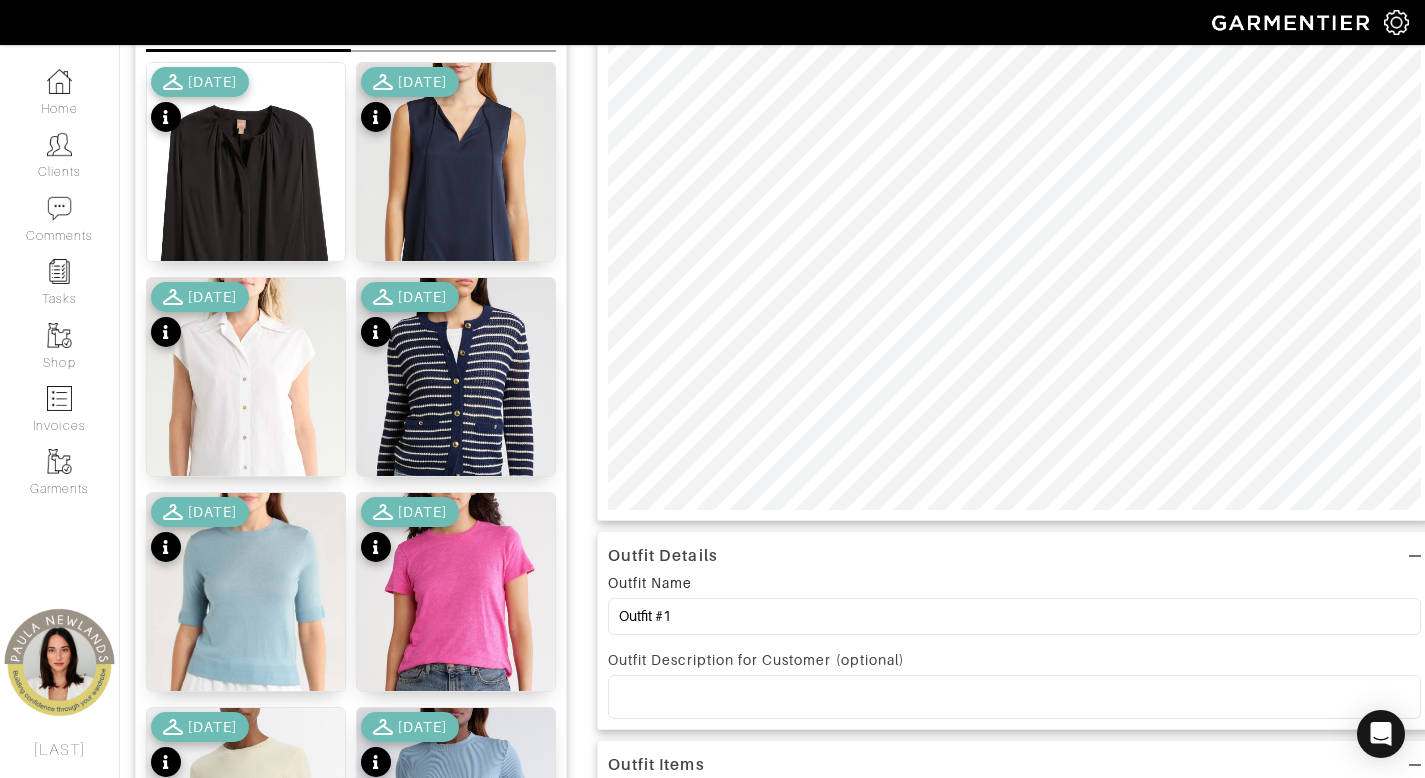scroll, scrollTop: 333, scrollLeft: 0, axis: vertical 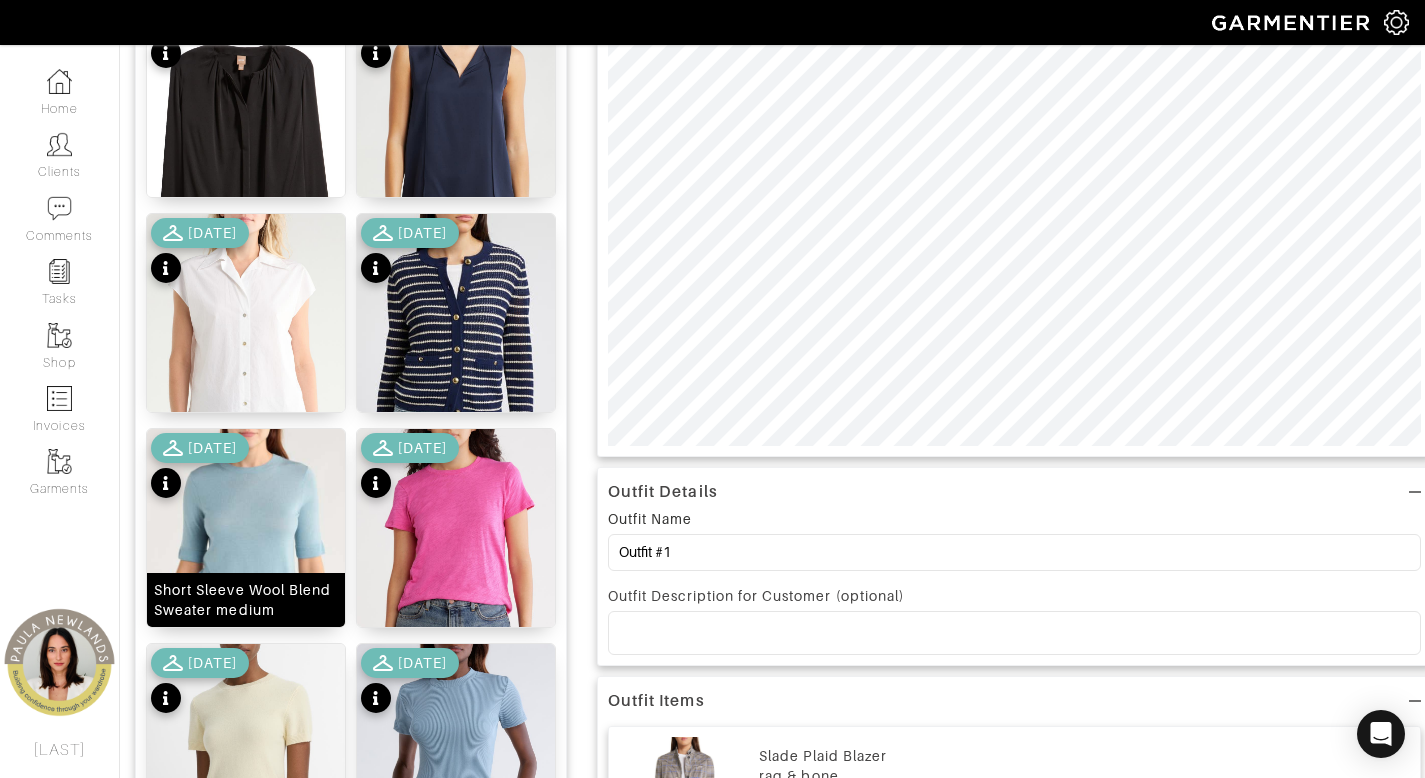 click on "Short Sleeve Wool Blend Sweater   medium" at bounding box center (246, 600) 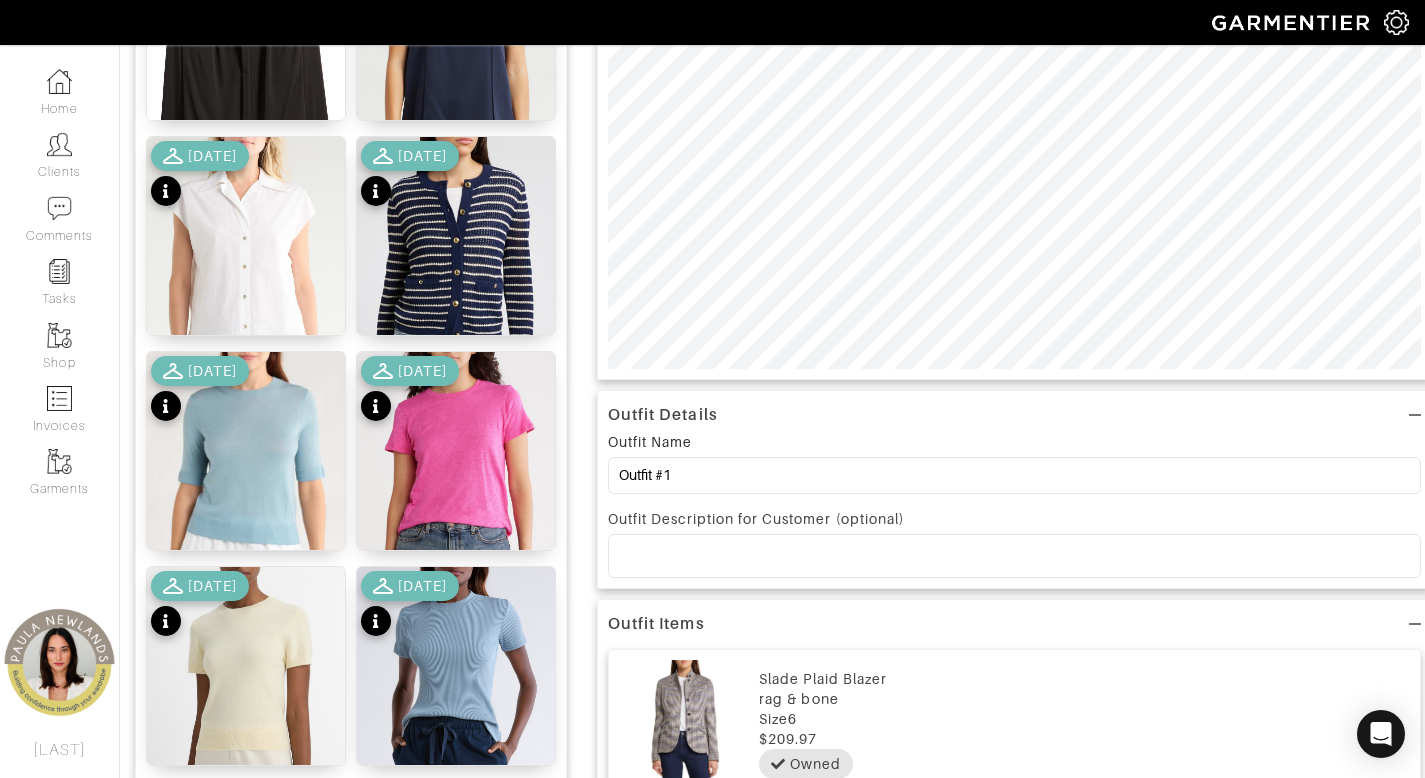 scroll, scrollTop: 675, scrollLeft: 0, axis: vertical 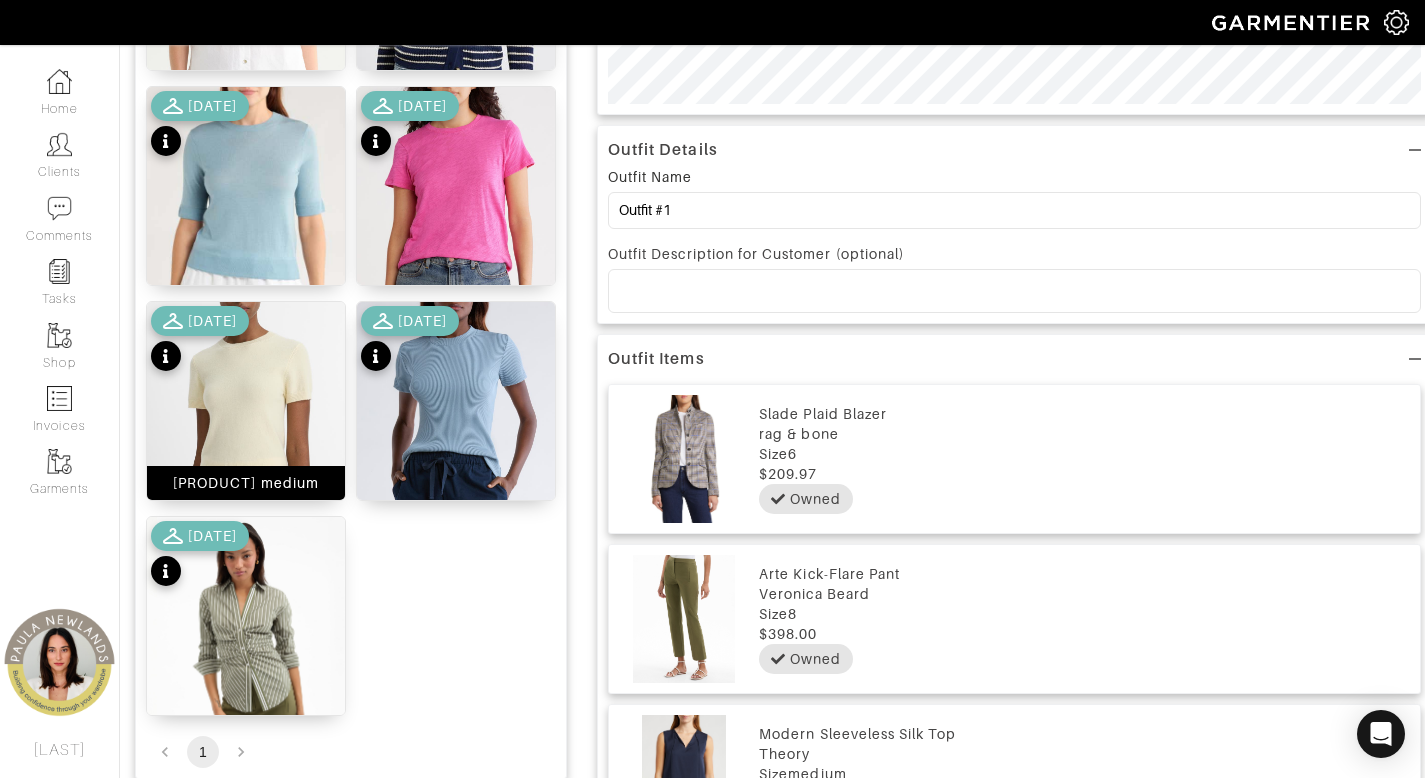 click on "Wool & Cashmere Blend Crewneck Sweater   medium" at bounding box center (246, 483) 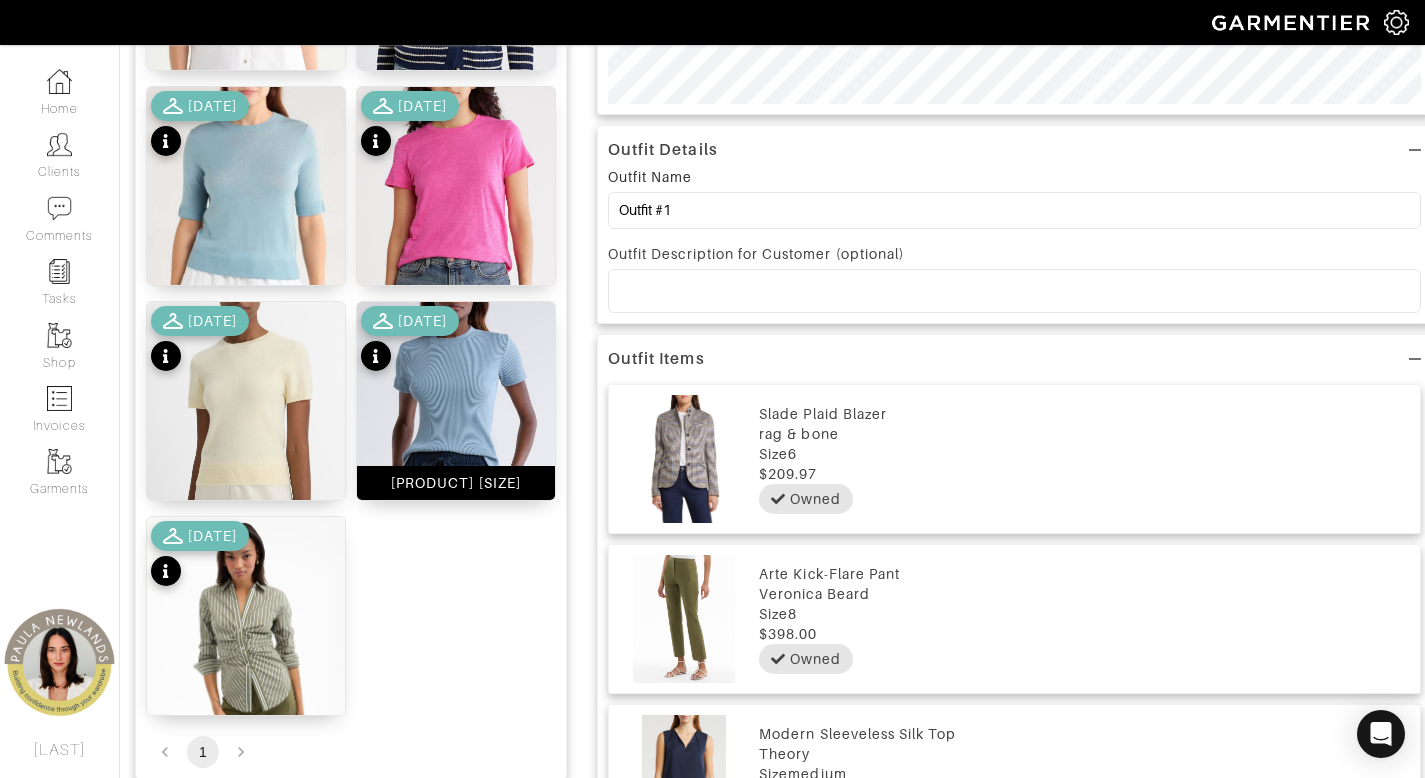 click on "Fitted Rib T-Shirt   small" at bounding box center (456, 483) 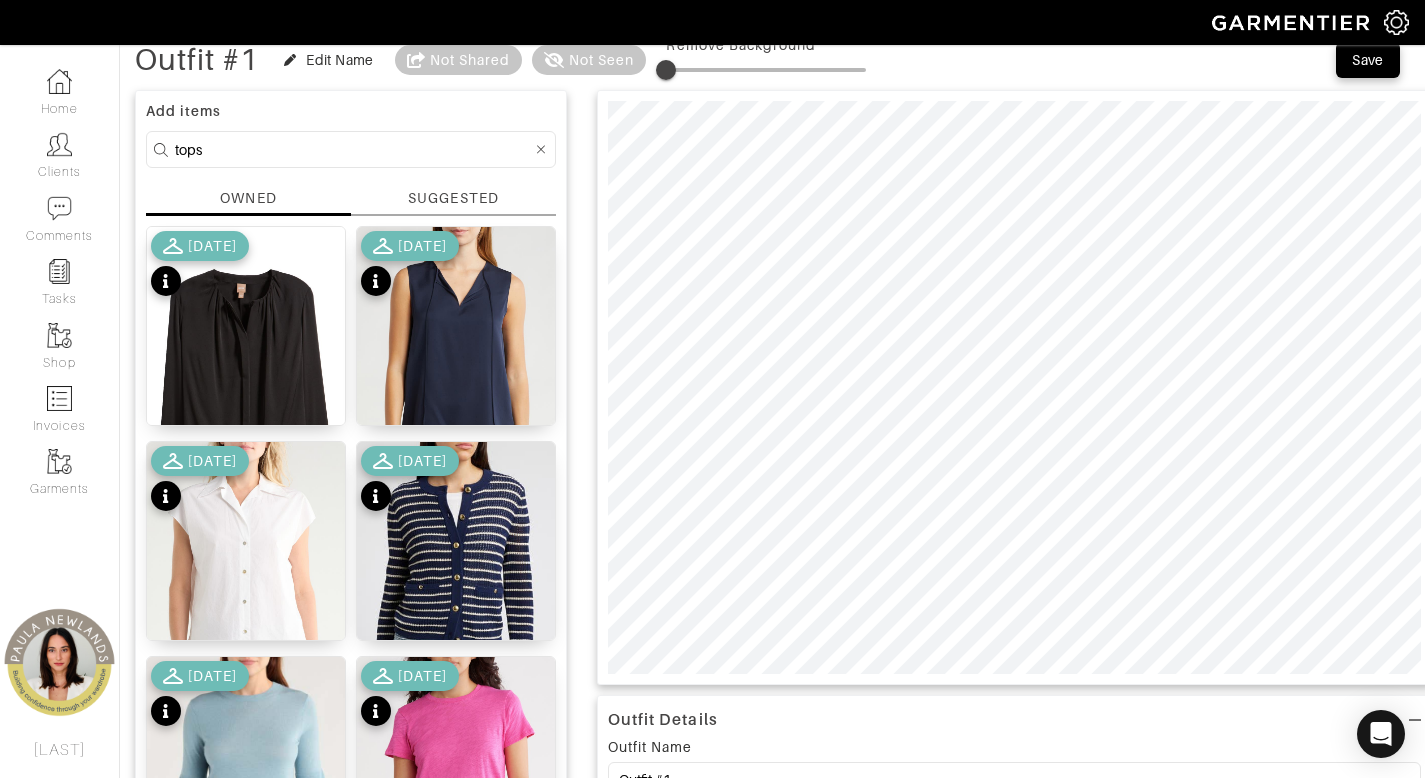 scroll, scrollTop: 119, scrollLeft: 0, axis: vertical 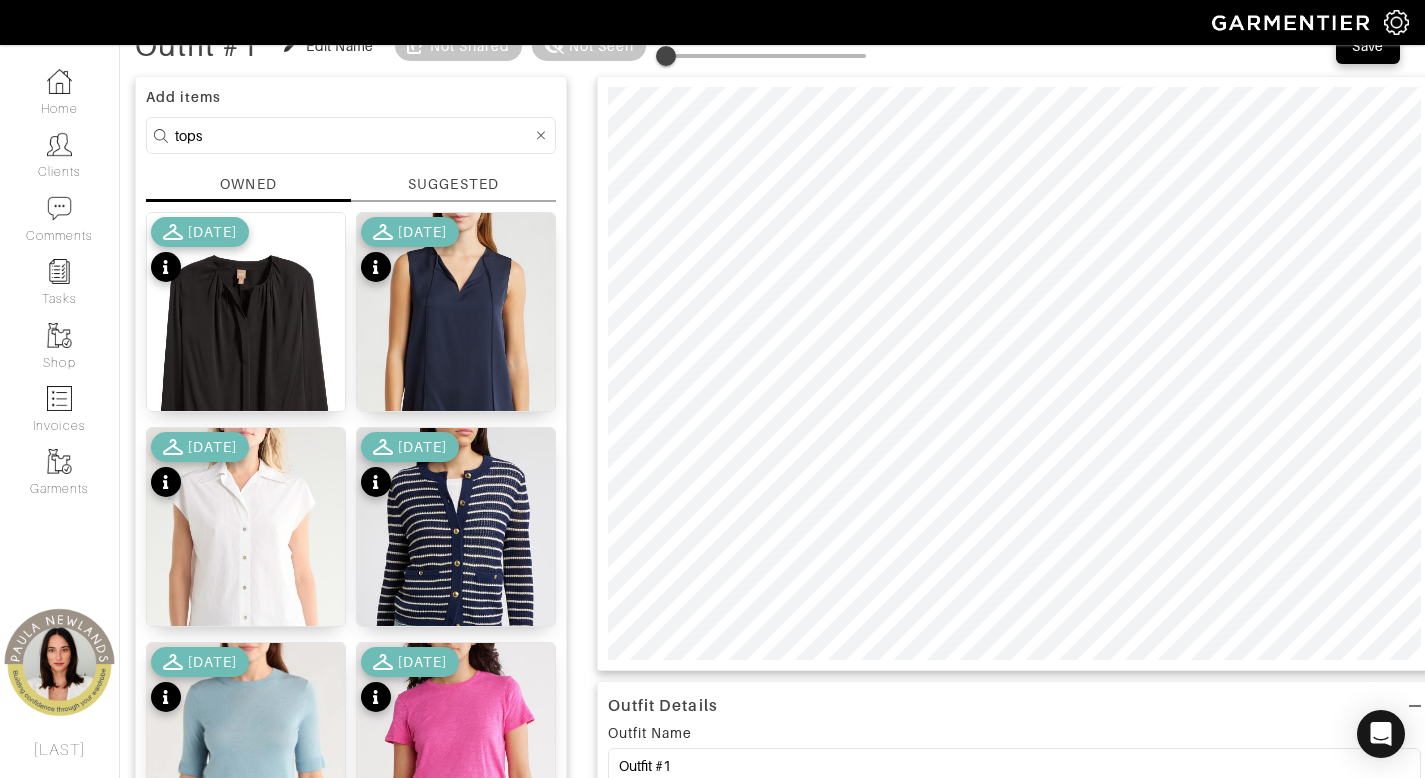 click on "tops" at bounding box center [353, 135] 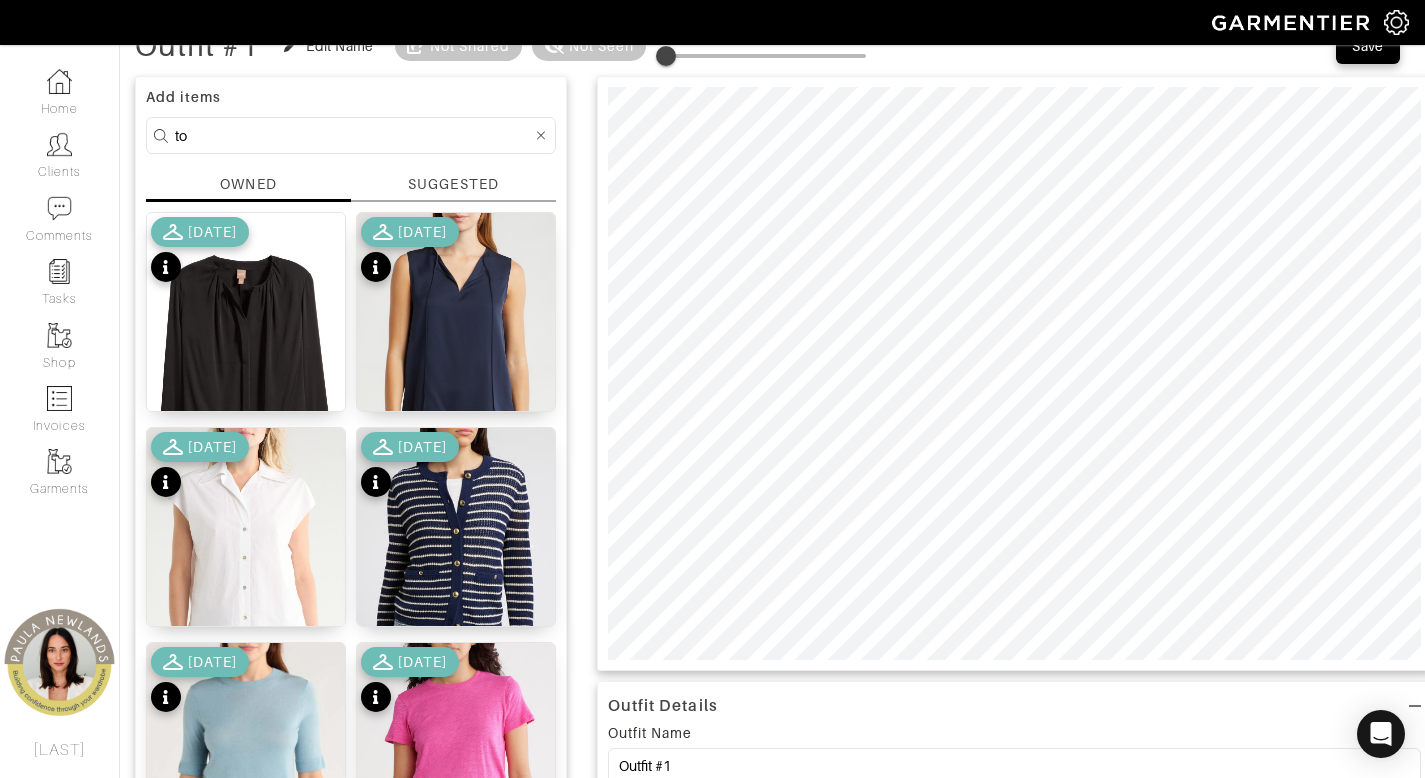 type on "t" 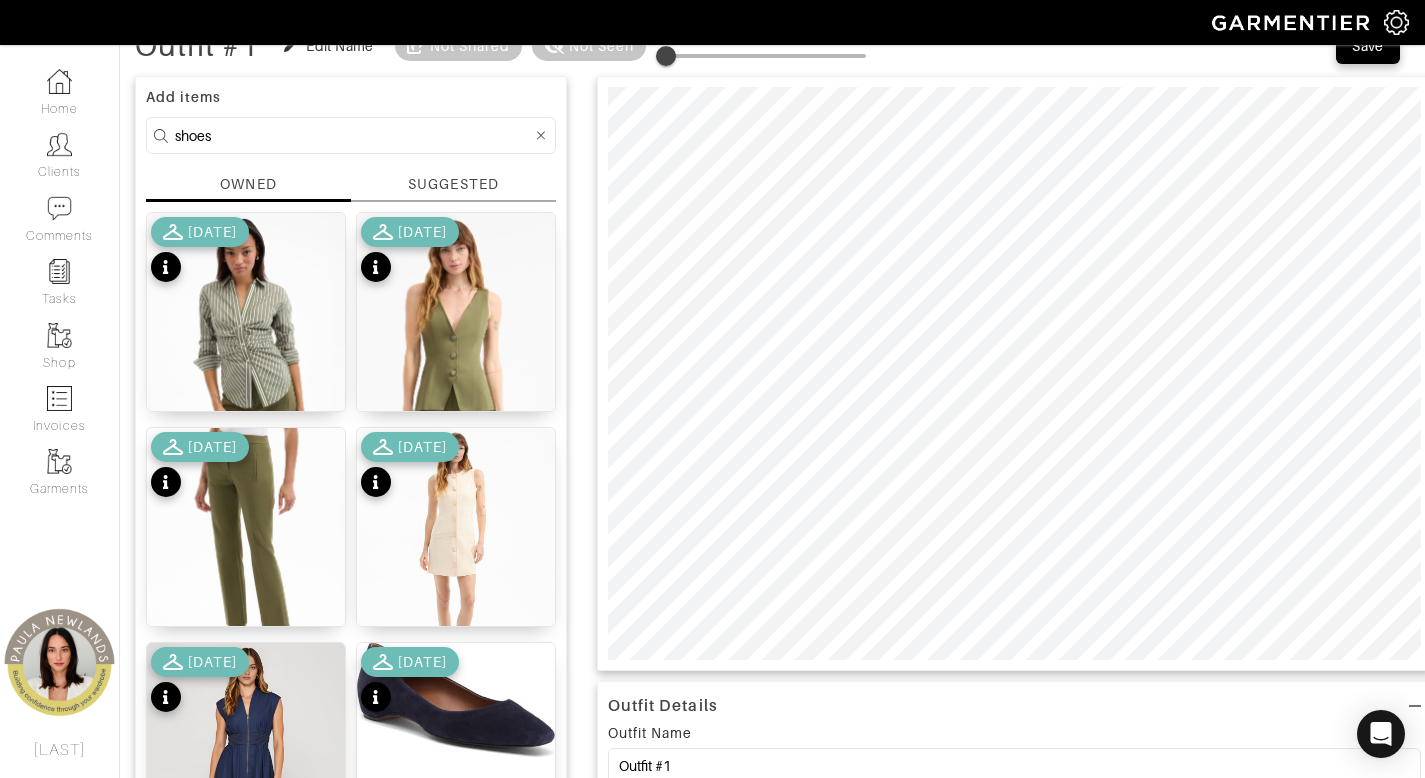 type on "shoes" 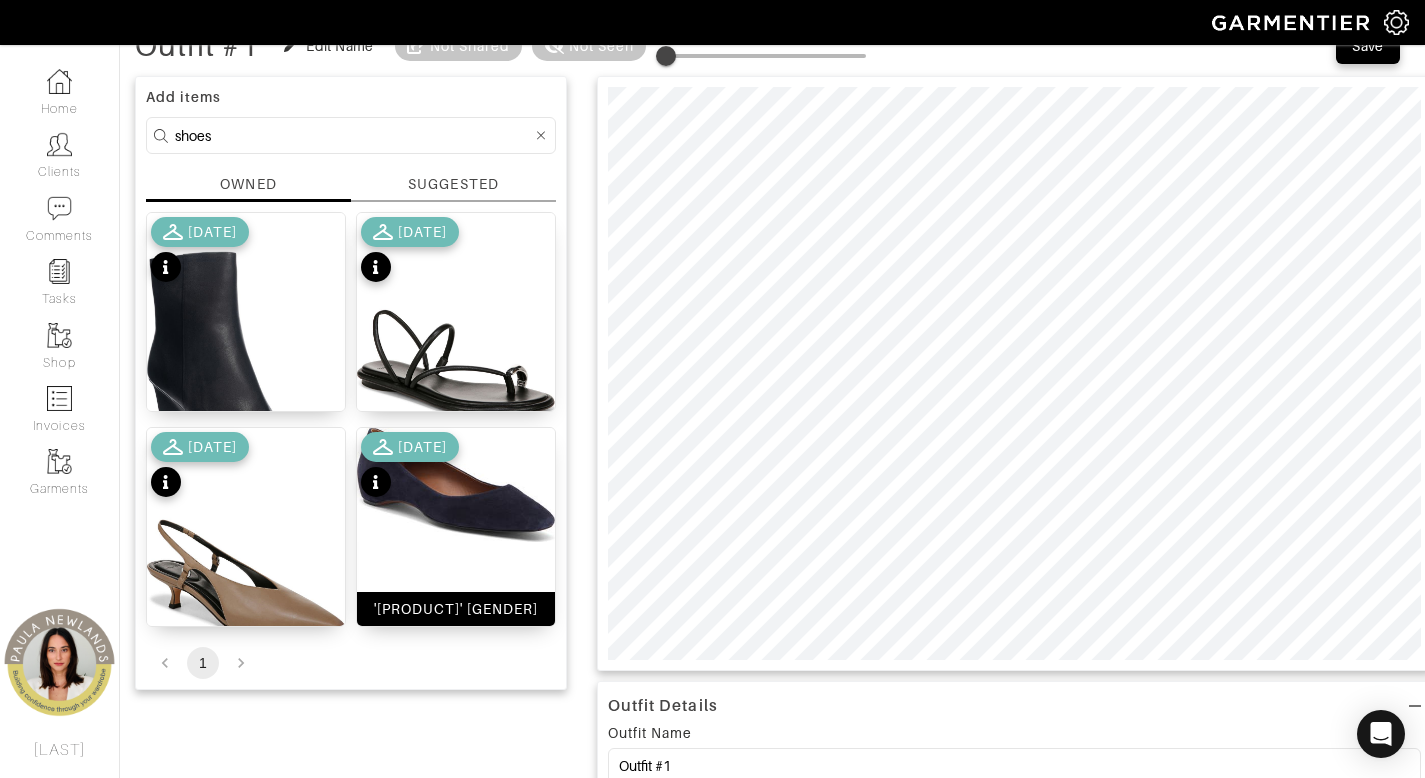 click on "'Marcella' Weatherproof Ballerina Flat (Women)" at bounding box center [456, 609] 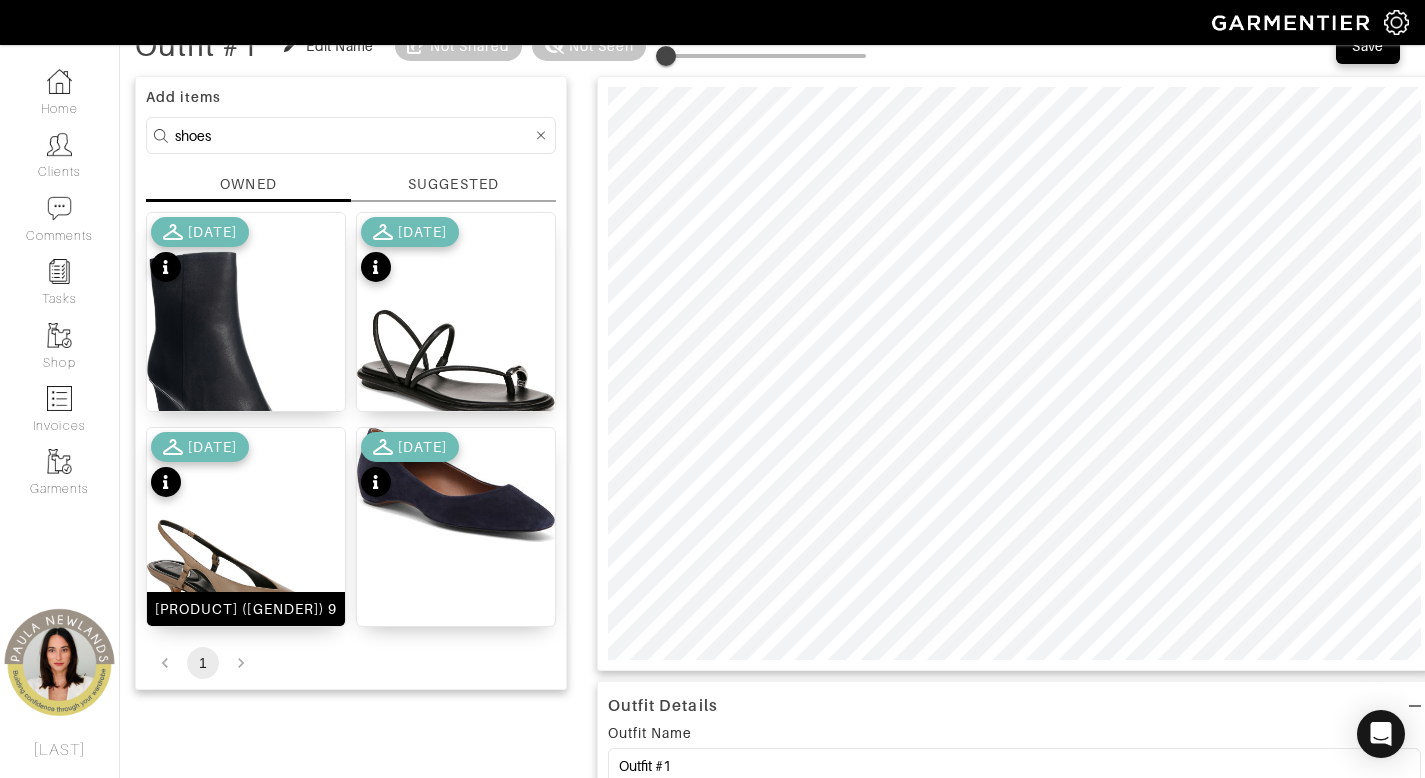 click on "Sabrina Slingback Kitten Heel Pump (Women)   9" at bounding box center [246, 609] 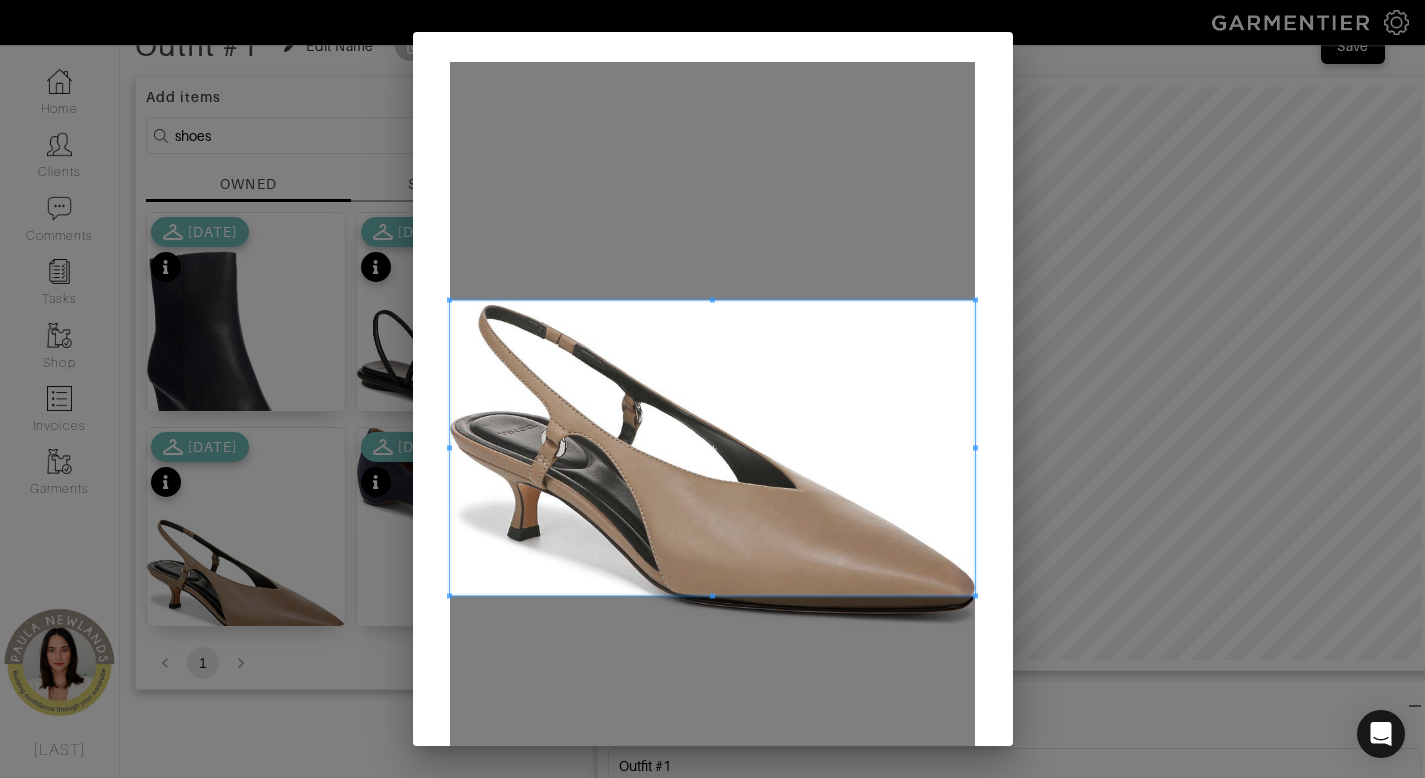 click at bounding box center (712, 447) 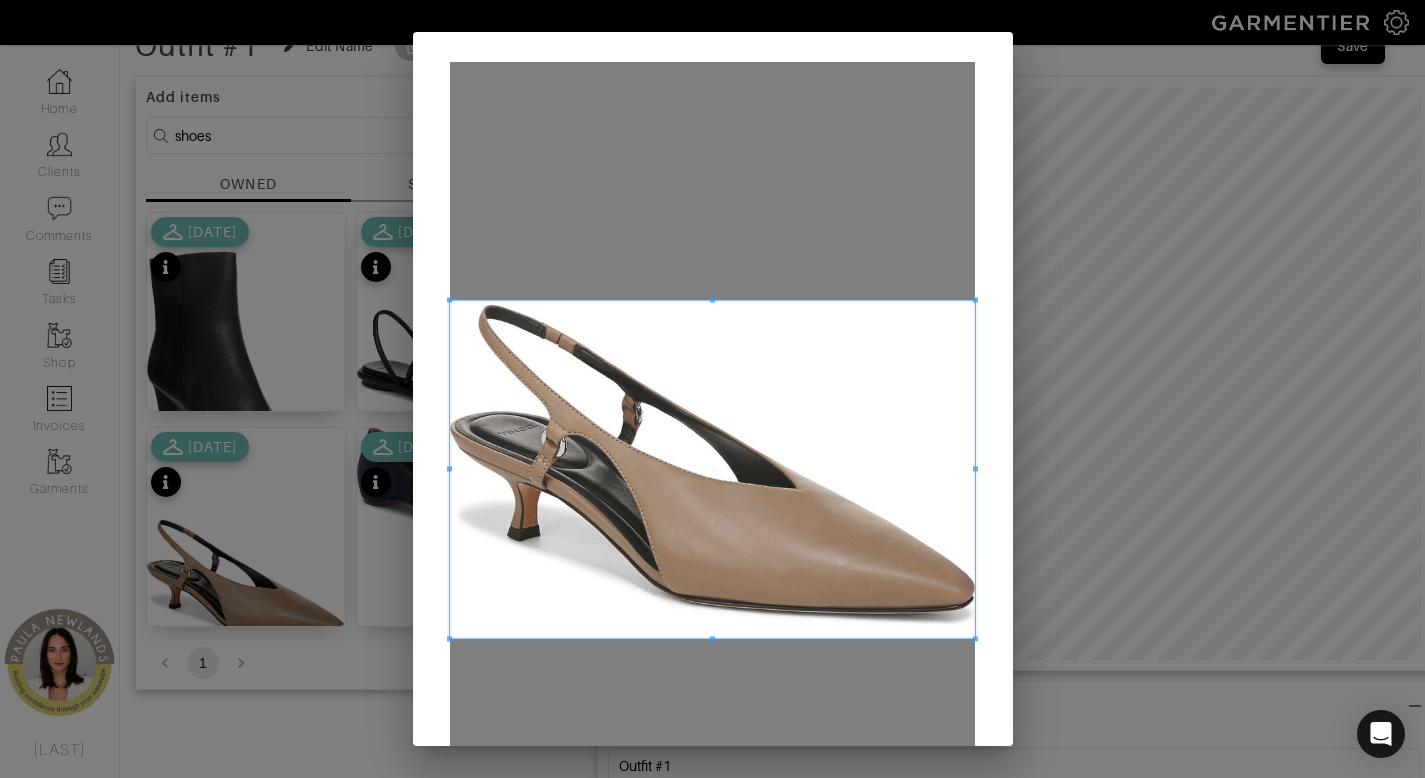 click at bounding box center [712, 639] 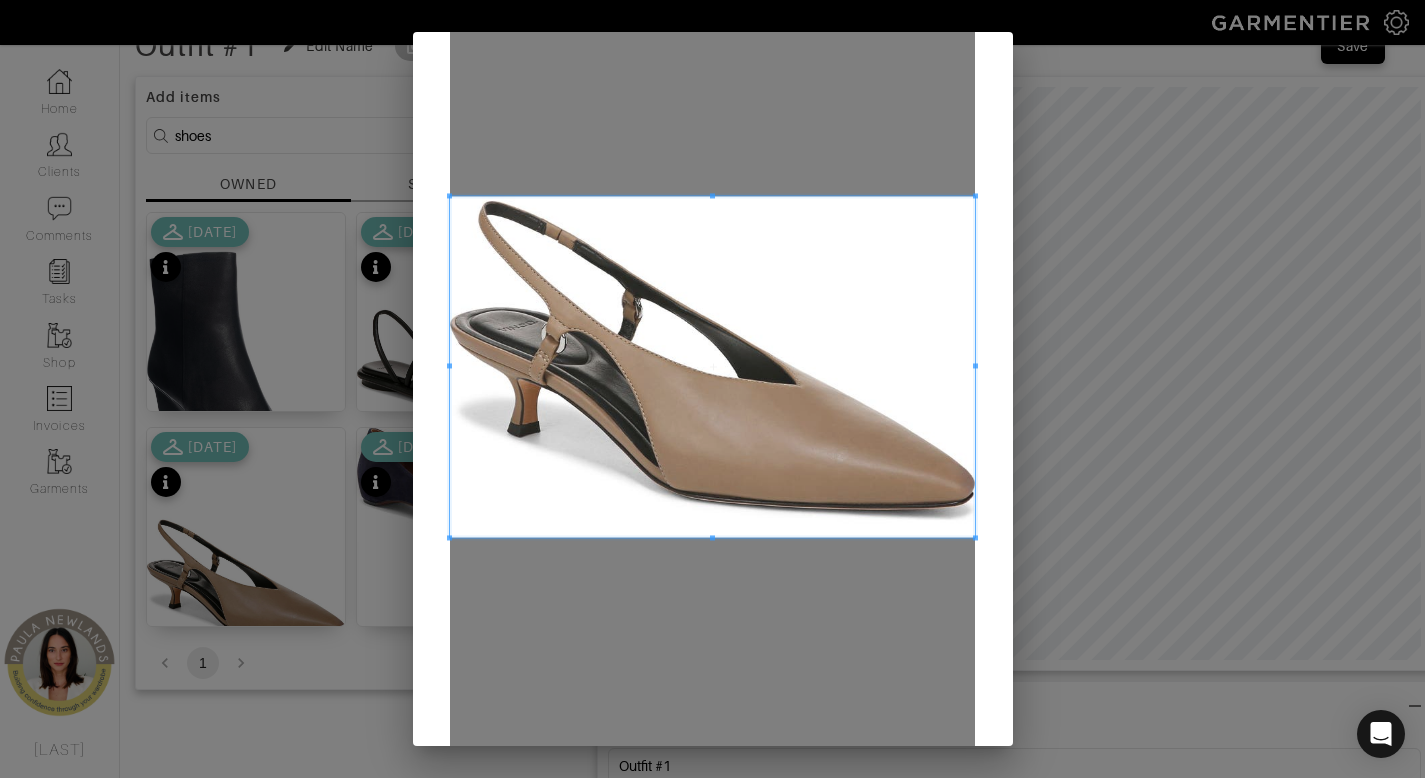 scroll, scrollTop: 207, scrollLeft: 0, axis: vertical 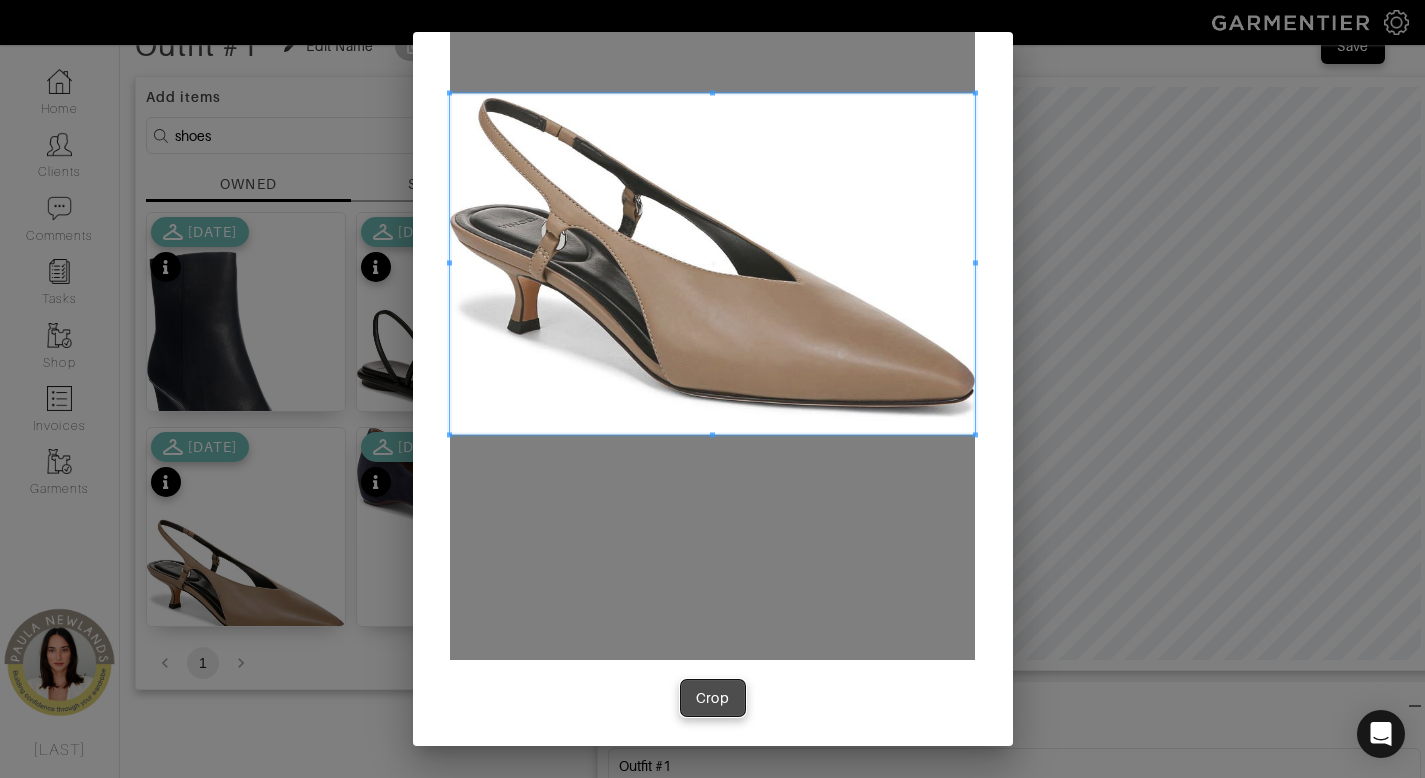 click on "Crop" at bounding box center (713, 698) 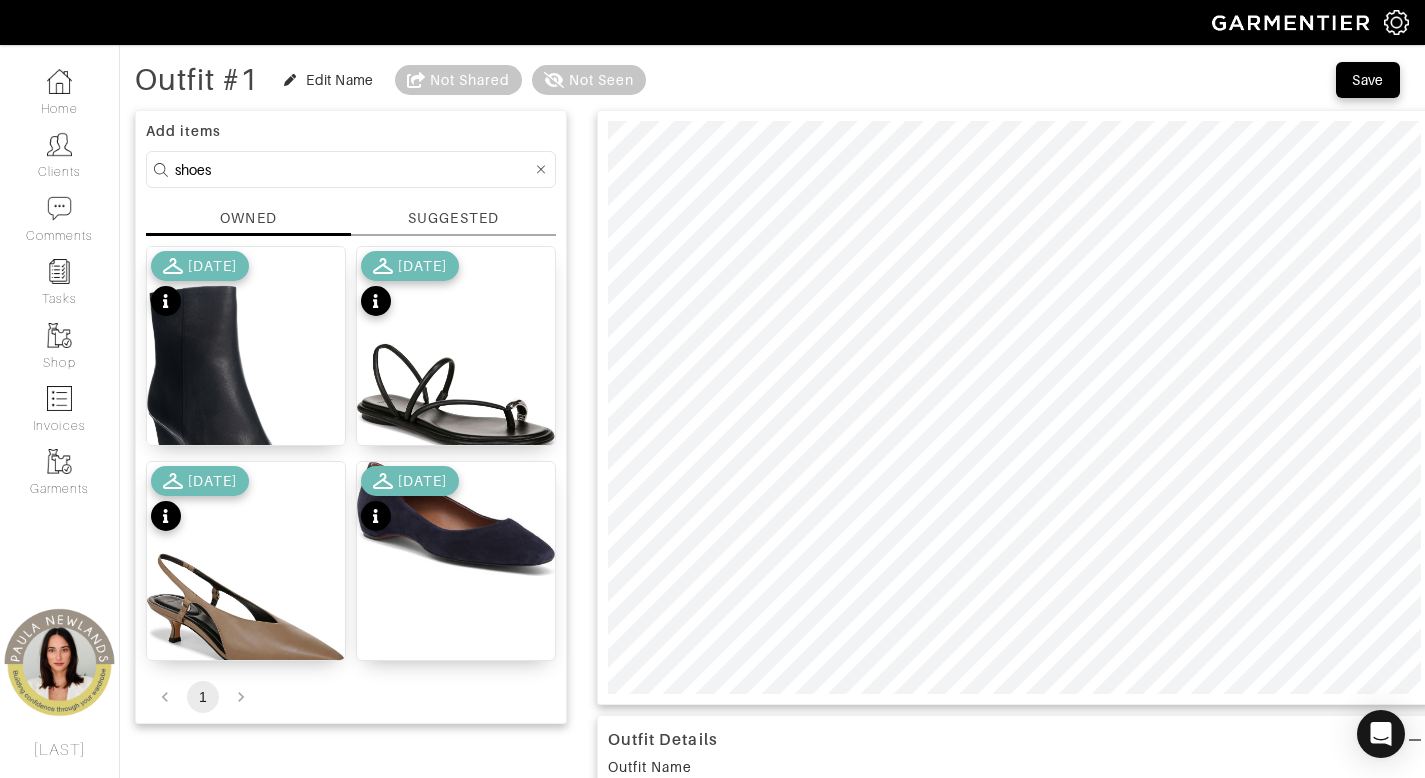 scroll, scrollTop: 0, scrollLeft: 0, axis: both 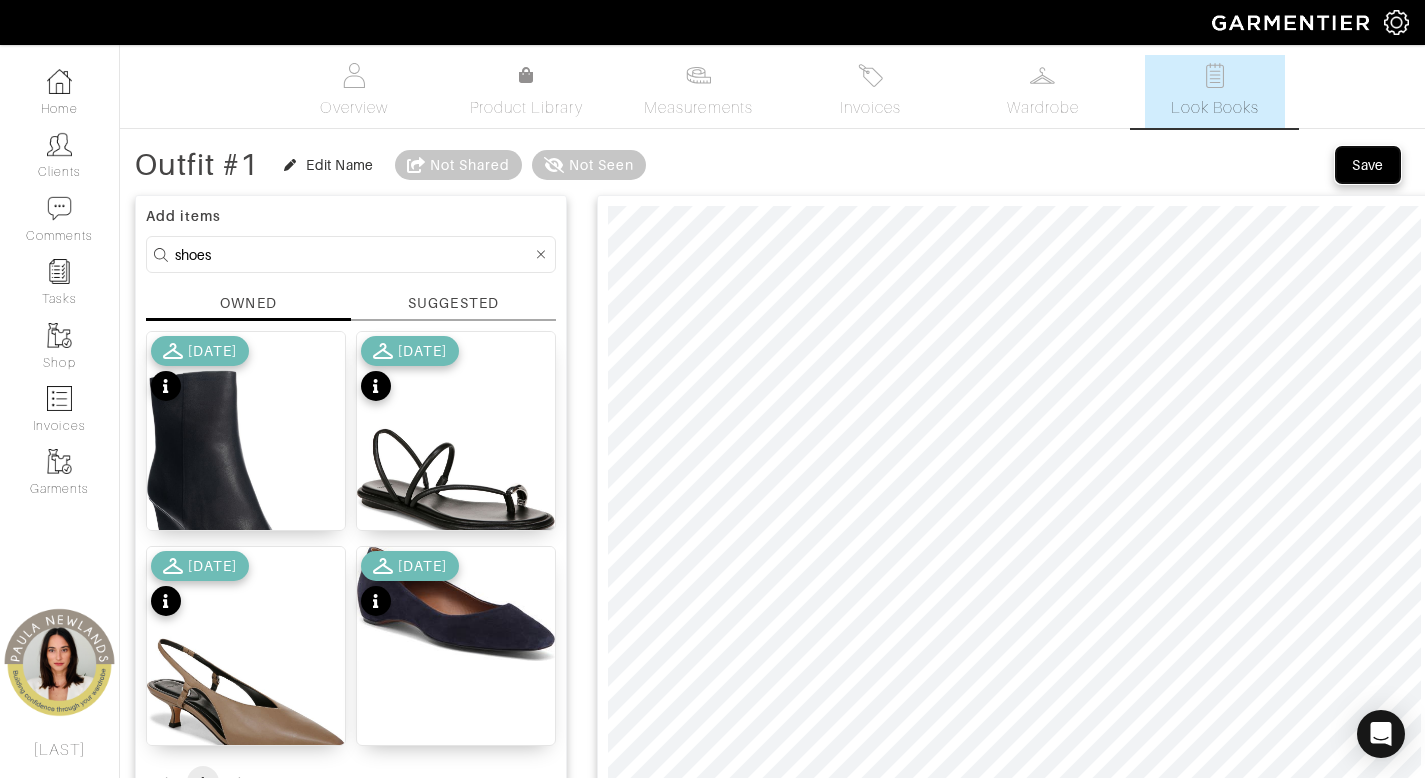 click on "Save" at bounding box center [1368, 165] 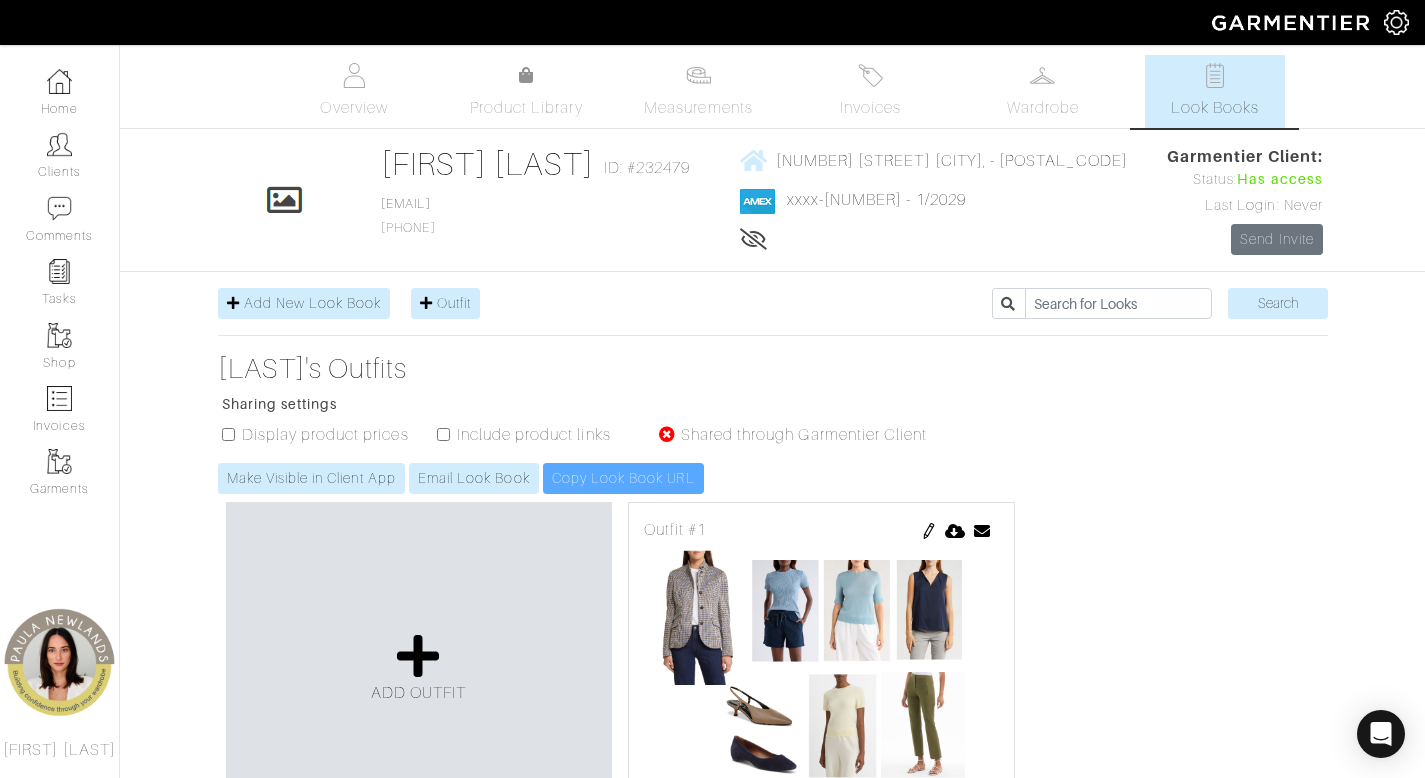 scroll, scrollTop: 177, scrollLeft: 0, axis: vertical 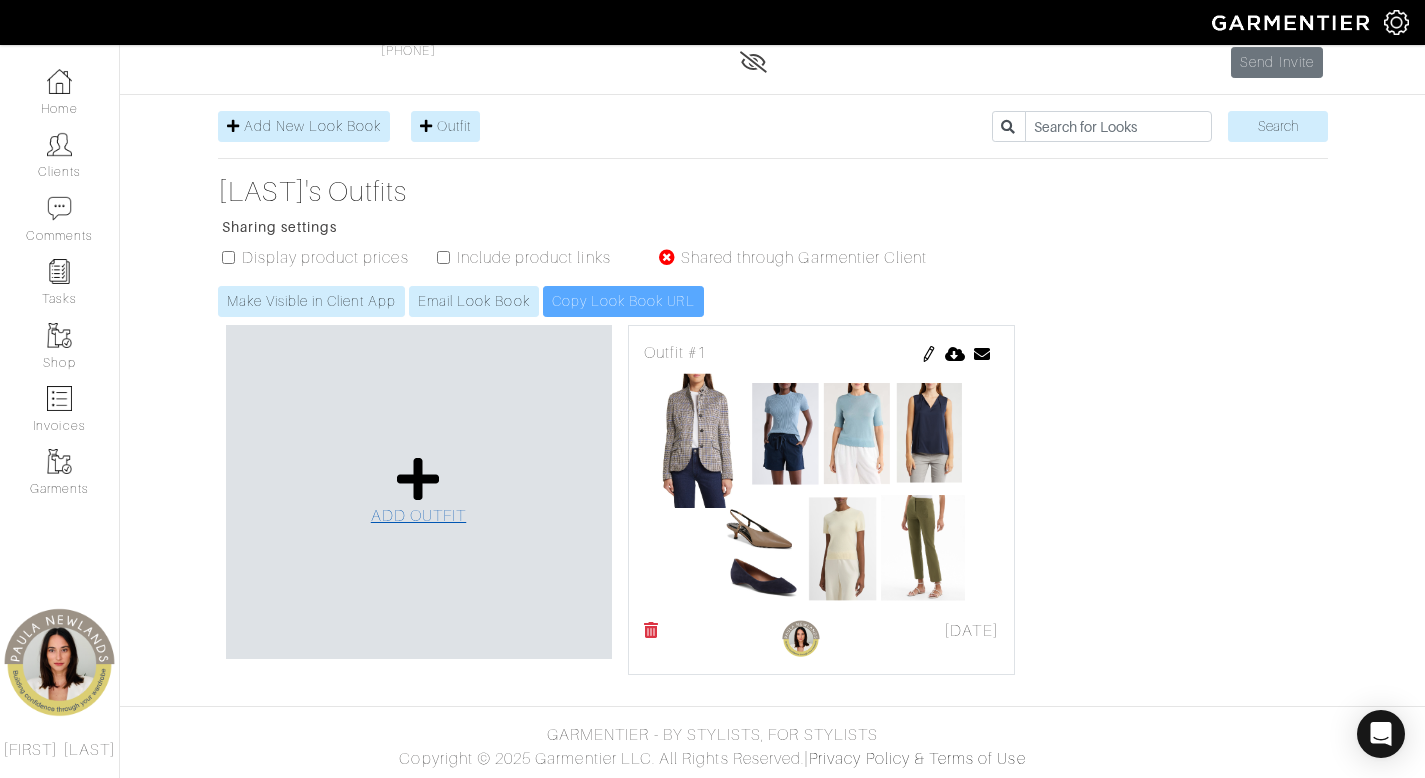 click at bounding box center [418, 479] 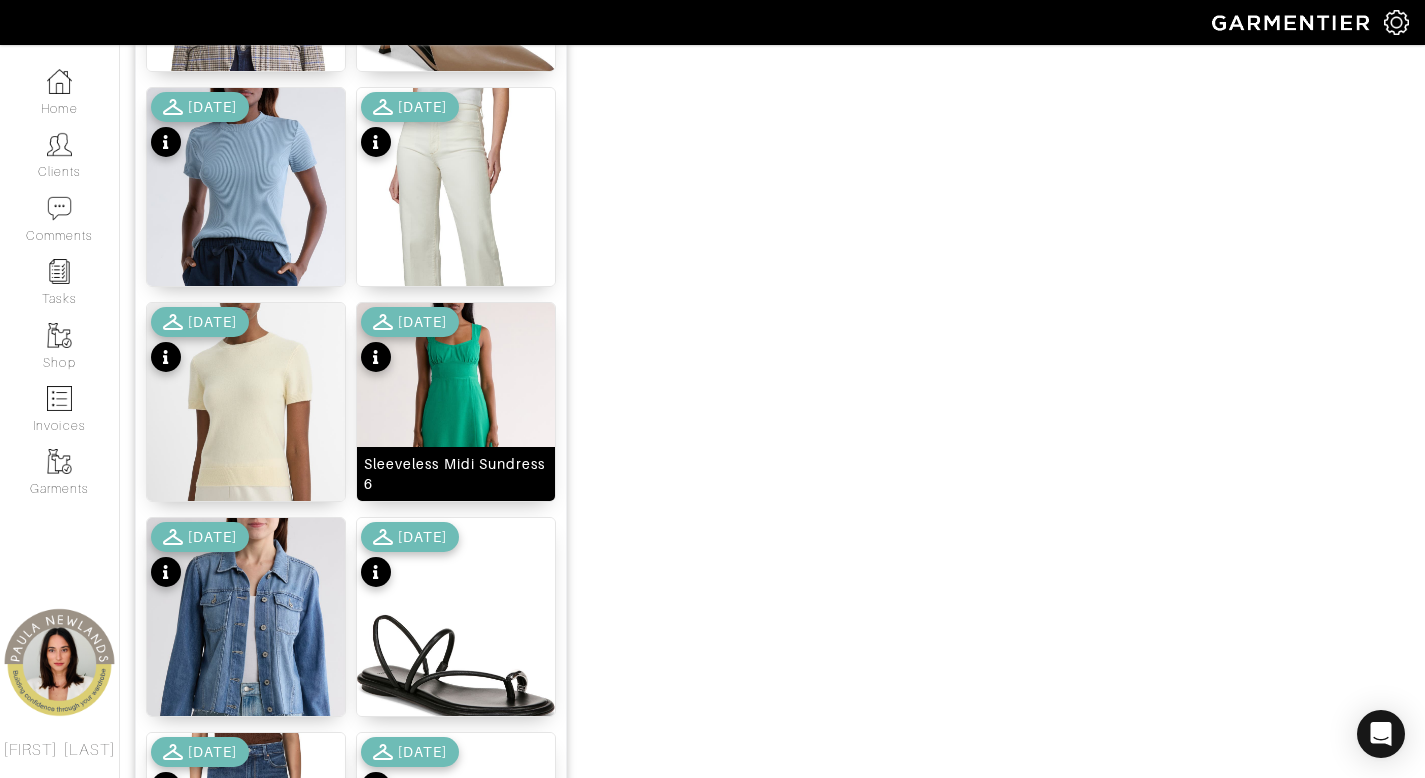 scroll, scrollTop: 743, scrollLeft: 0, axis: vertical 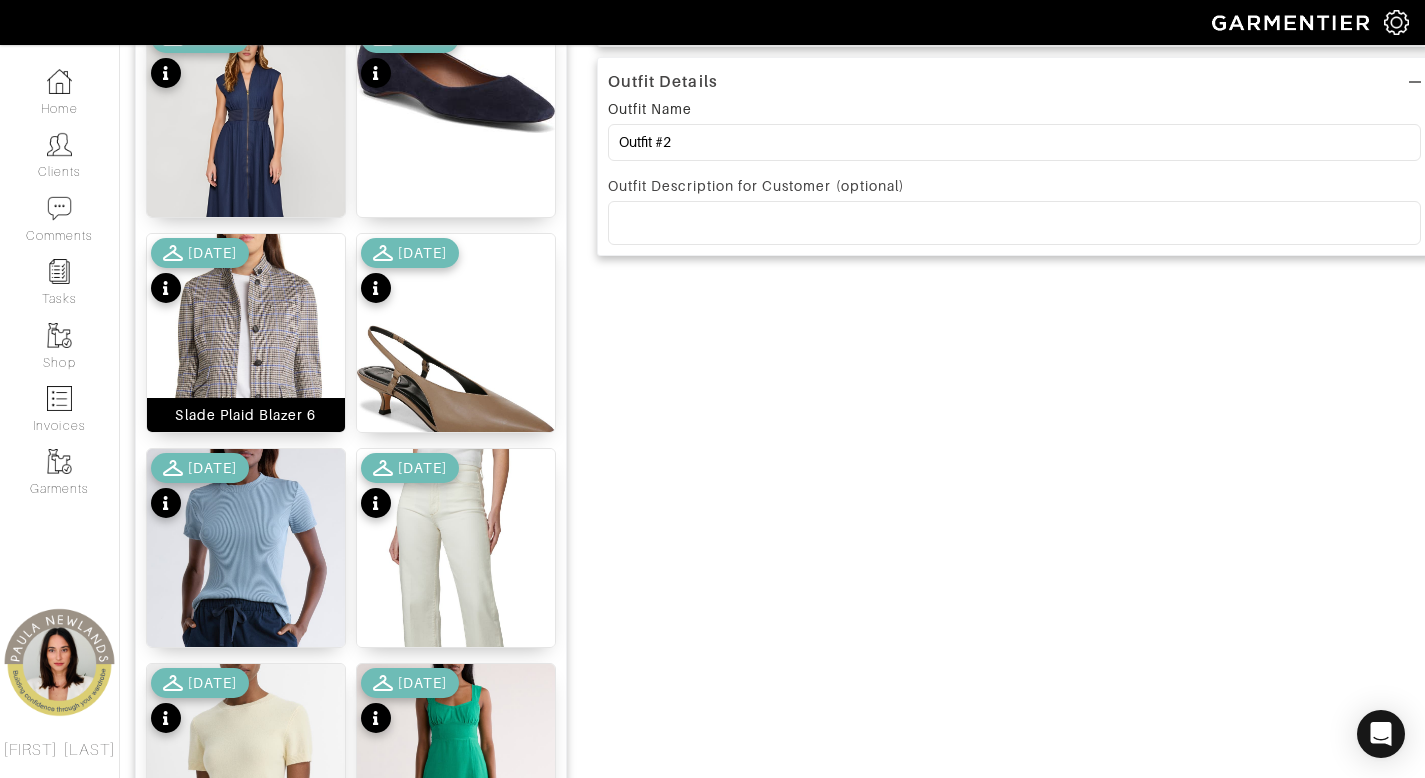 click on "Slade Plaid Blazer   6" at bounding box center (245, 415) 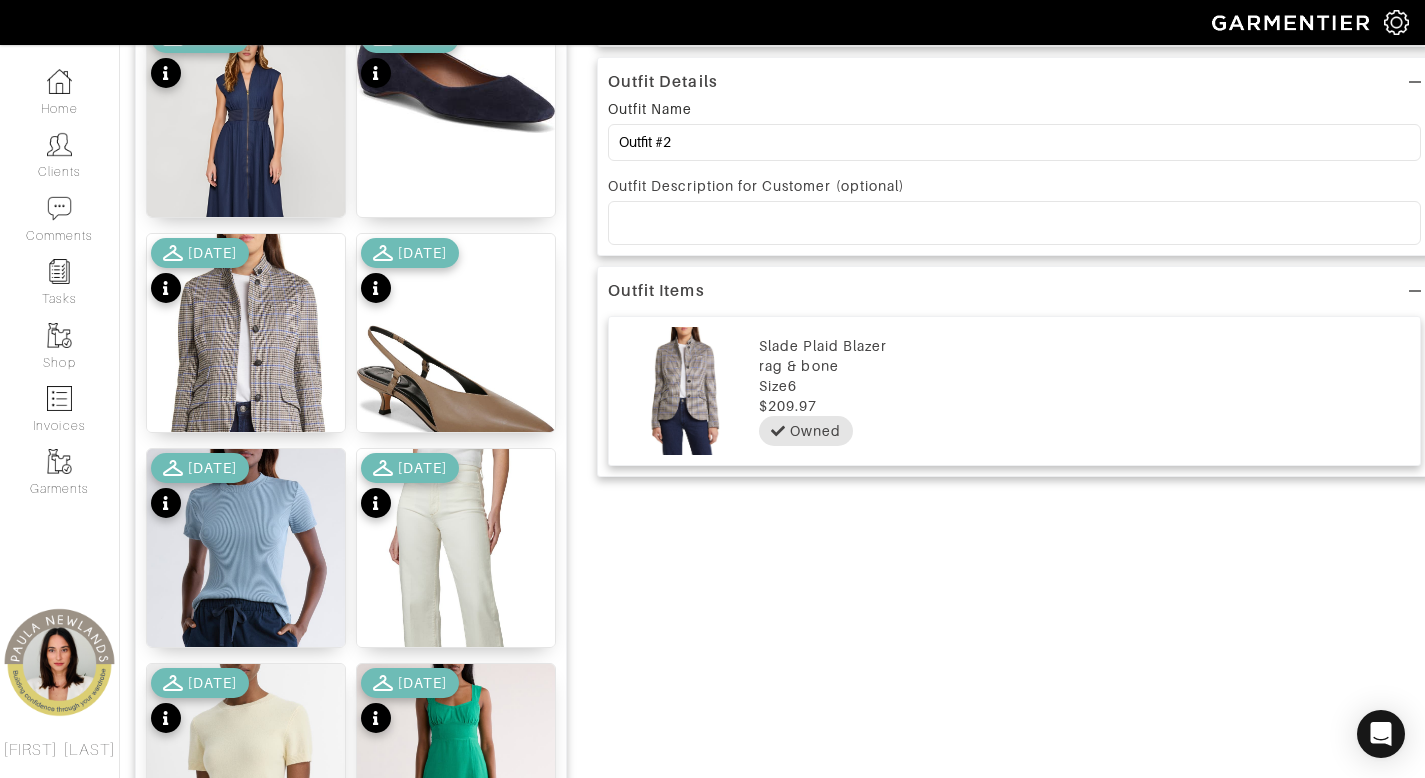 scroll, scrollTop: 55, scrollLeft: 0, axis: vertical 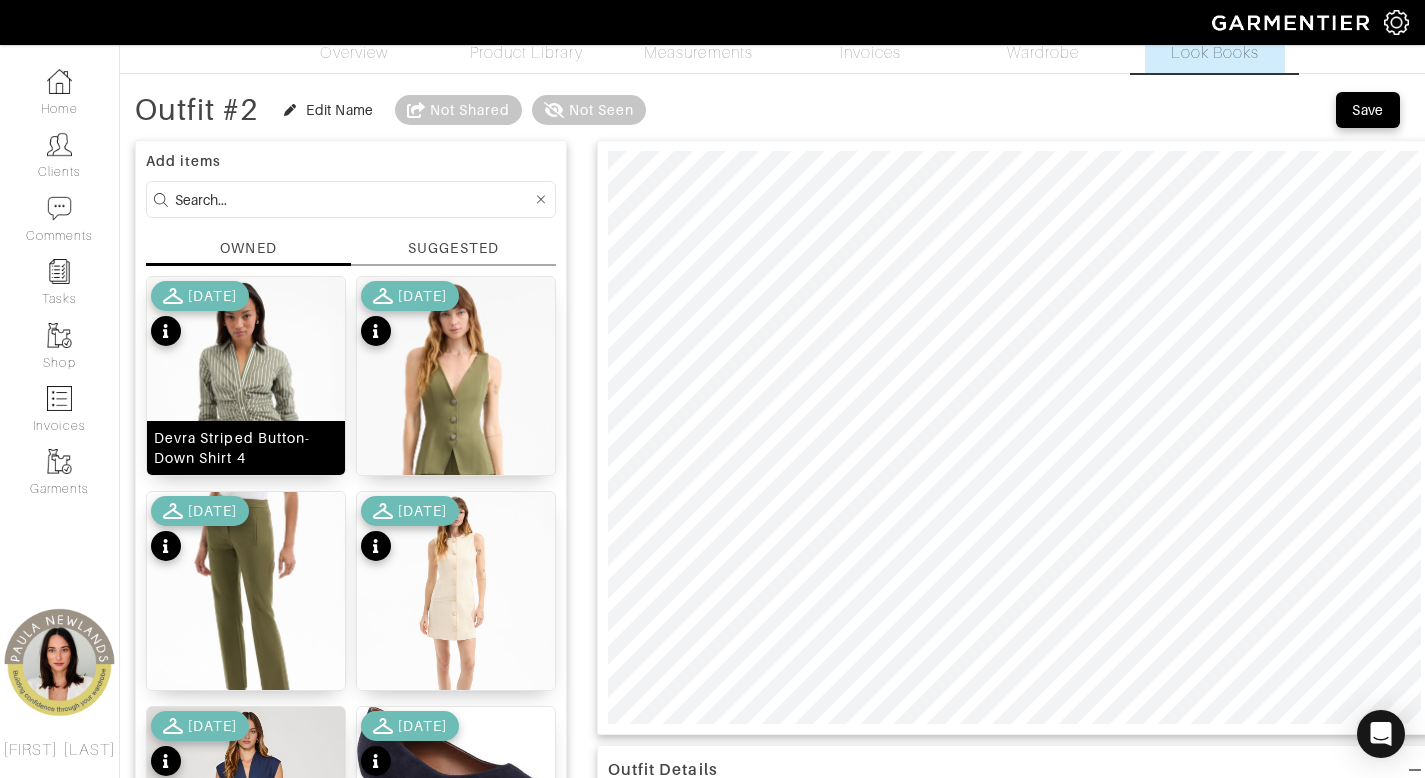 click on "Devra Striped Button-Down Shirt   4" at bounding box center (246, 448) 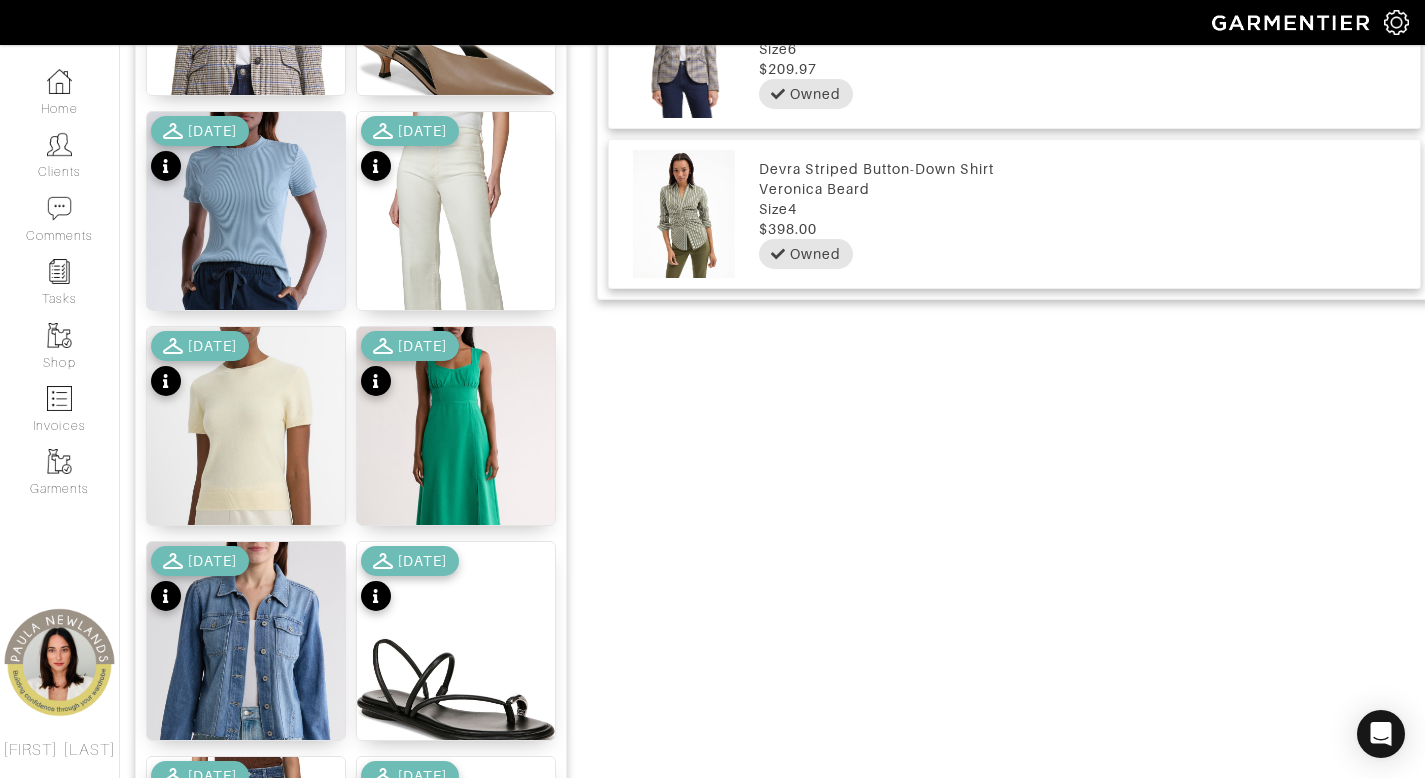 scroll, scrollTop: 1103, scrollLeft: 0, axis: vertical 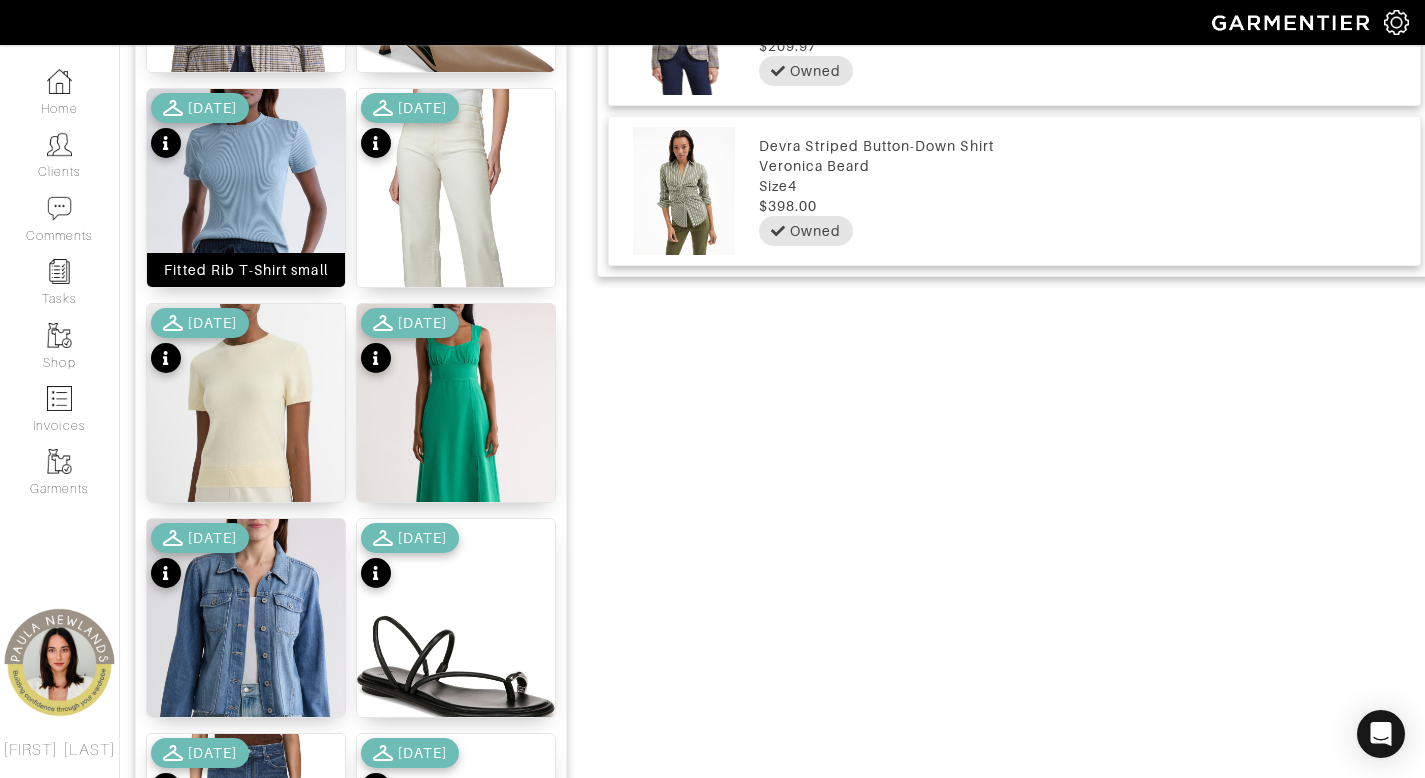 click on "Fitted Rib T-Shirt   small" at bounding box center [246, 270] 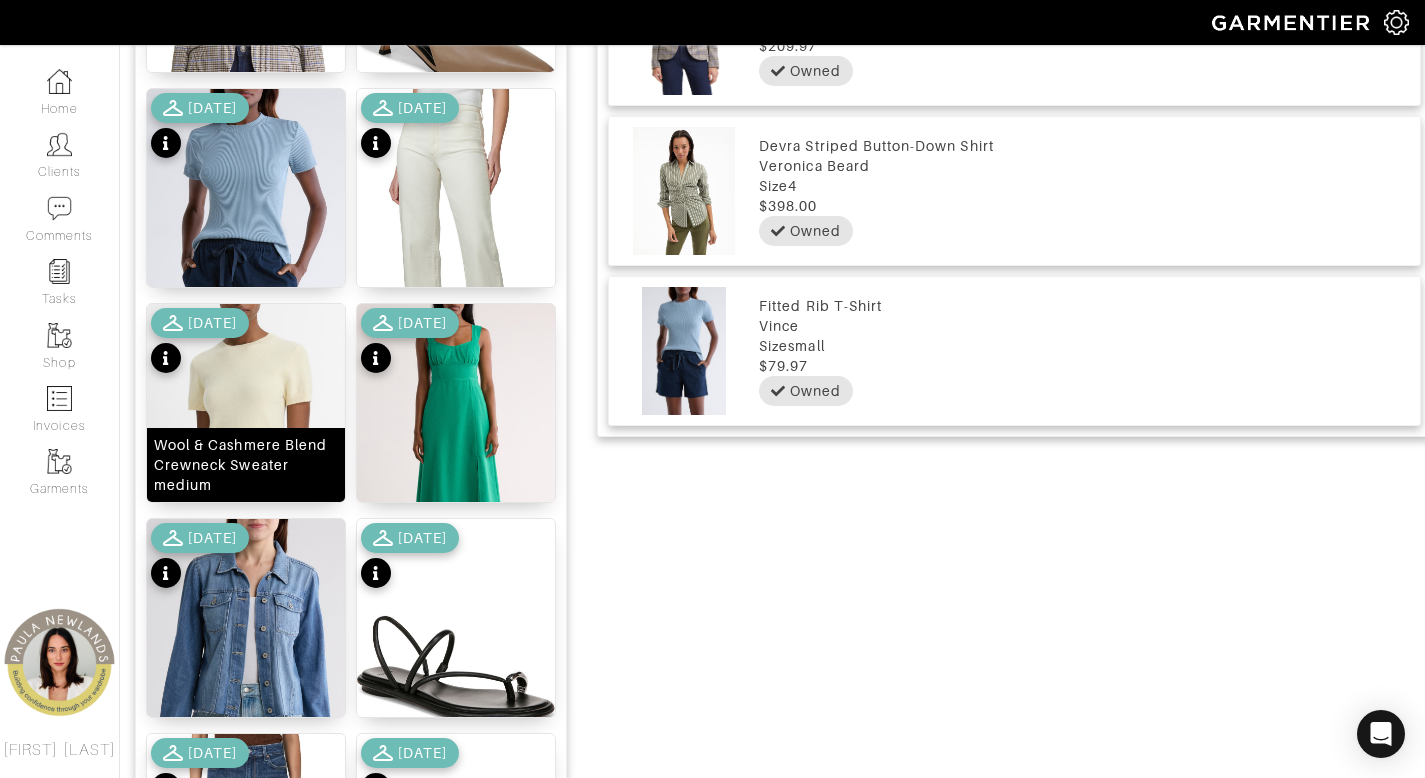 click on "Wool & Cashmere Blend Crewneck Sweater   medium" at bounding box center [246, 465] 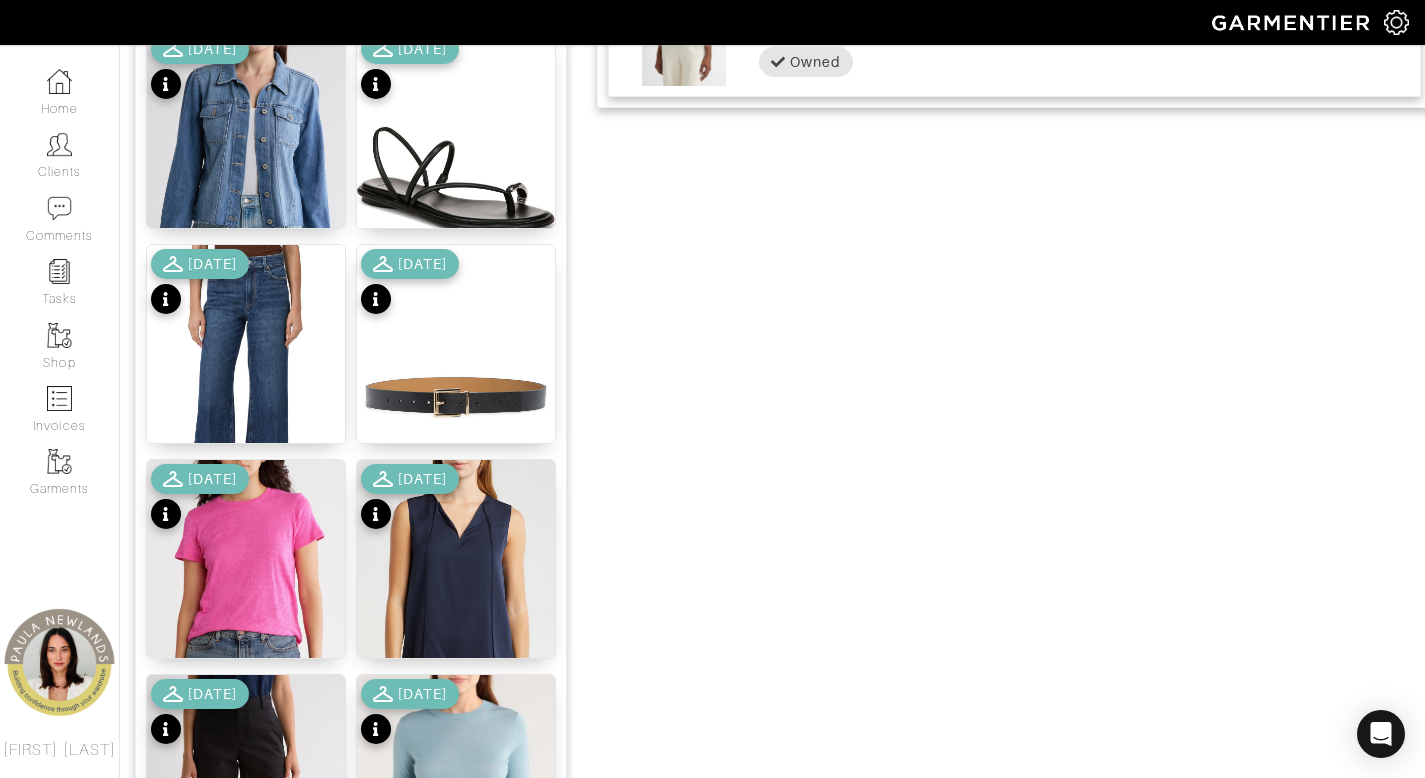 scroll, scrollTop: 1880, scrollLeft: 0, axis: vertical 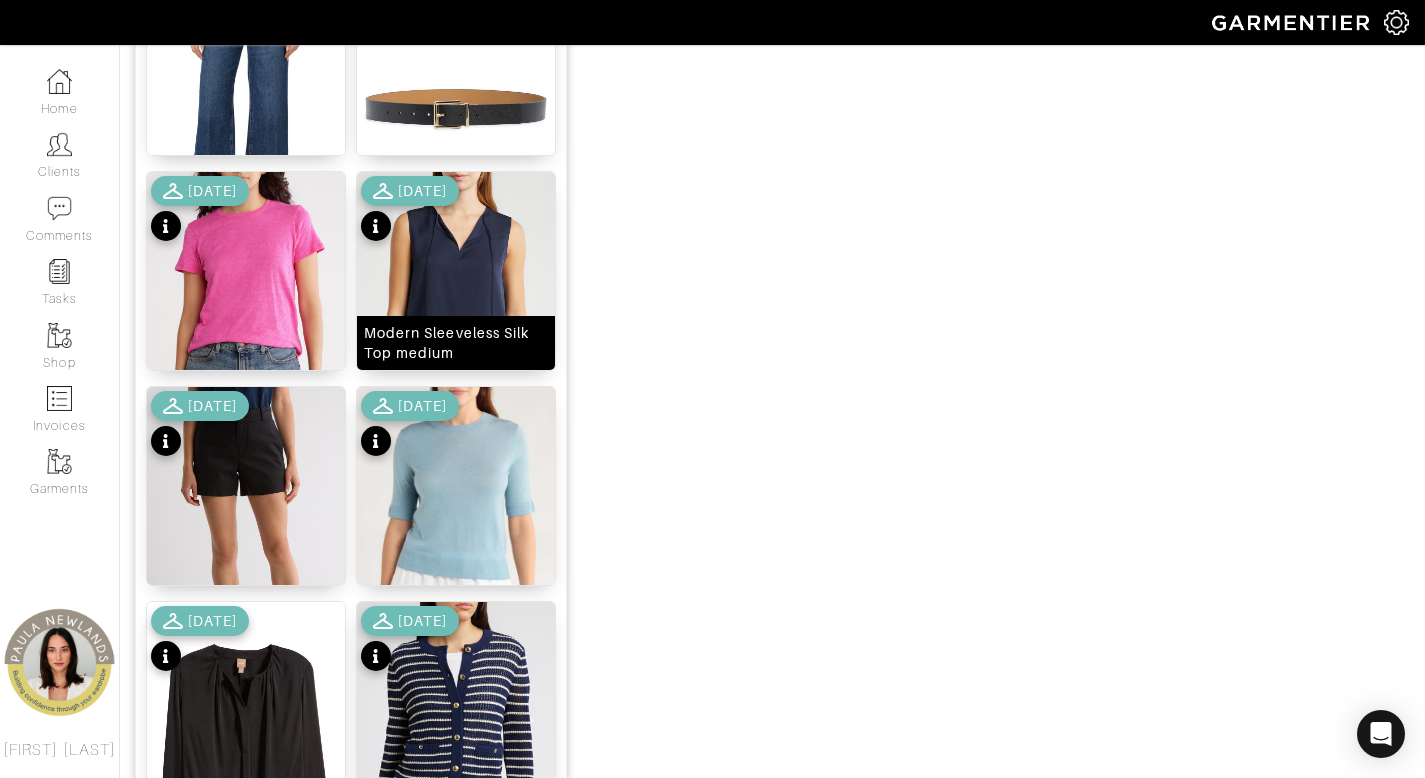 click on "Modern Sleeveless Silk Top   medium" at bounding box center [456, 343] 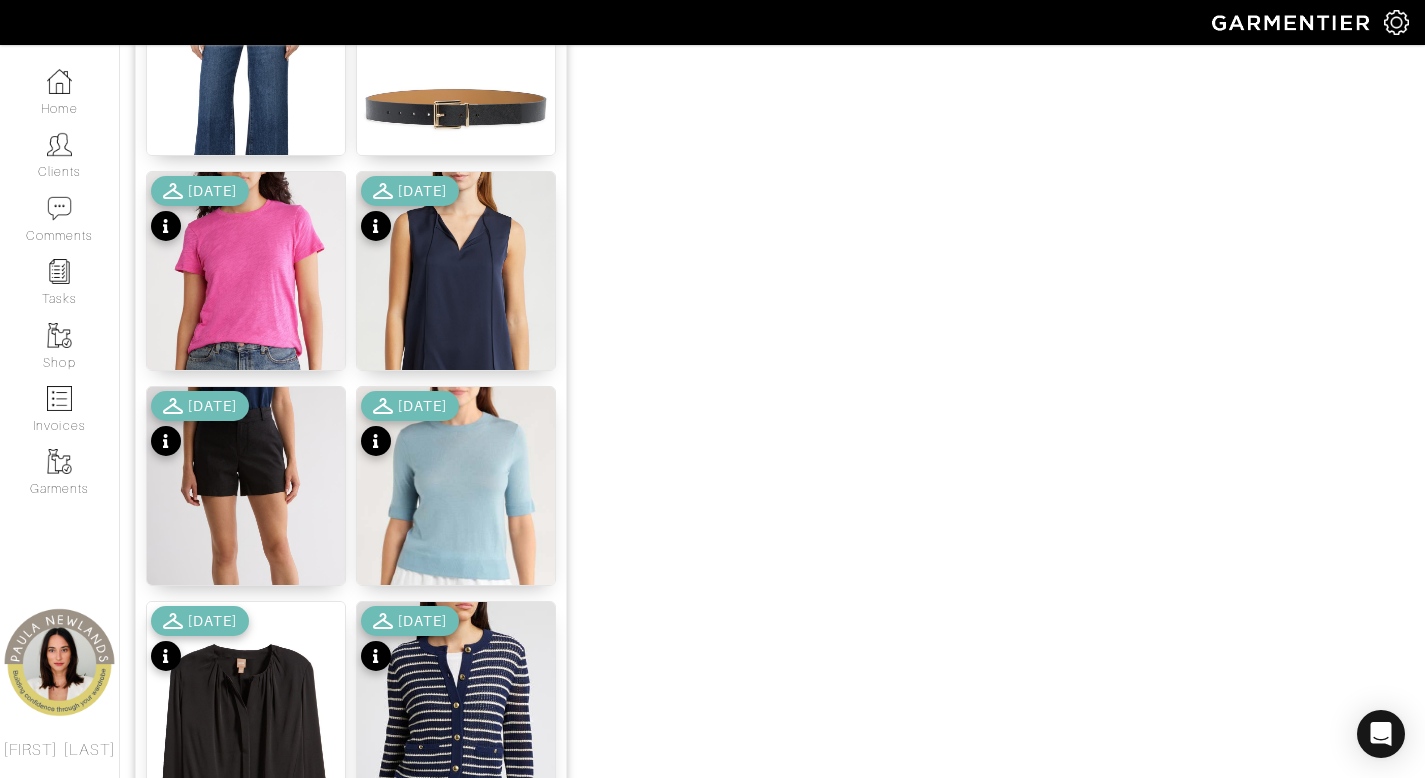 scroll, scrollTop: 2270, scrollLeft: 0, axis: vertical 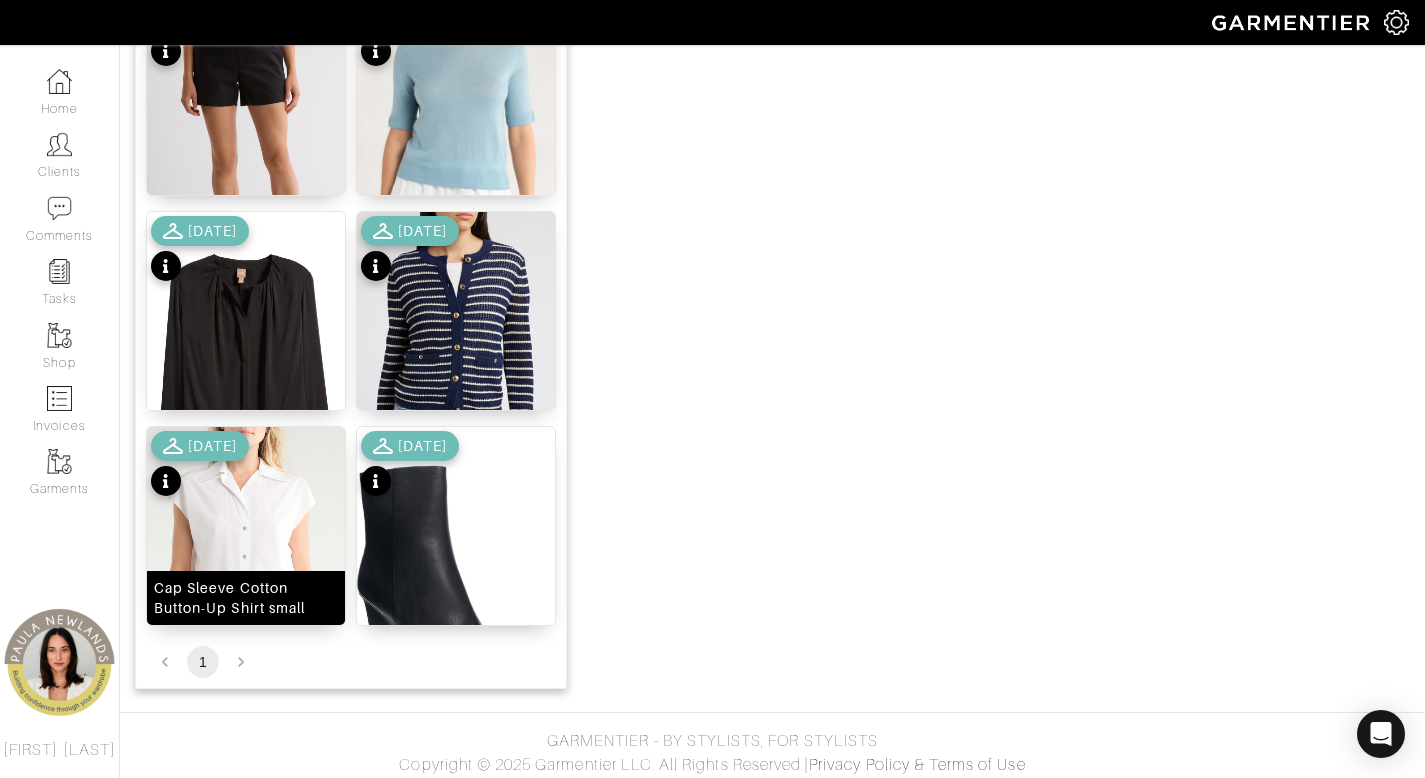 click on "Cap Sleeve Cotton Button-Up Shirt   small" at bounding box center [246, 598] 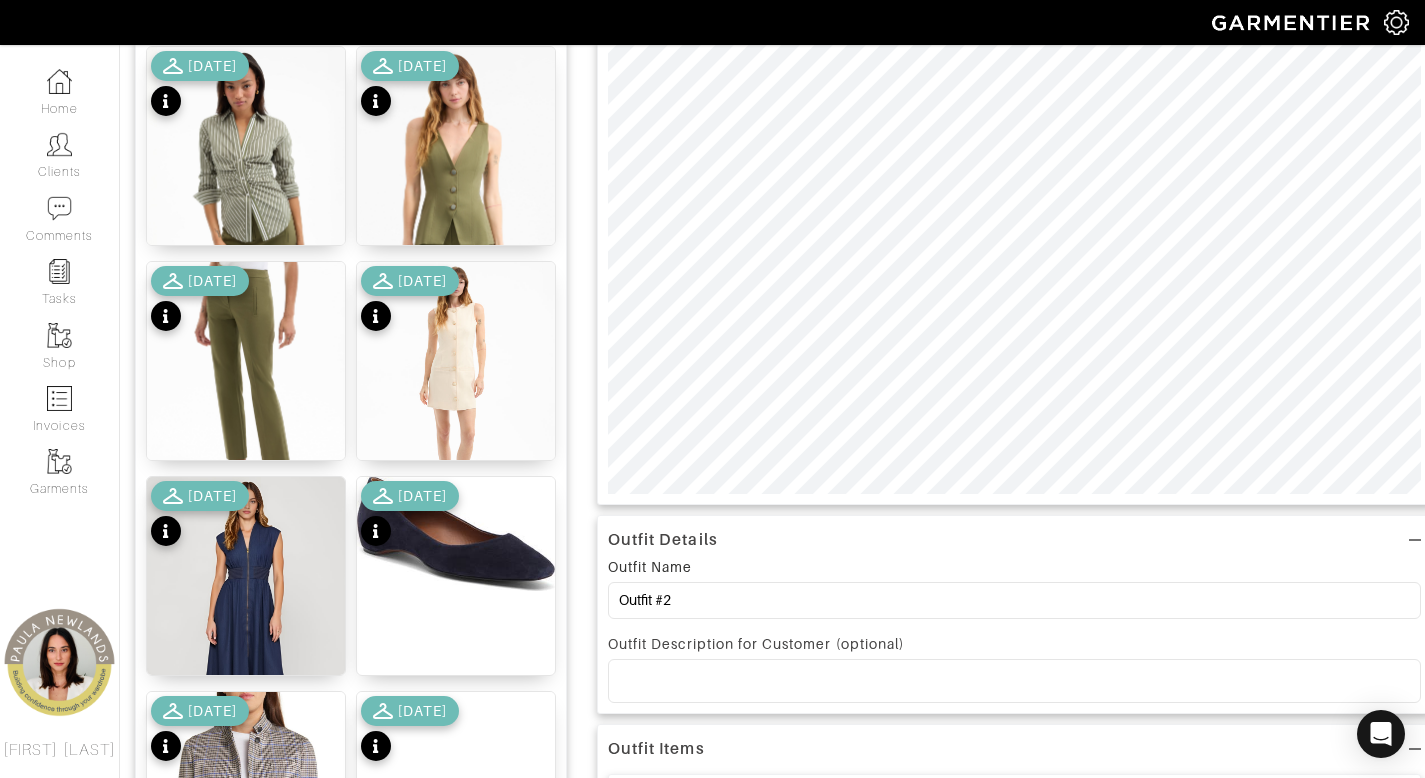 scroll, scrollTop: 0, scrollLeft: 0, axis: both 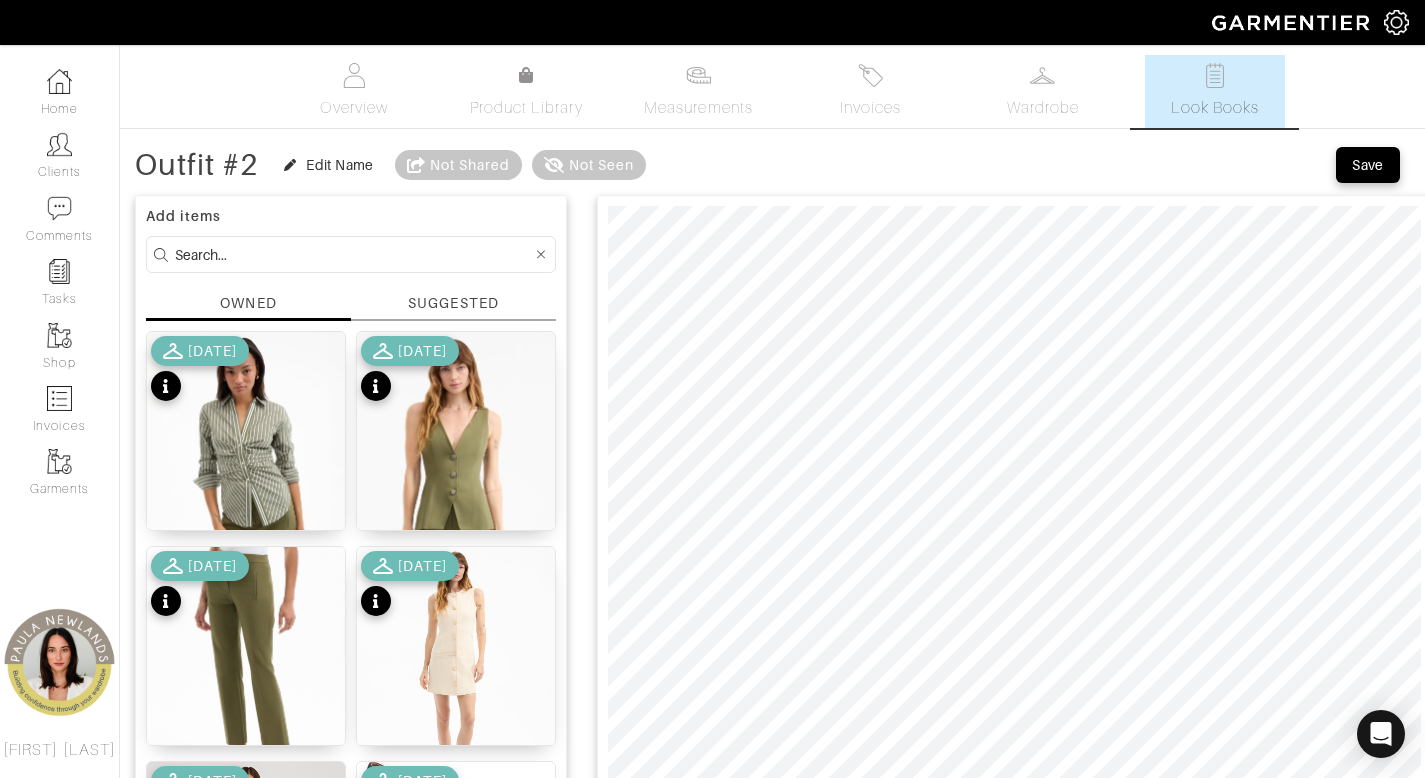 click at bounding box center [353, 254] 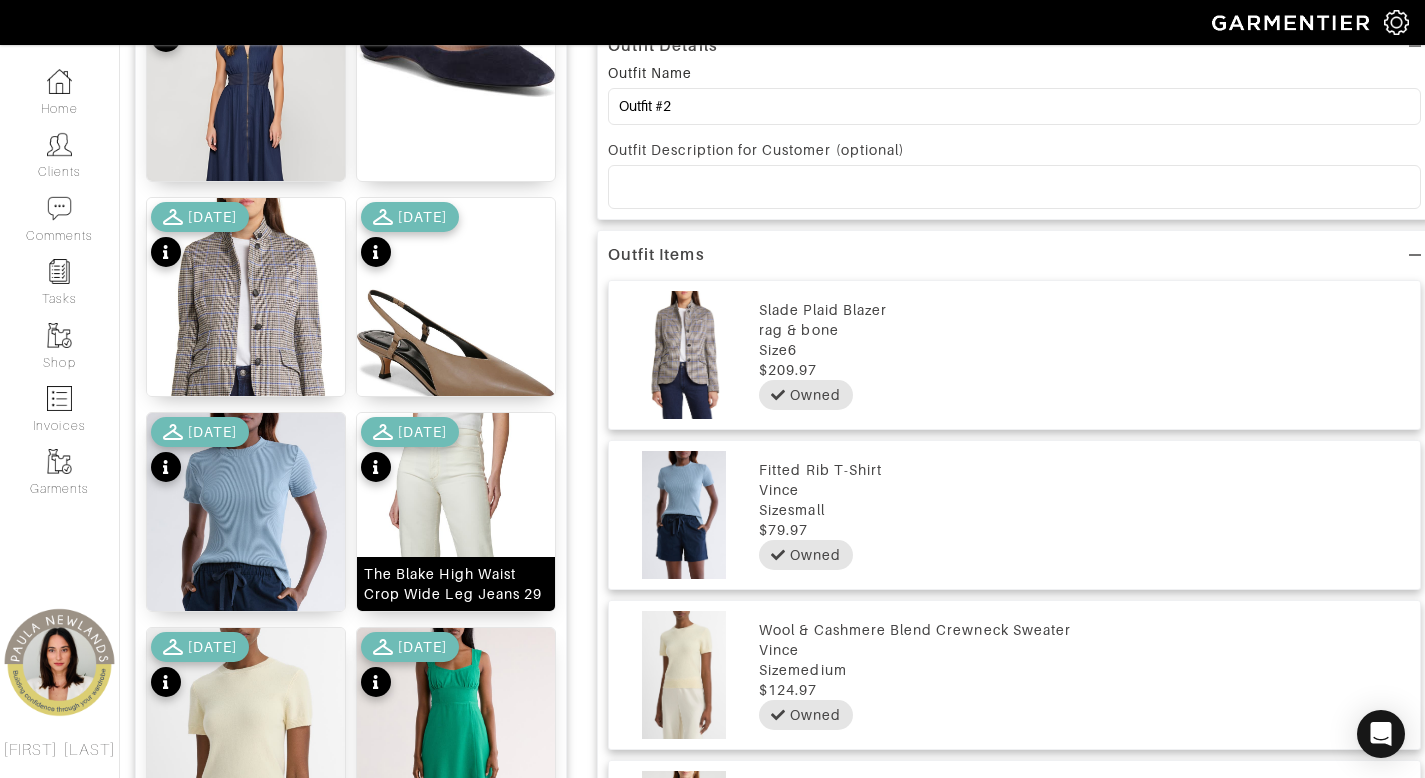 scroll, scrollTop: 971, scrollLeft: 0, axis: vertical 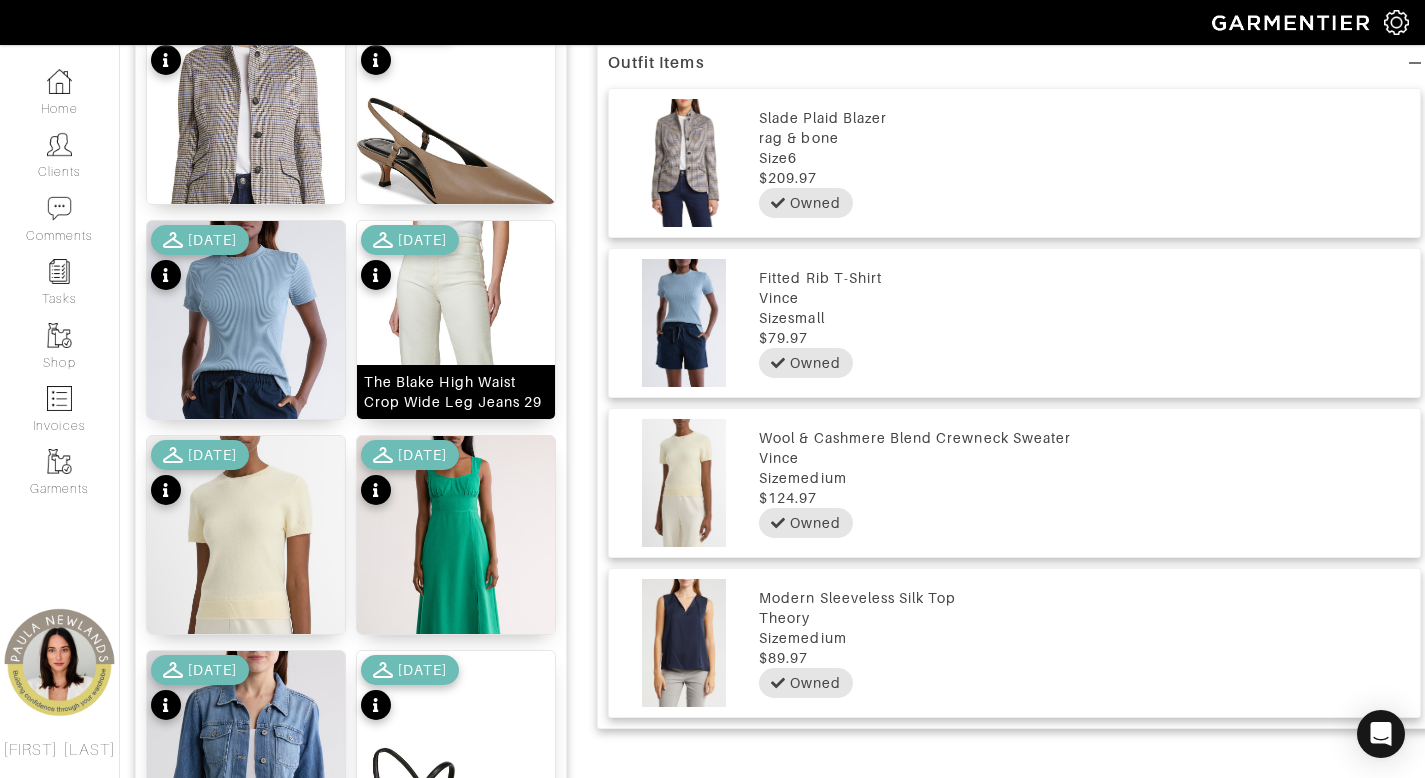 click on "The Blake High Waist Crop Wide Leg Jeans 29" at bounding box center [456, 392] 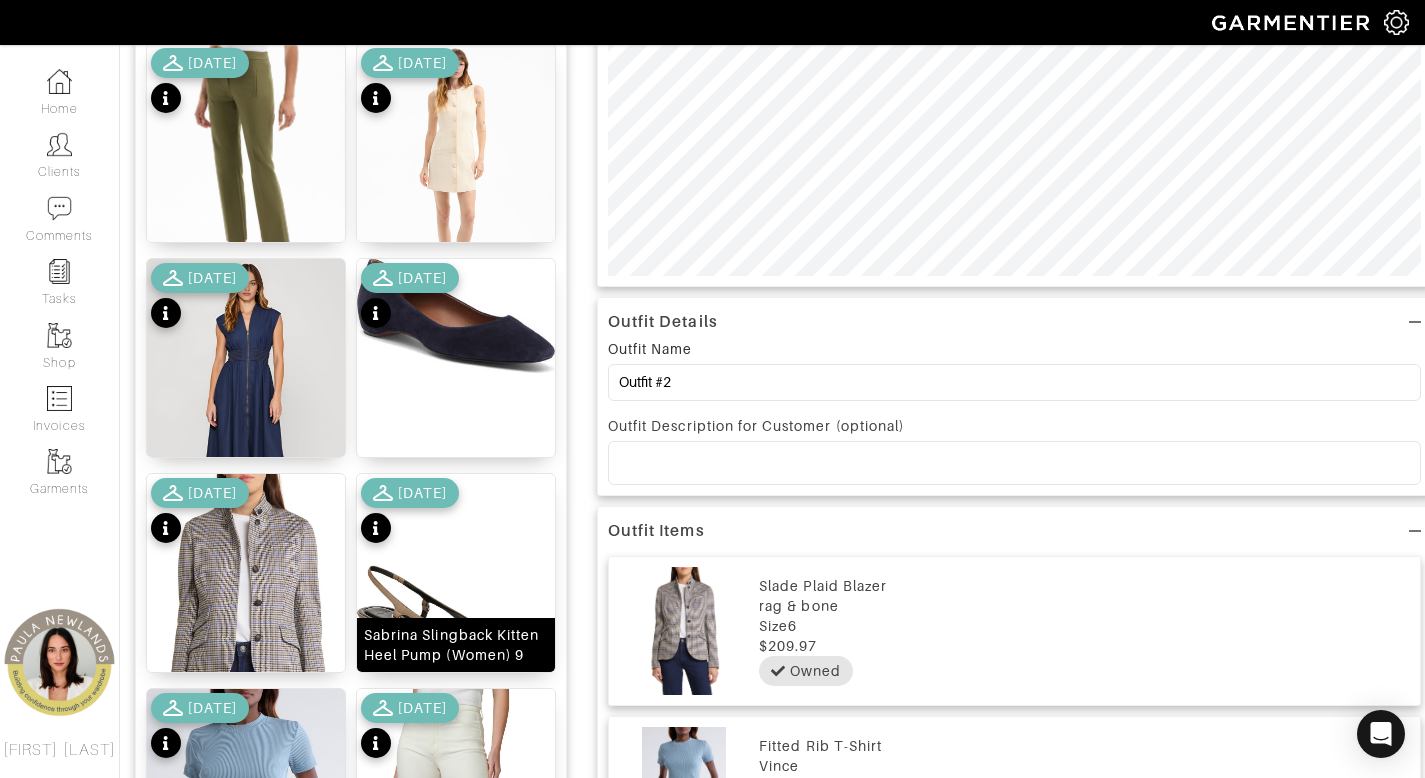 scroll, scrollTop: 571, scrollLeft: 0, axis: vertical 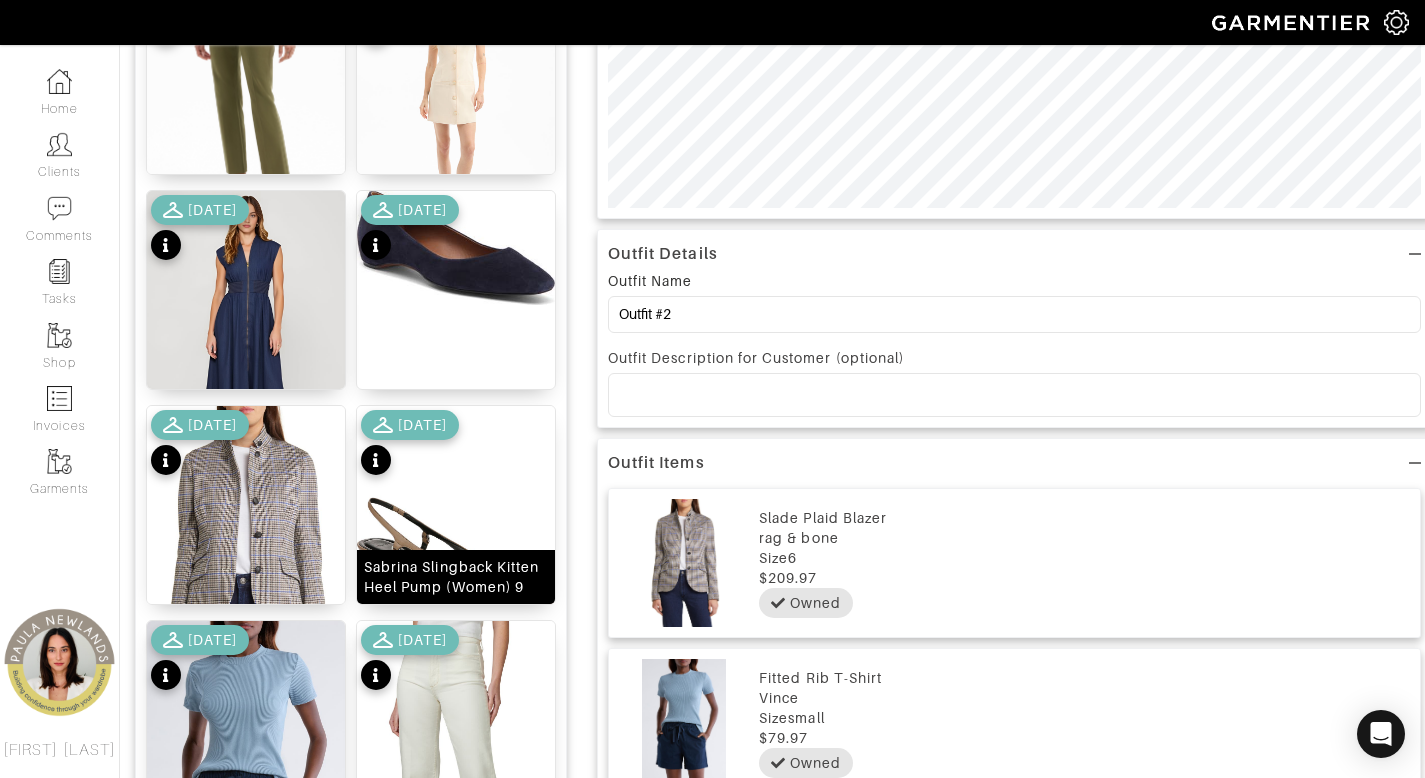 click on "Sabrina Slingback Kitten Heel Pump (Women) 9" at bounding box center [456, 577] 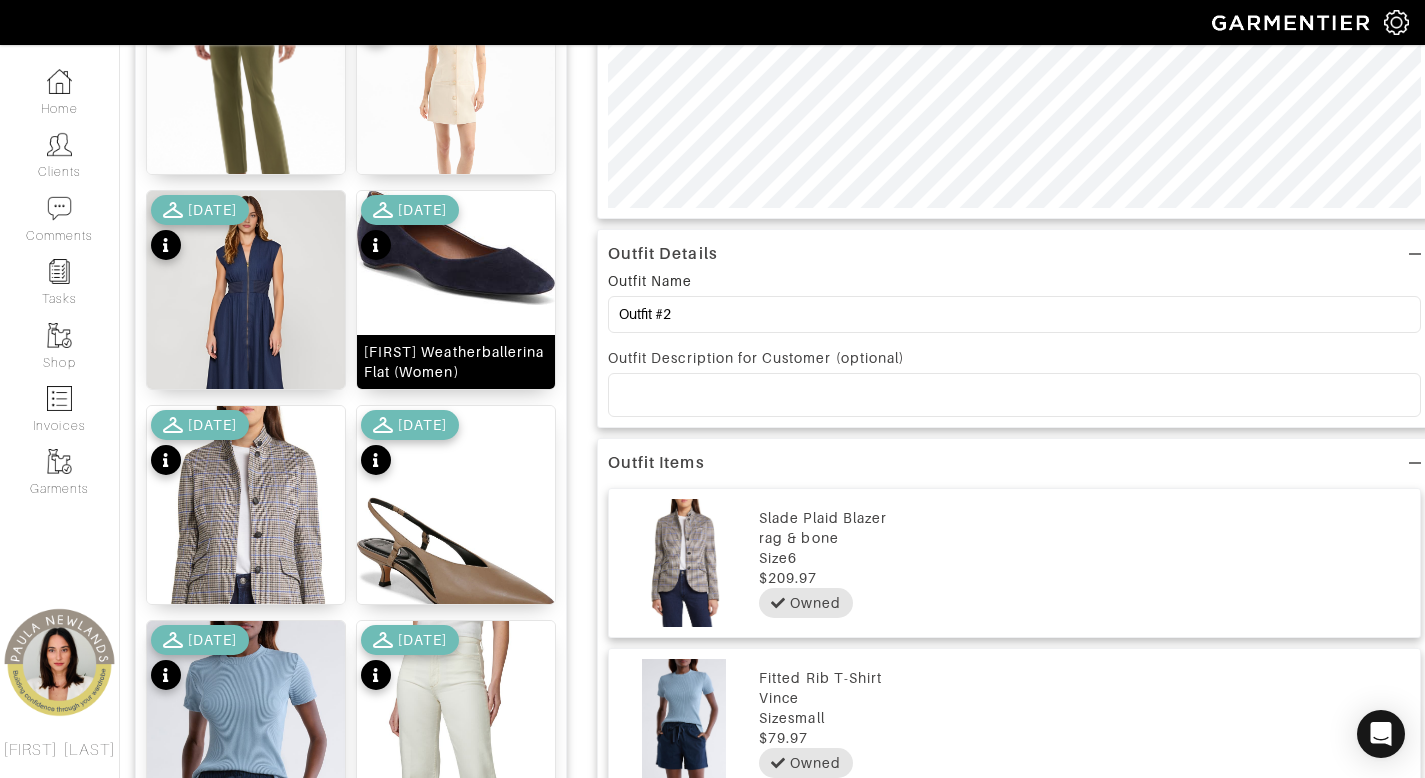click on "'Marcella' Weatherproof Ballerina Flat (Women)" at bounding box center (456, 362) 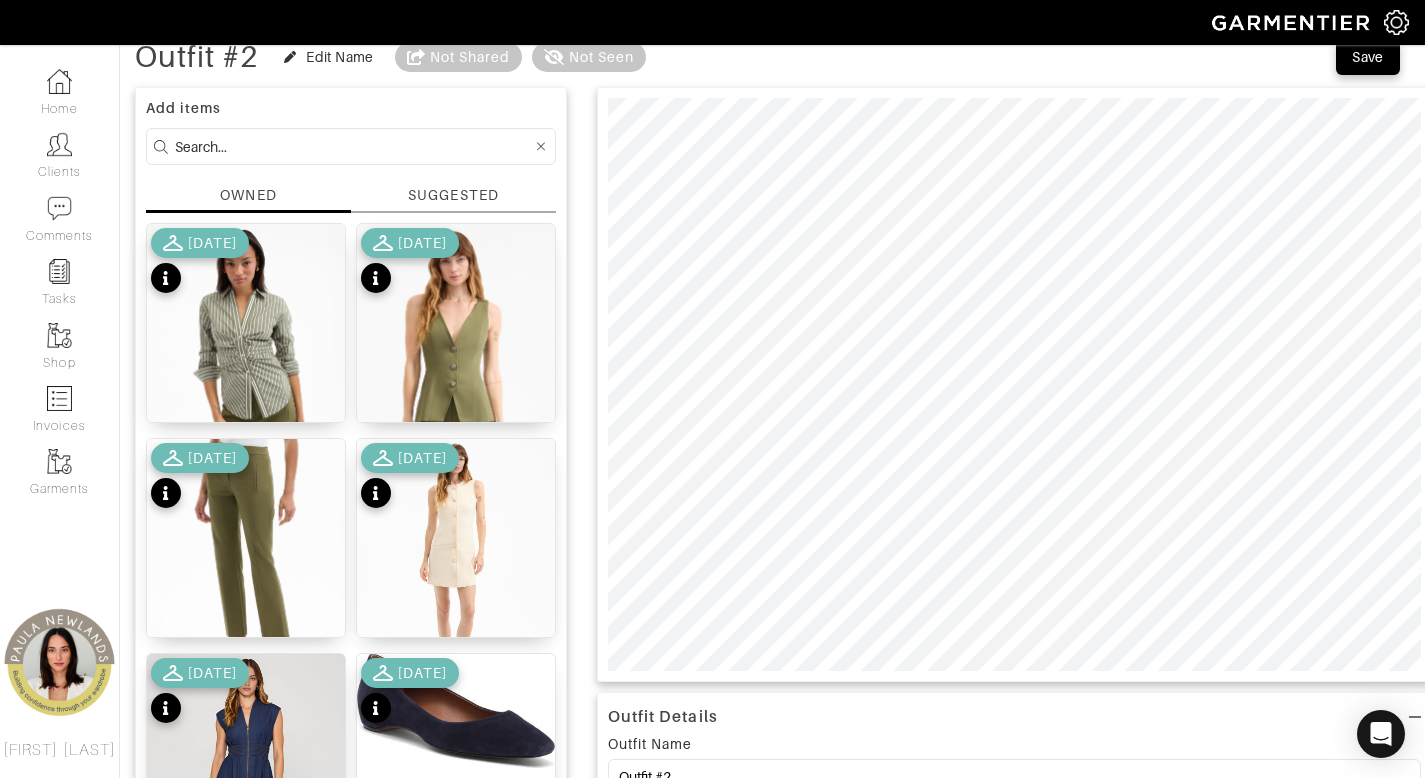 scroll, scrollTop: 0, scrollLeft: 0, axis: both 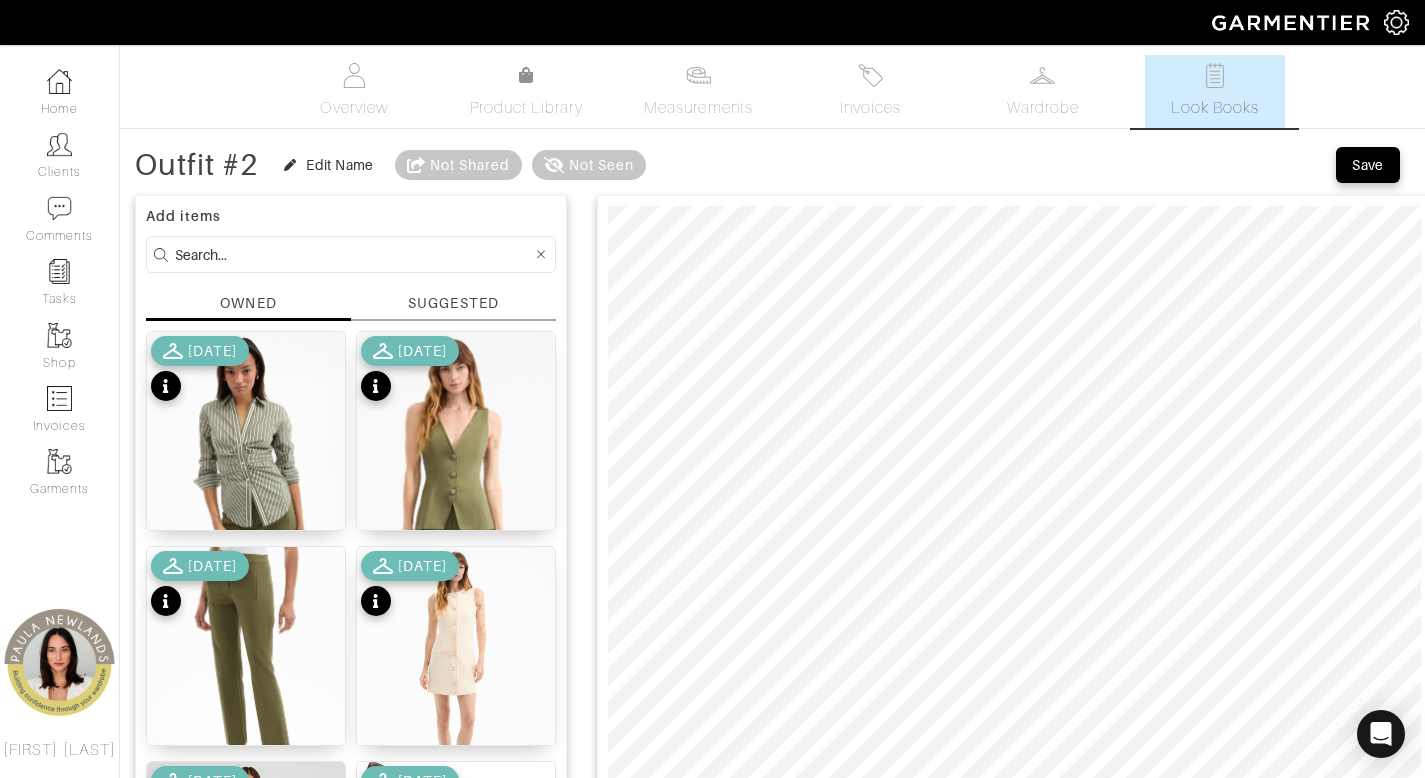 click at bounding box center (353, 254) 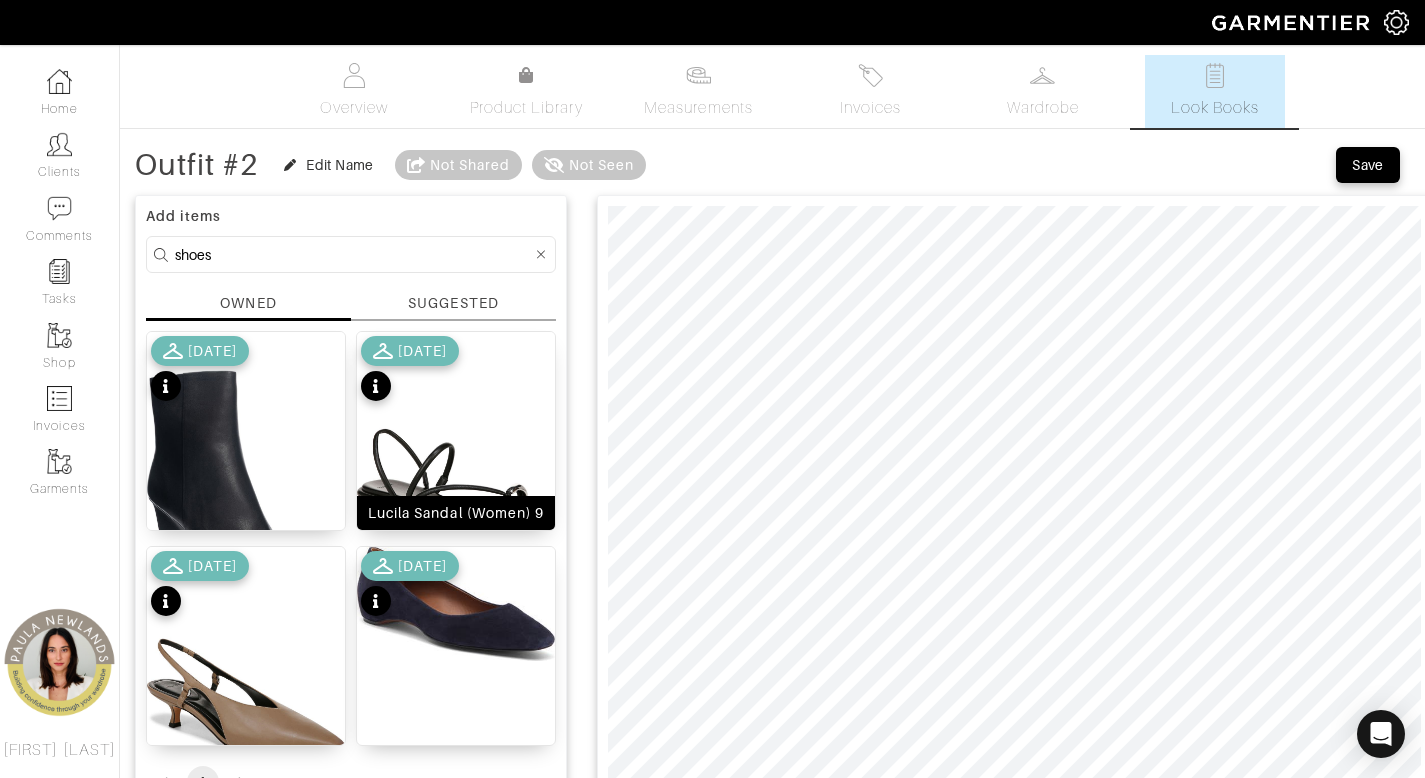 click on "Lucila Sandal (Women)   9" at bounding box center (456, 513) 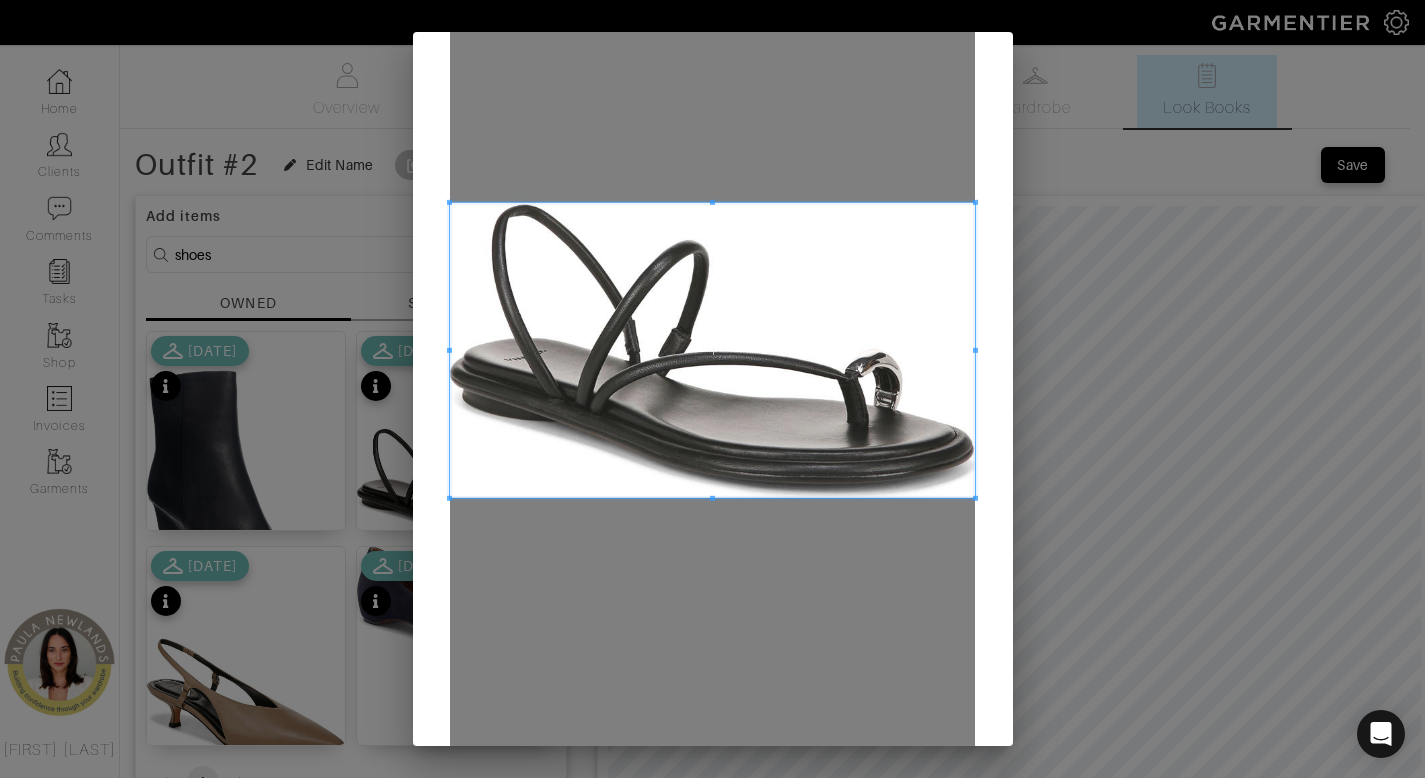scroll, scrollTop: 207, scrollLeft: 0, axis: vertical 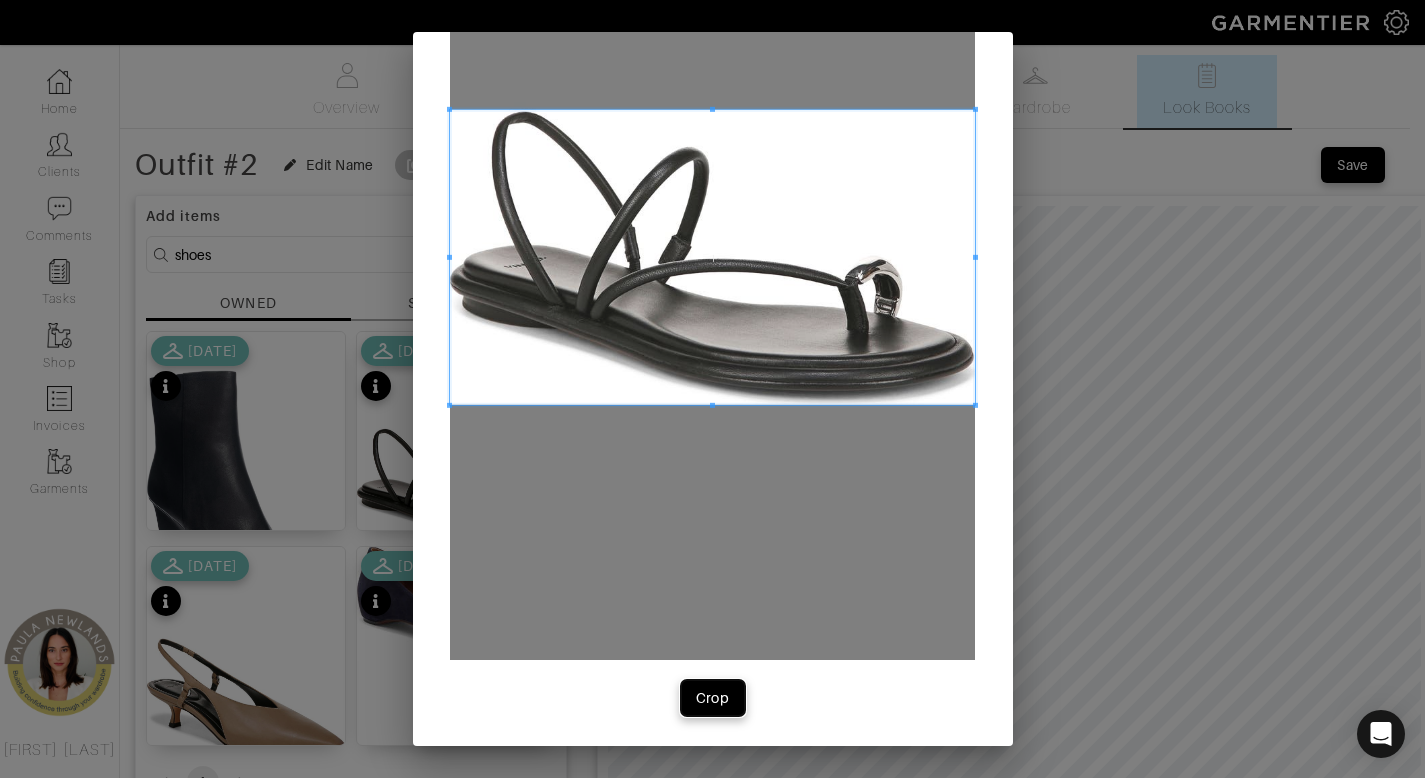 click on "Crop" at bounding box center [713, 698] 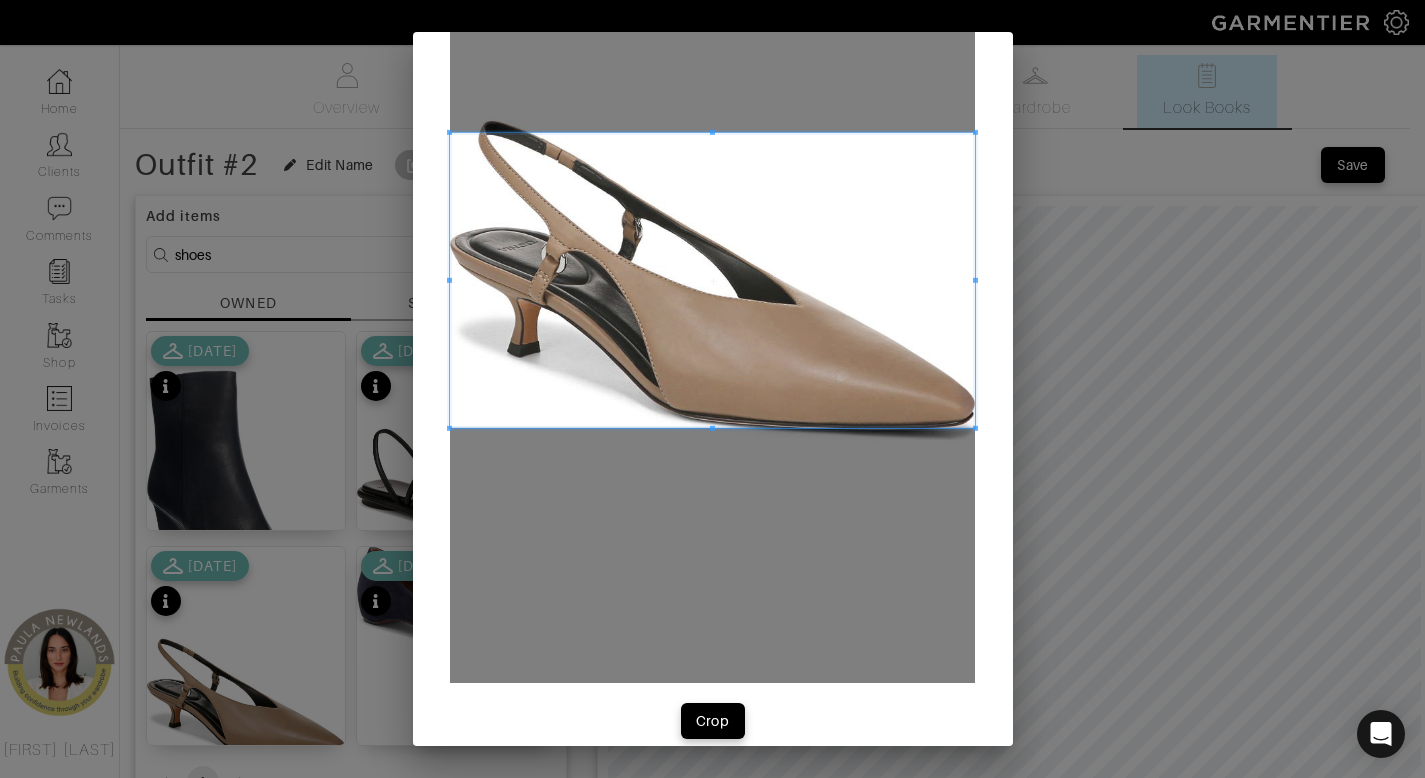 scroll, scrollTop: 207, scrollLeft: 0, axis: vertical 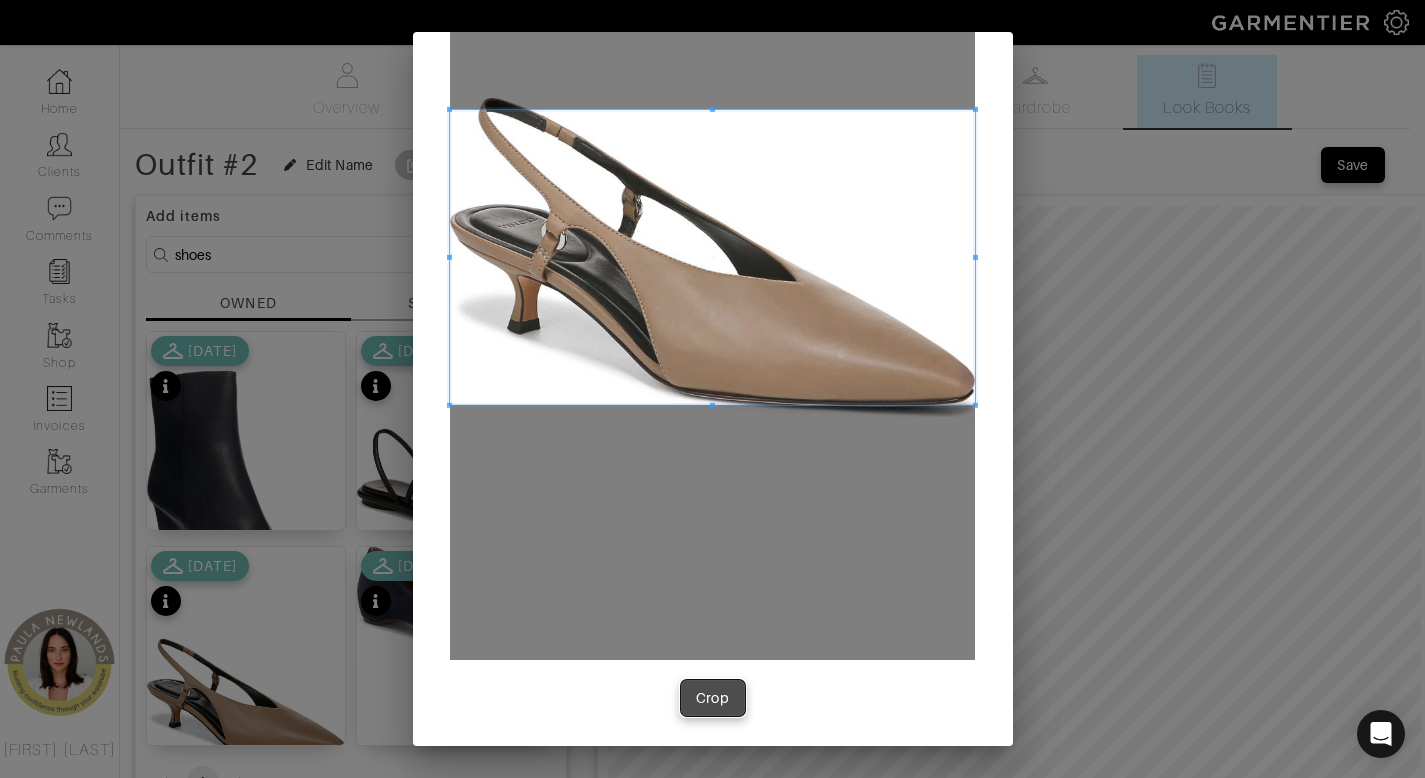 click on "Crop" at bounding box center (713, 698) 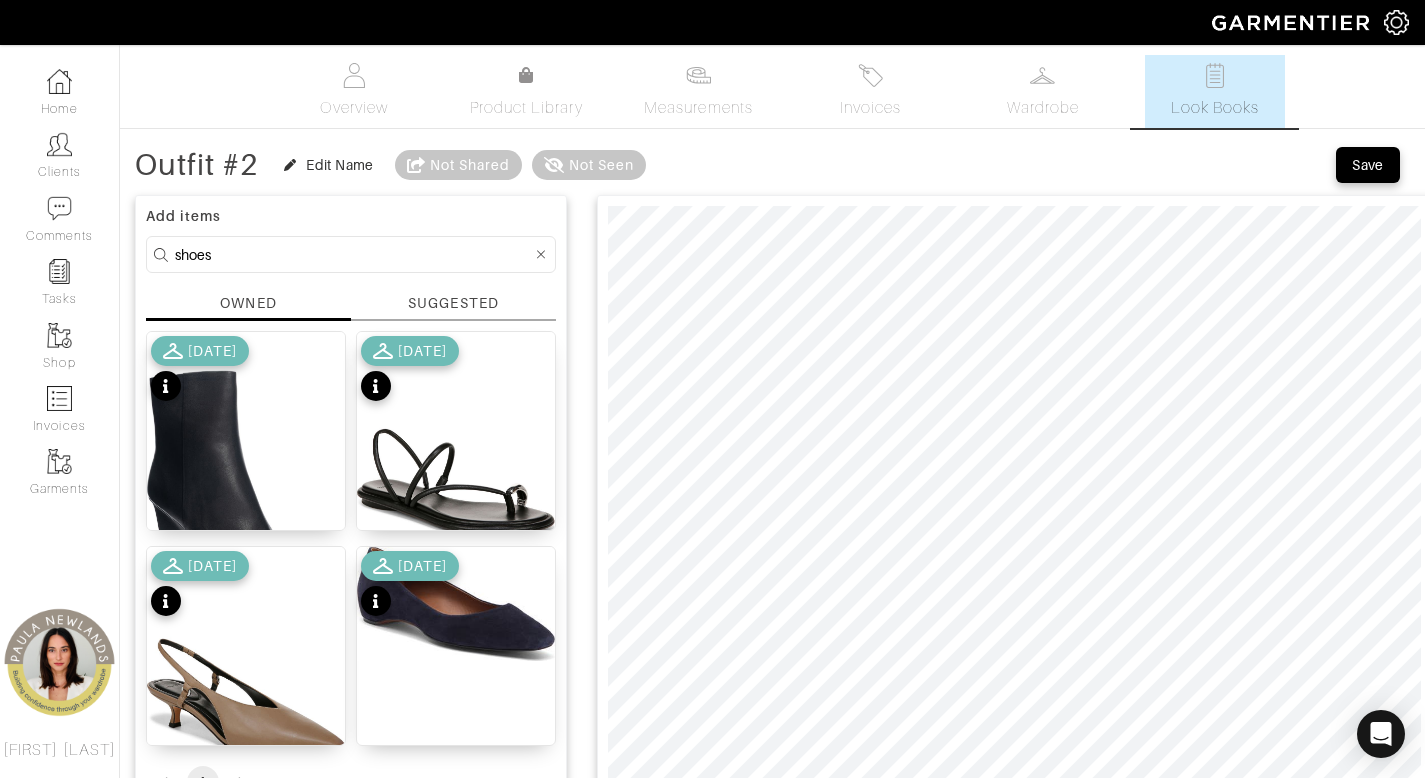 click on "shoes" at bounding box center [353, 254] 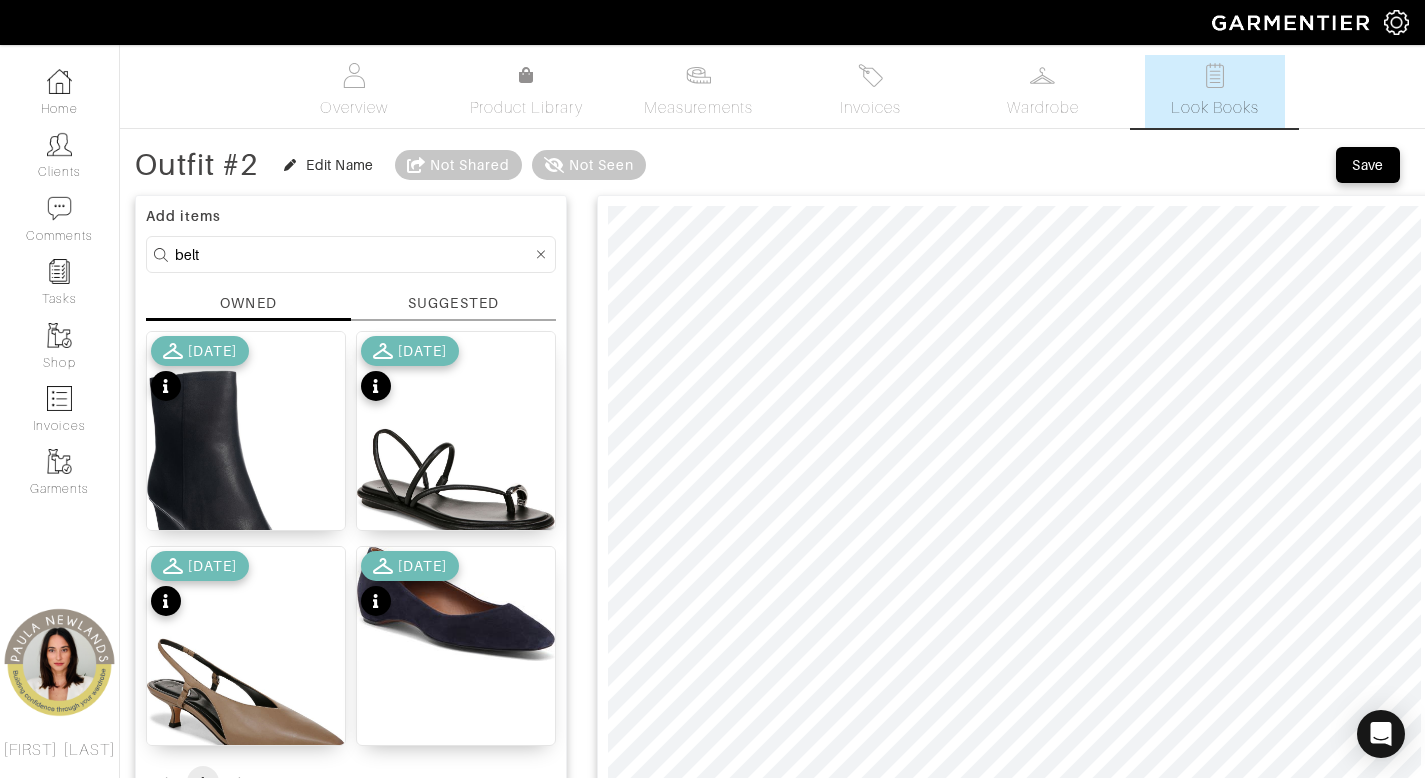 type on "belt" 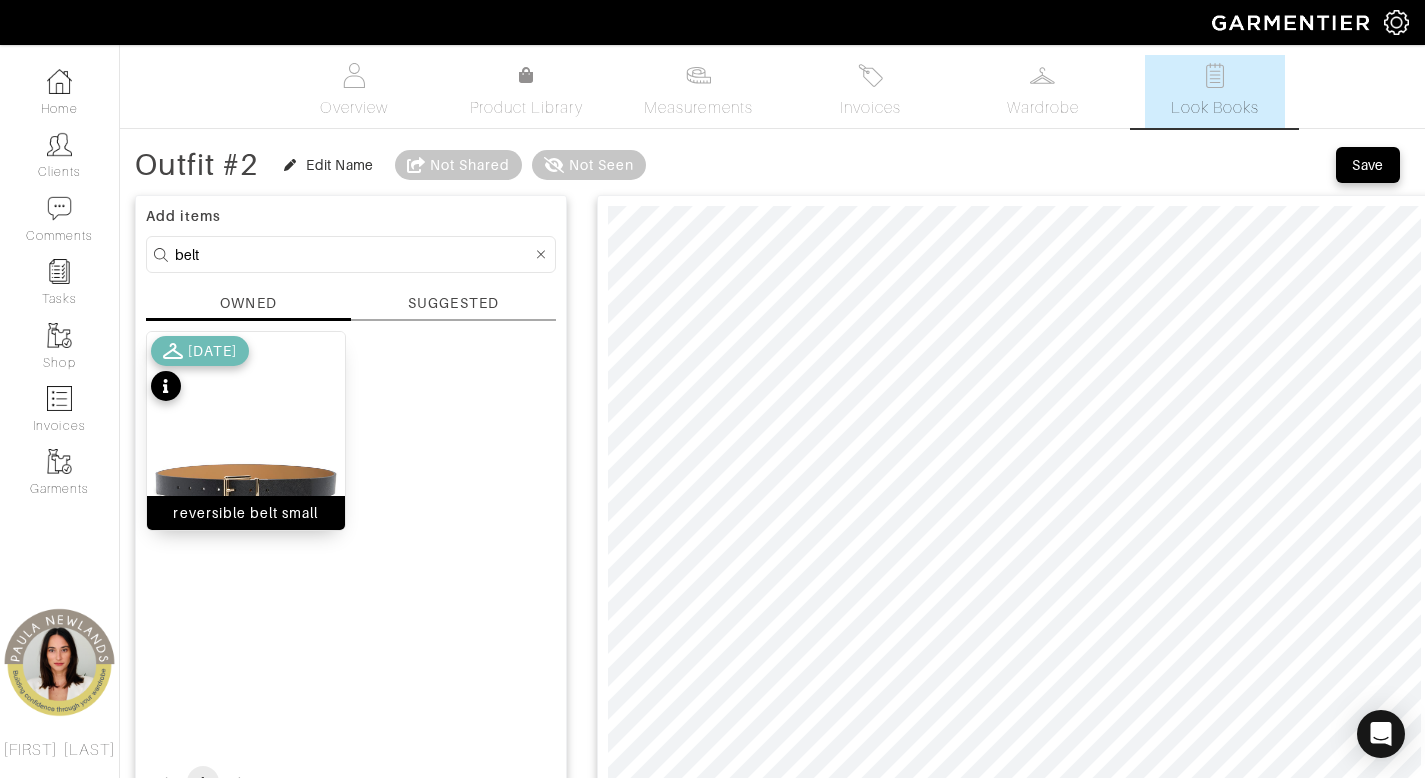 click on "reversible belt   small" at bounding box center (245, 513) 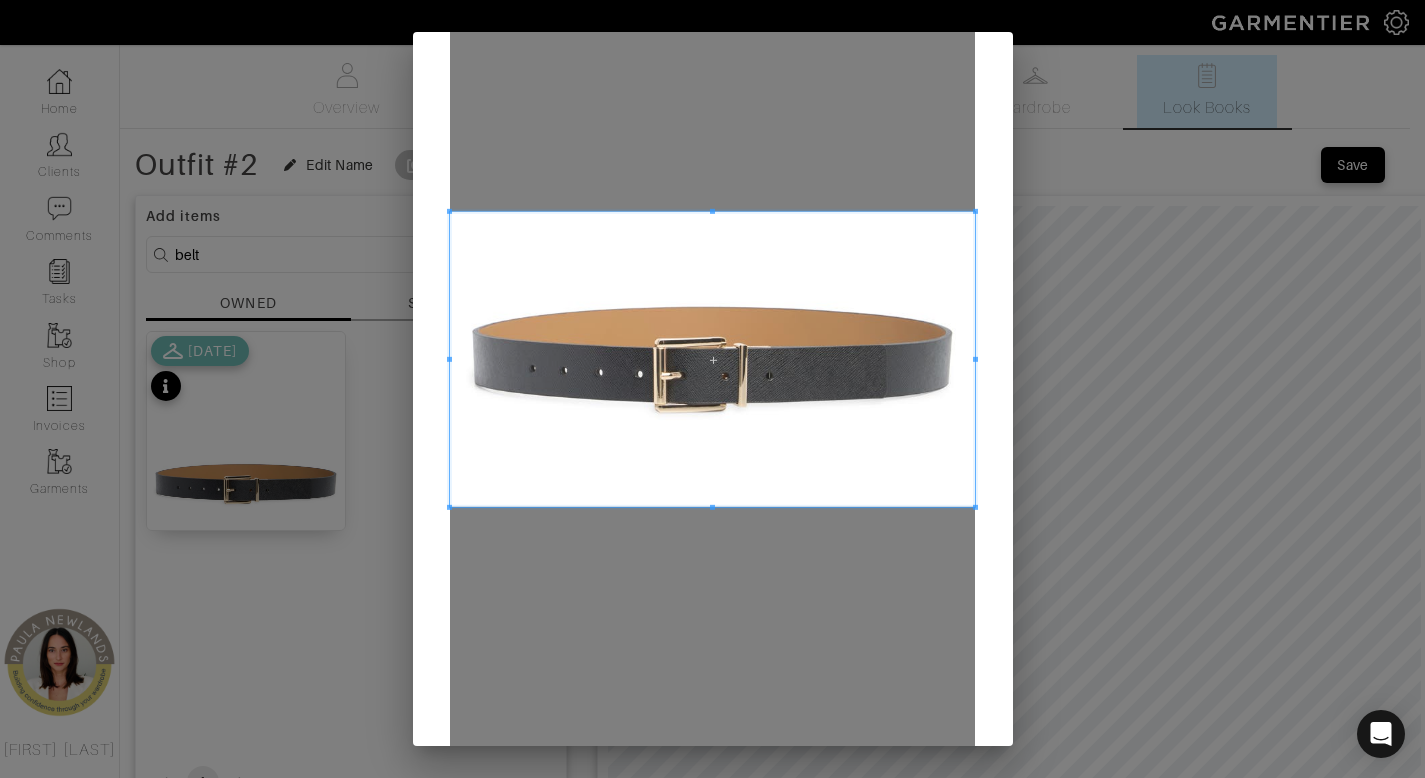 scroll, scrollTop: 207, scrollLeft: 0, axis: vertical 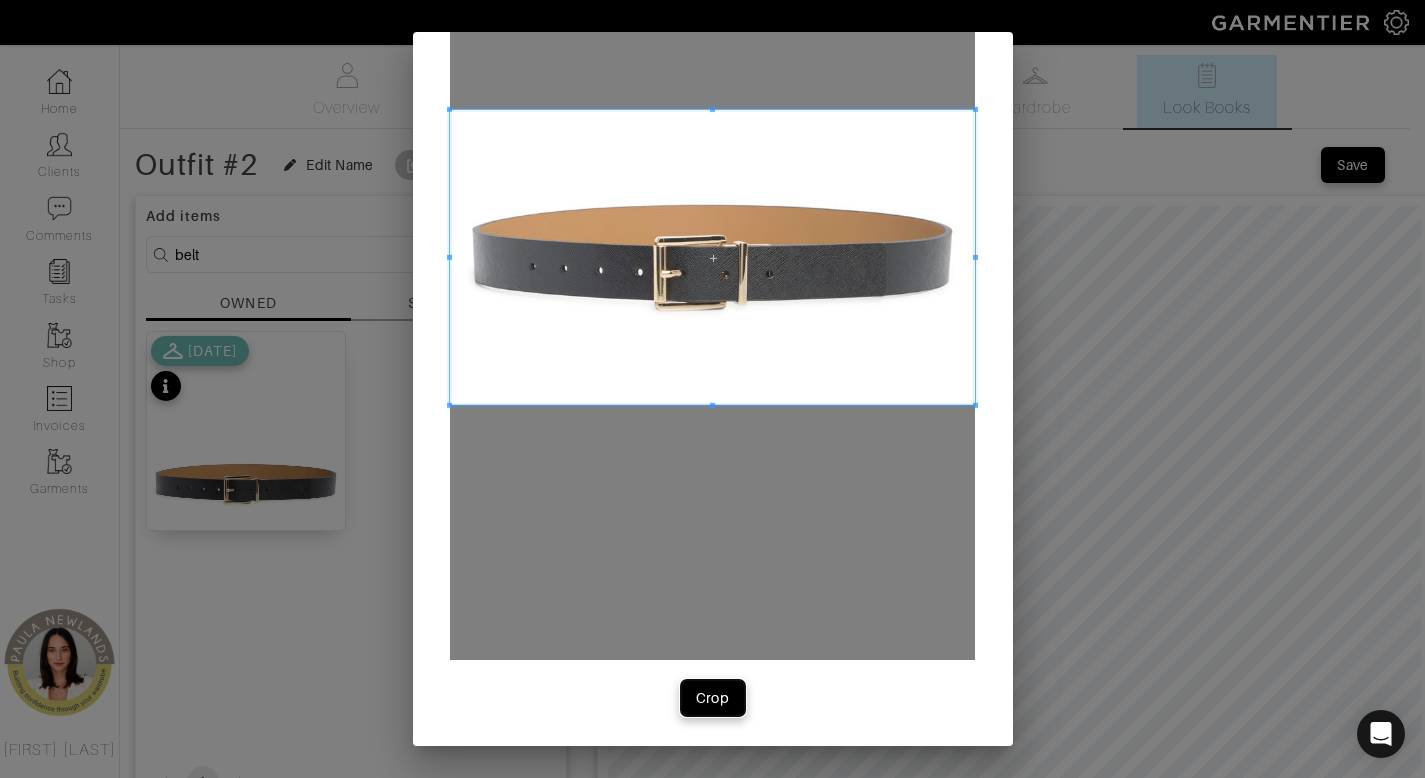 click on "Crop" at bounding box center [713, 698] 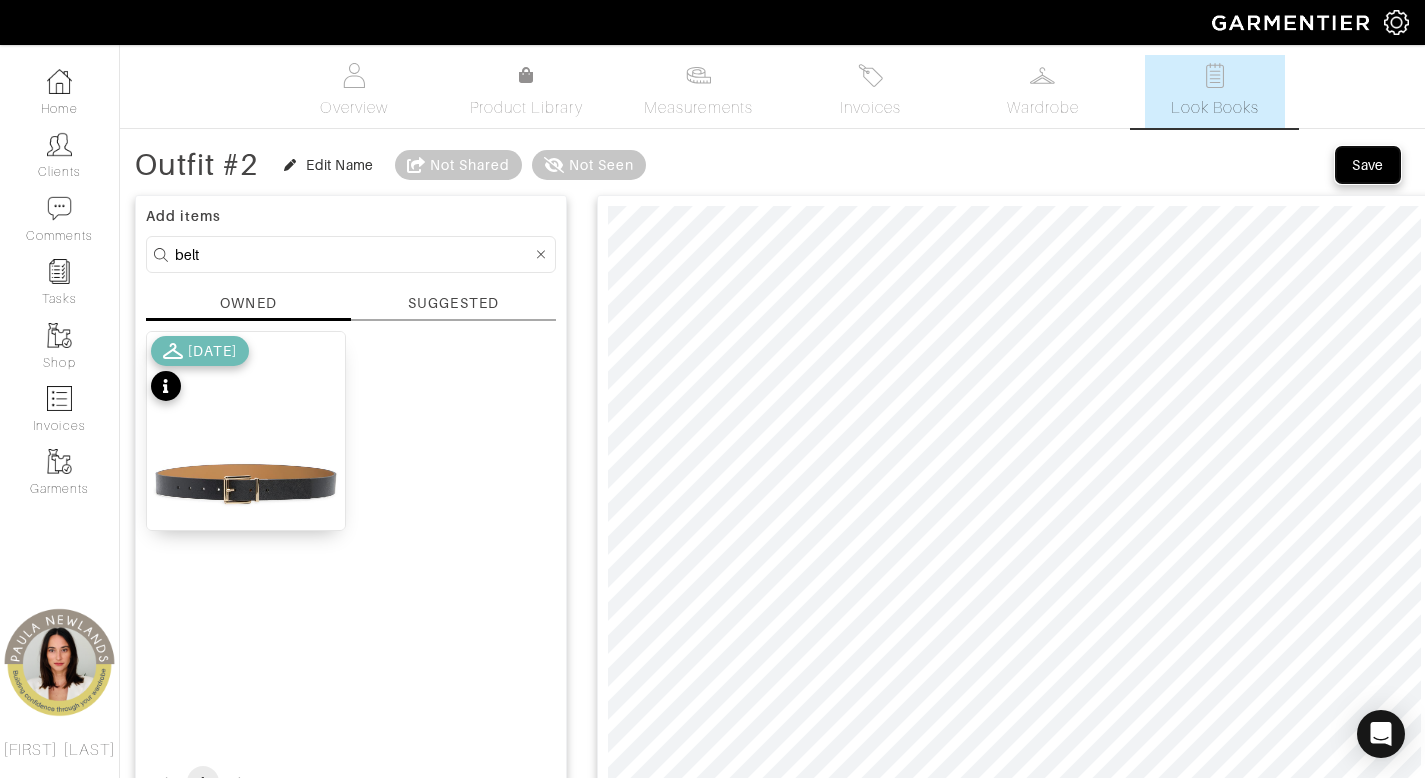 click on "Save" at bounding box center [1368, 165] 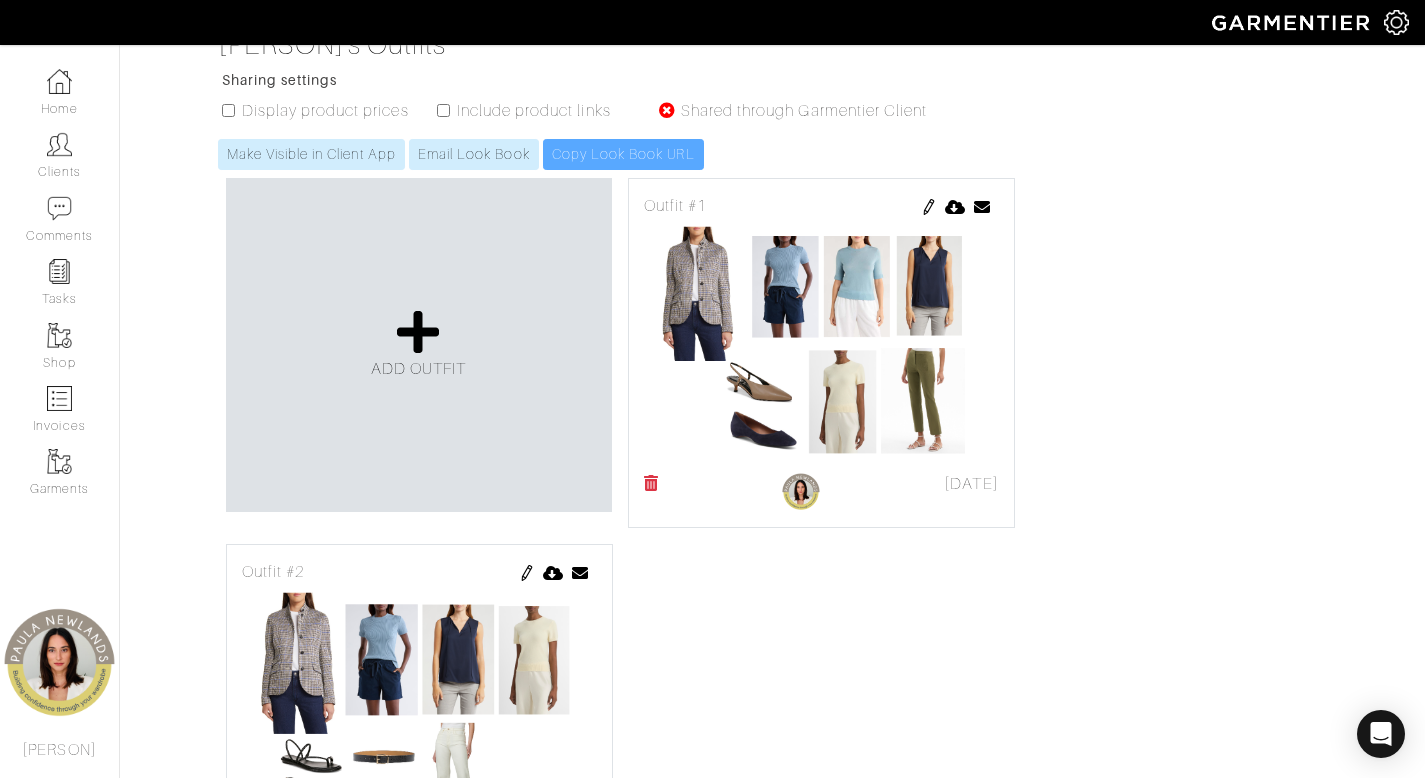 scroll, scrollTop: 326, scrollLeft: 0, axis: vertical 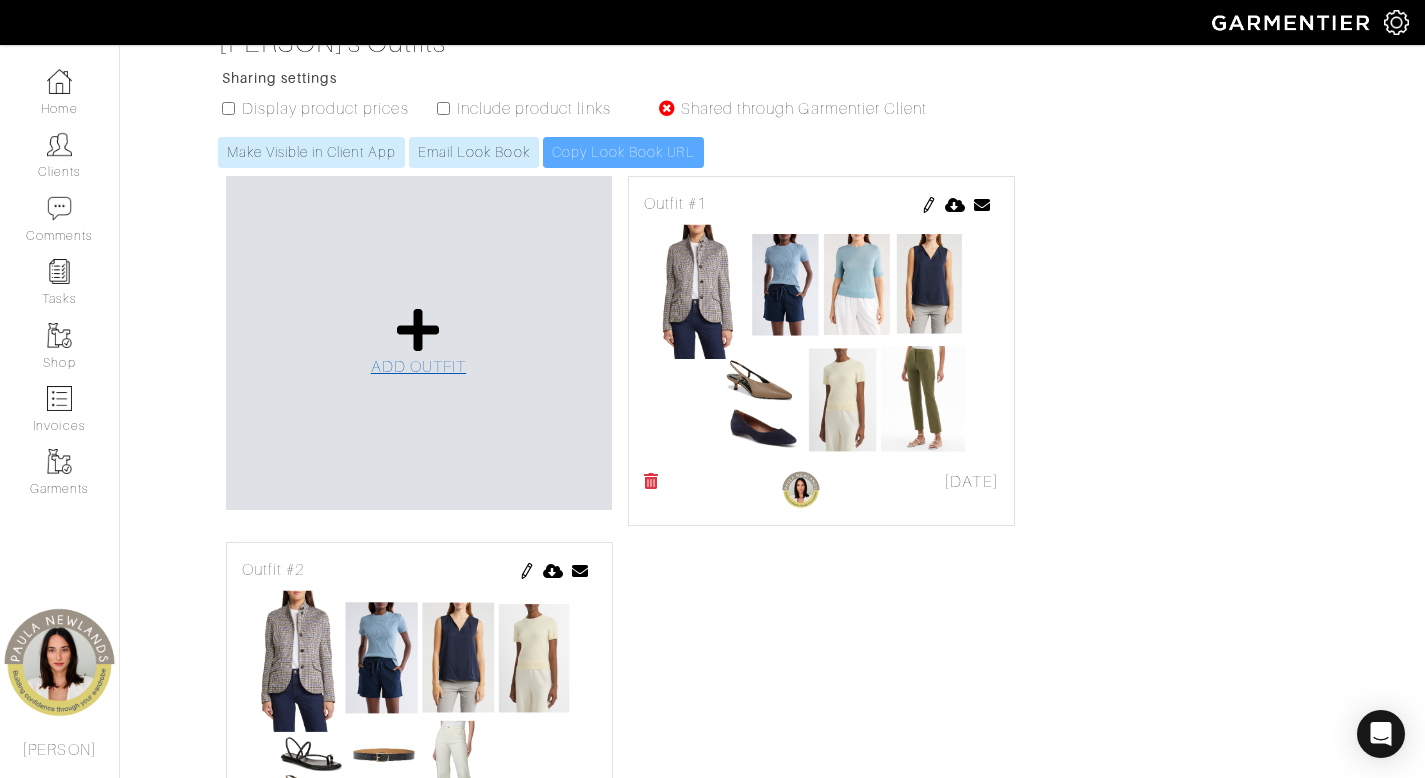 click at bounding box center [418, 330] 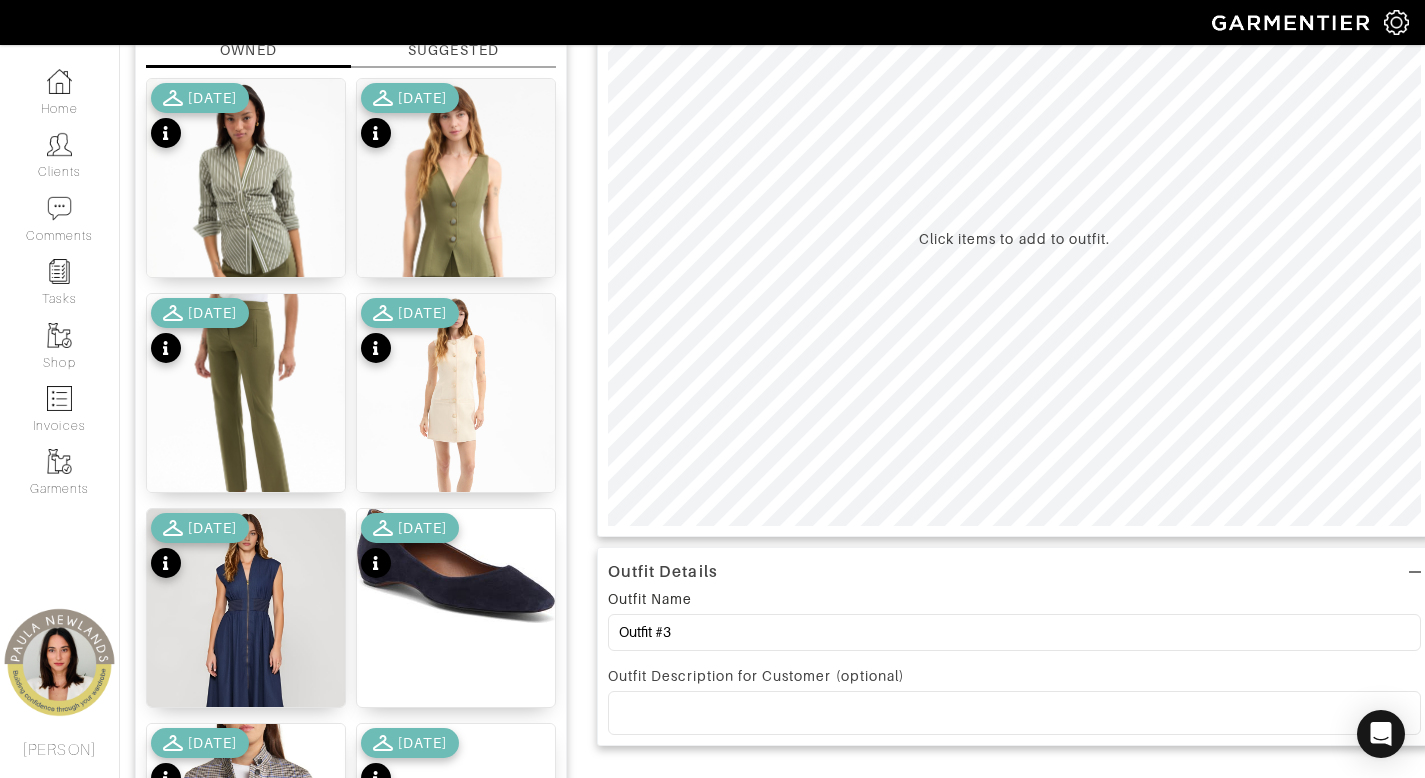 scroll, scrollTop: 0, scrollLeft: 0, axis: both 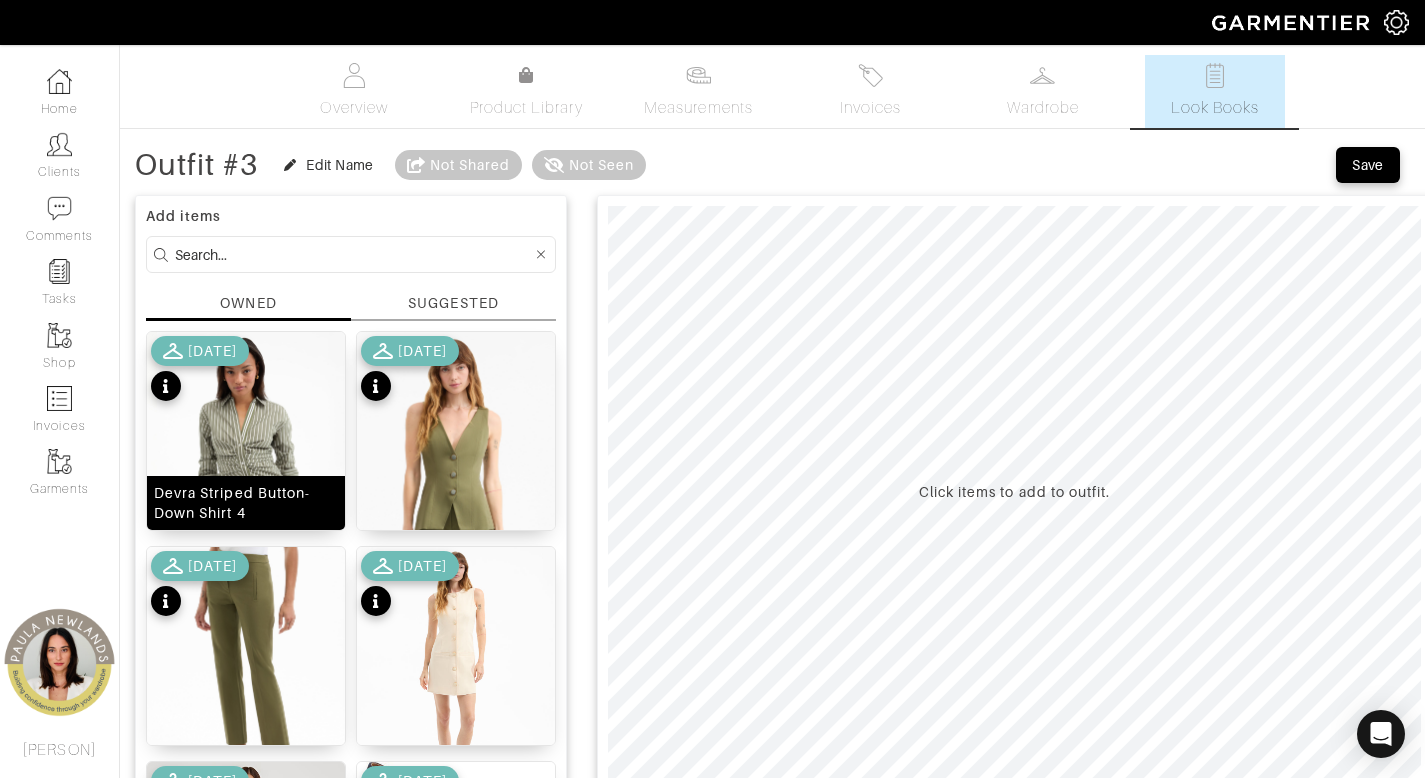 click on "Devra Striped Button-Down Shirt   4" at bounding box center (246, 503) 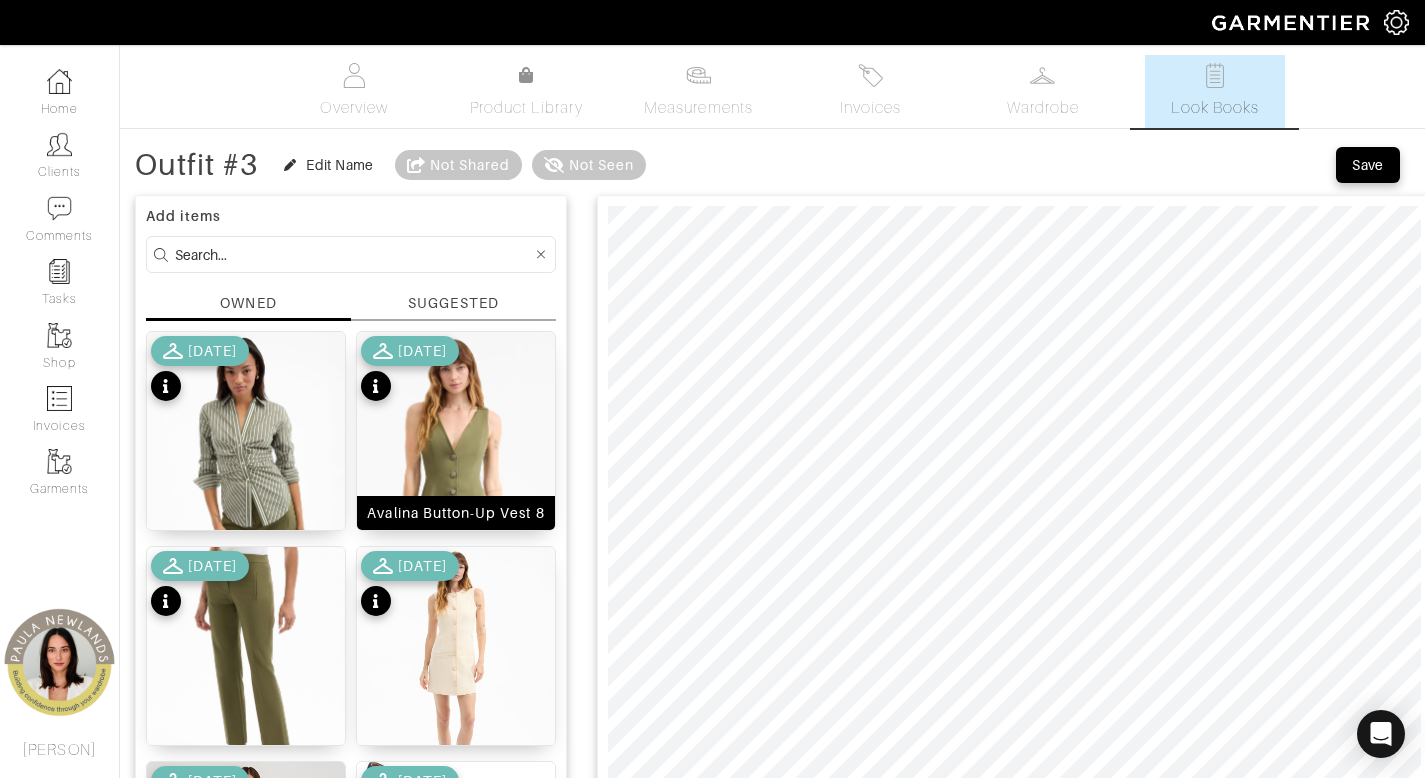 click on "Avalina Button-Up Vest   8" at bounding box center [455, 513] 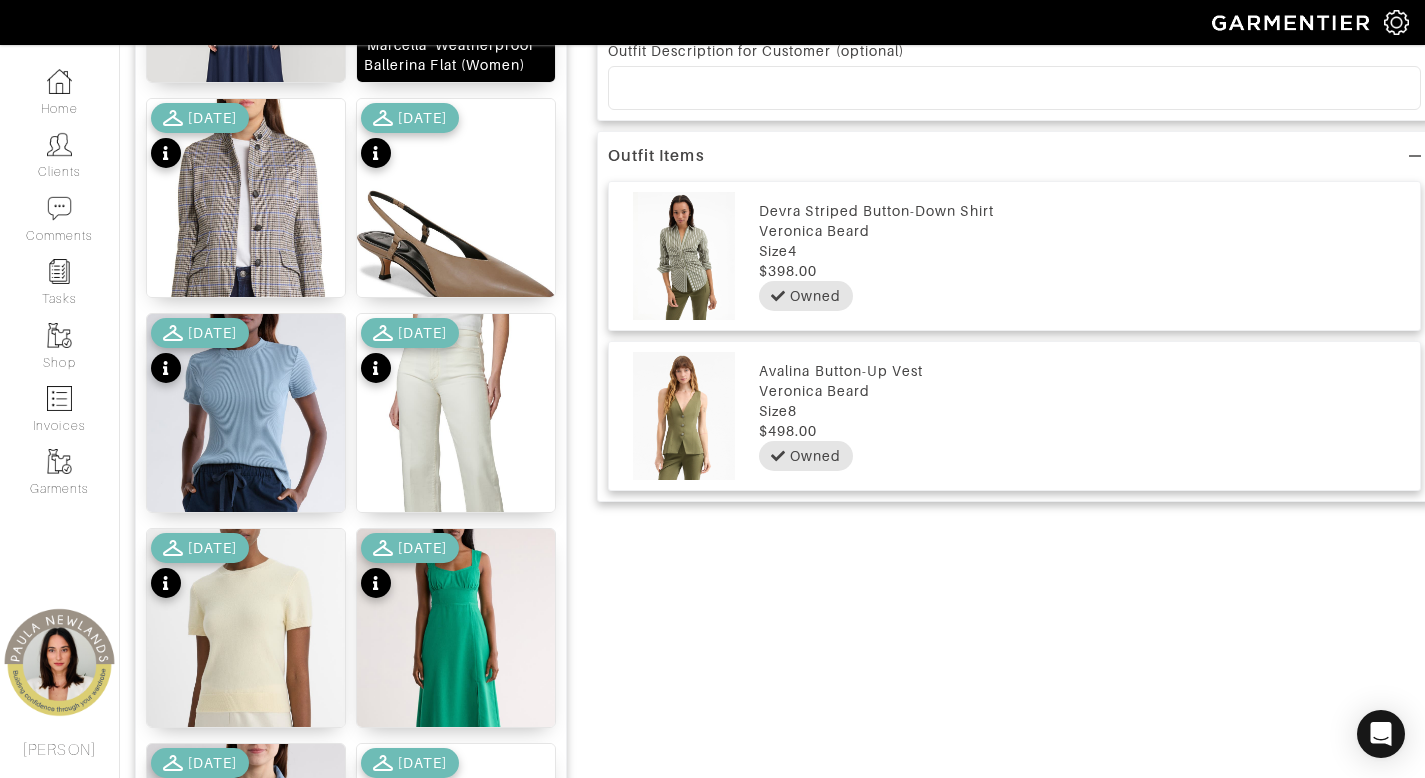 scroll, scrollTop: 885, scrollLeft: 0, axis: vertical 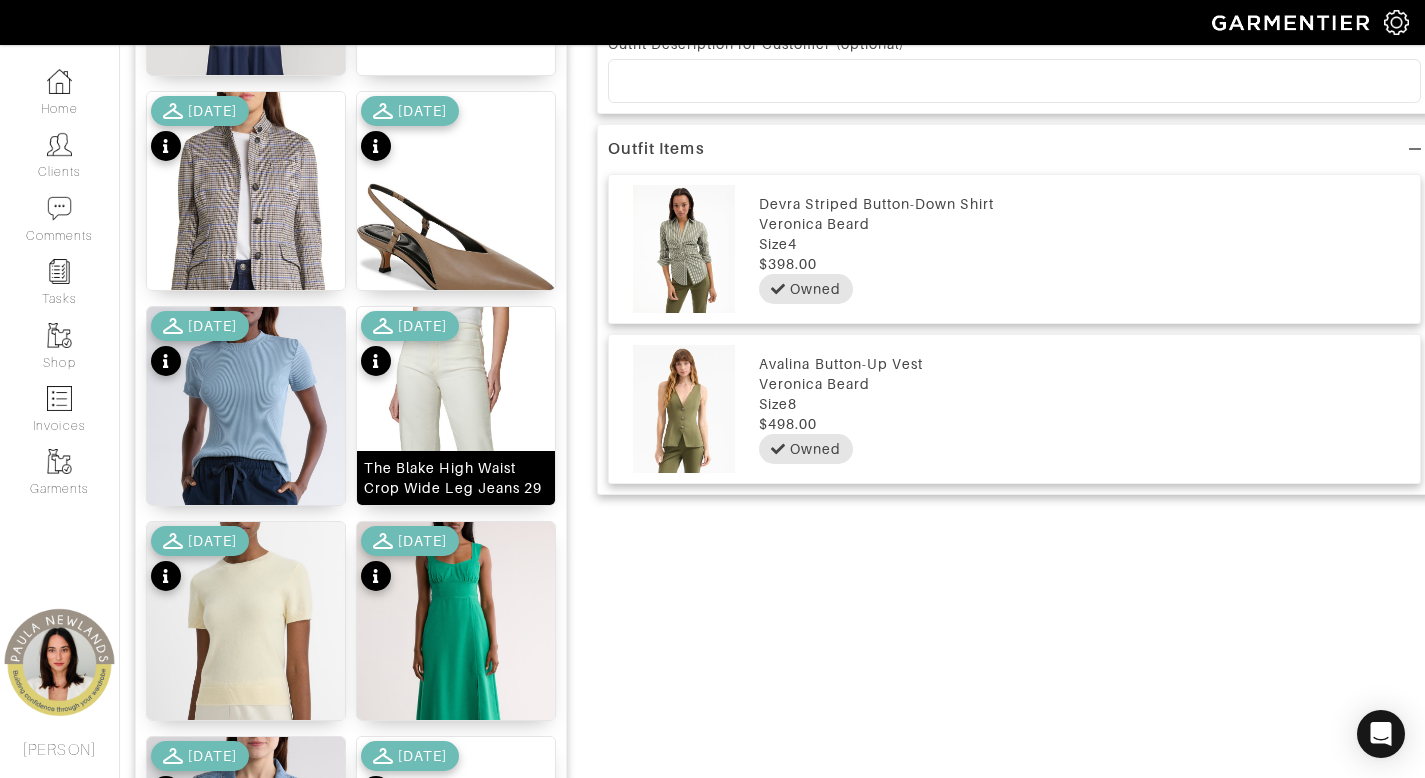 click on "The Blake High Waist Crop Wide Leg Jeans   29" at bounding box center [456, 478] 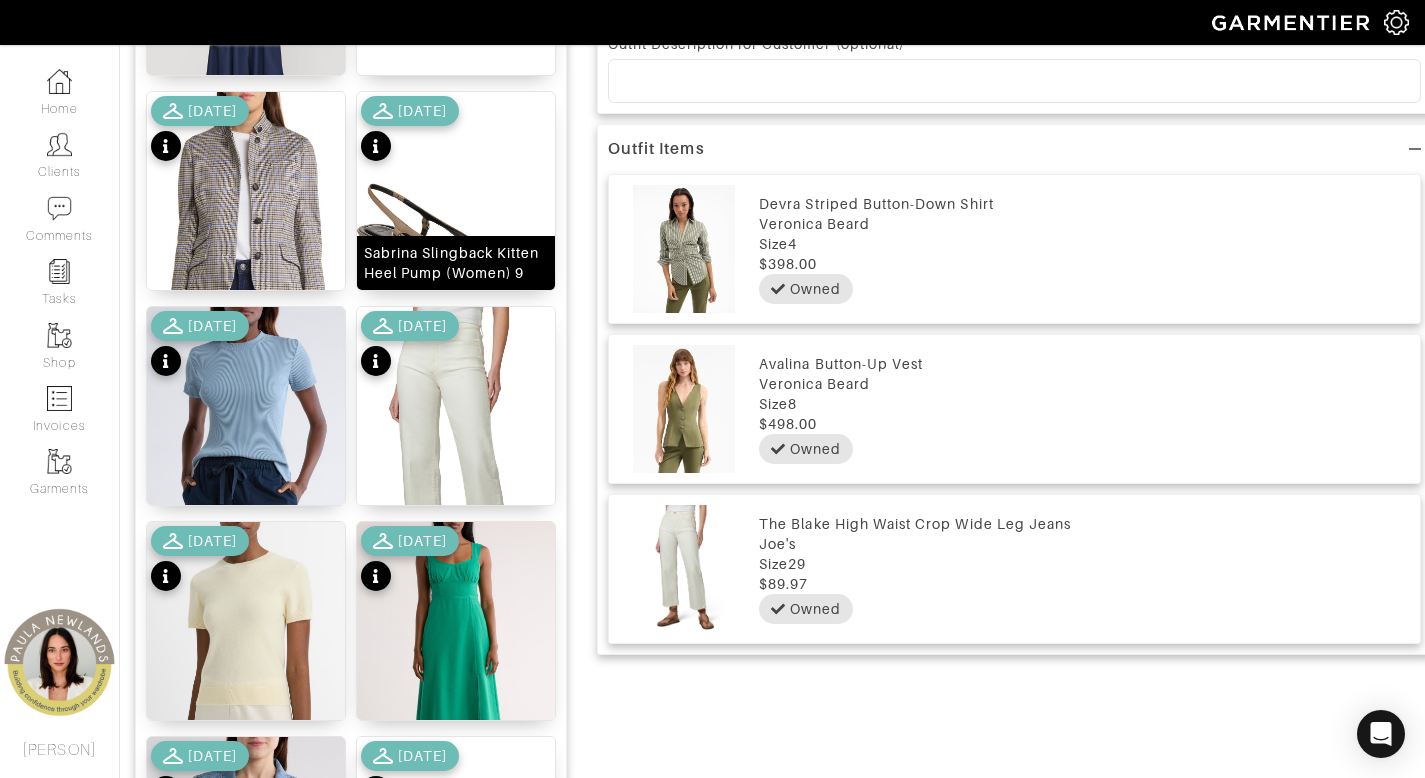 click on "Sabrina Slingback Kitten Heel Pump (Women)   9" at bounding box center (456, 263) 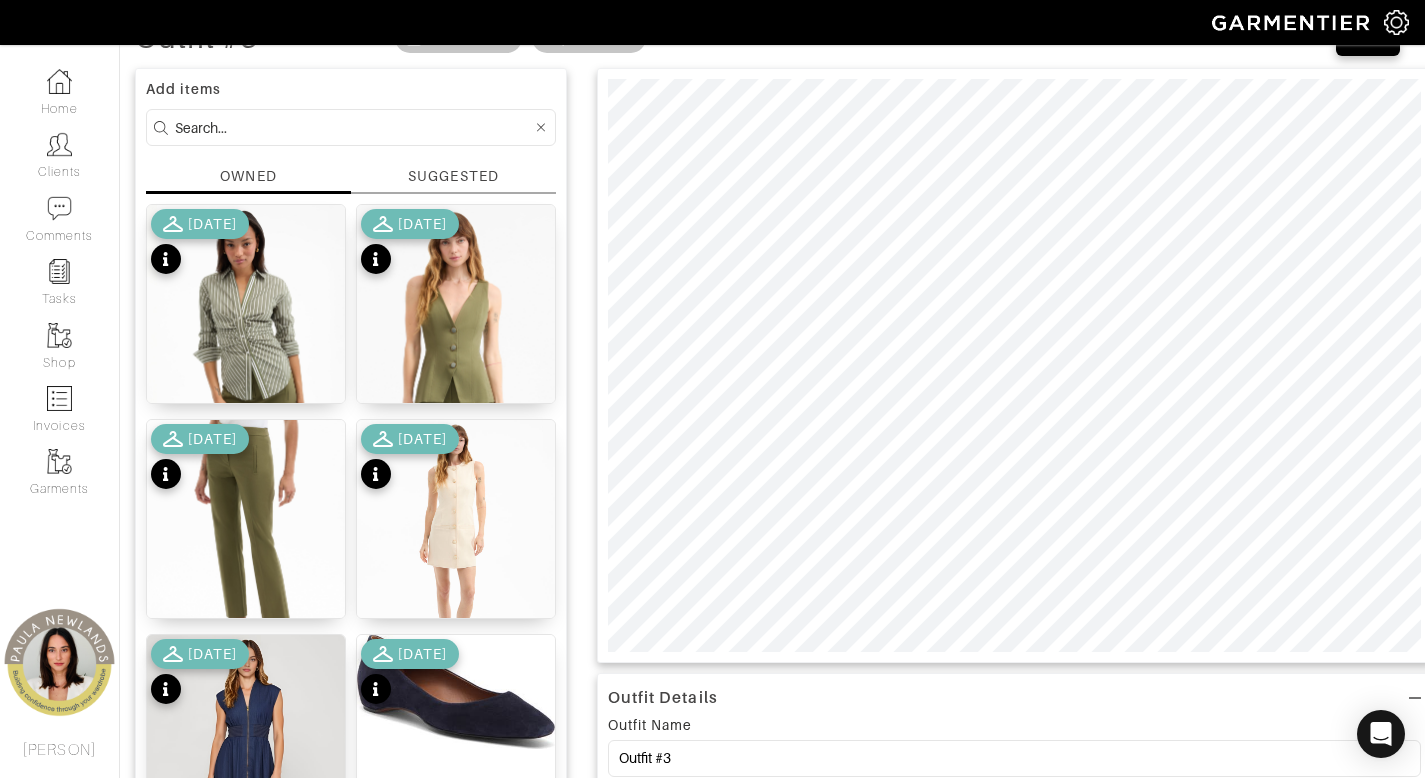 scroll, scrollTop: 105, scrollLeft: 0, axis: vertical 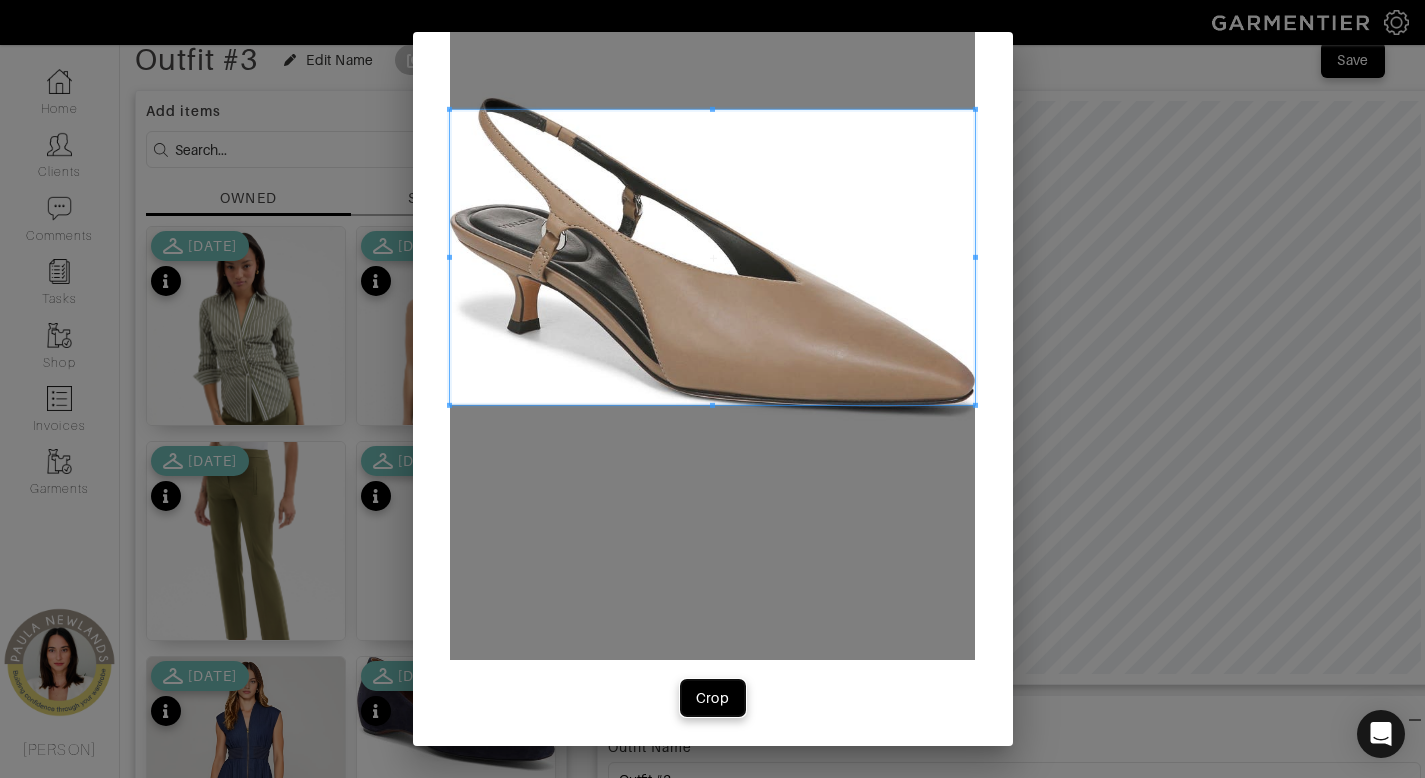 click on "Crop" at bounding box center [713, 698] 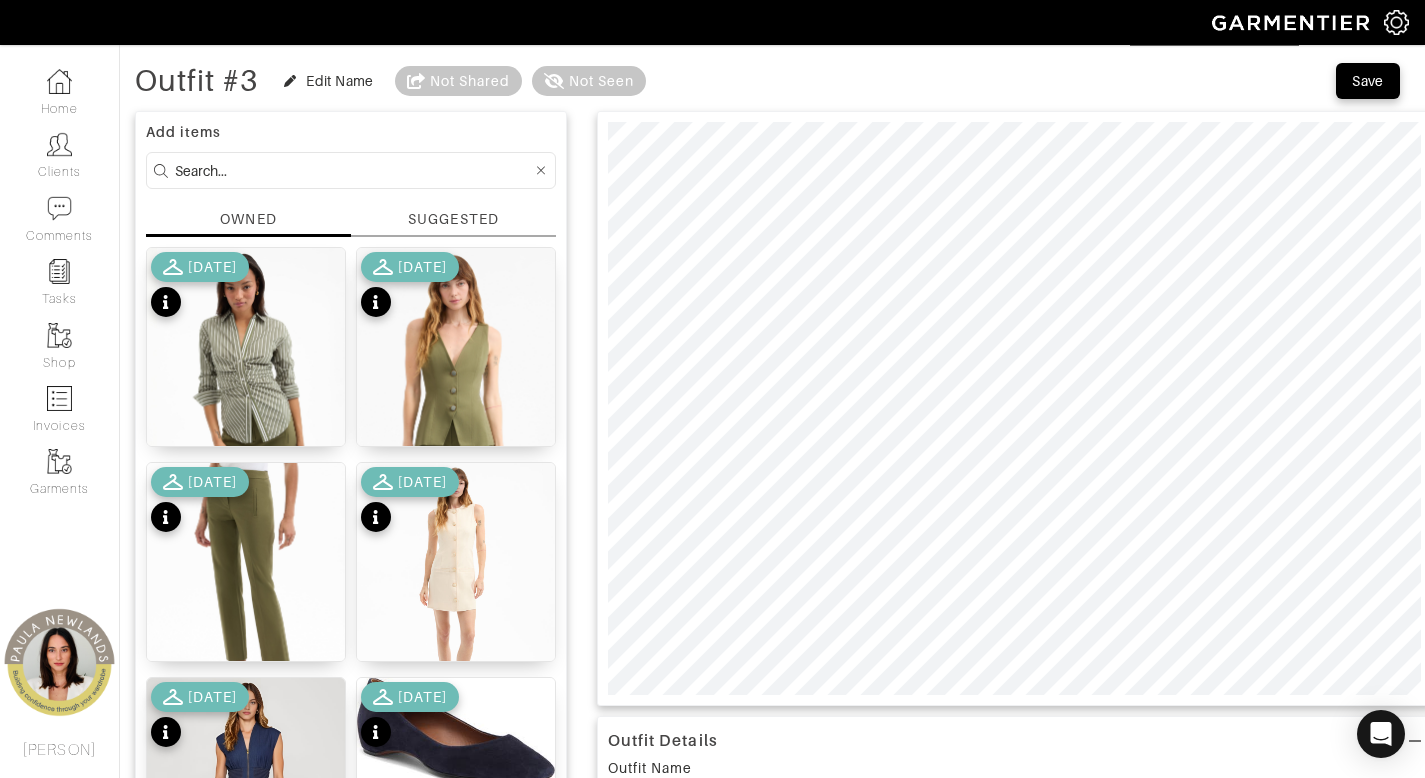 scroll, scrollTop: 64, scrollLeft: 0, axis: vertical 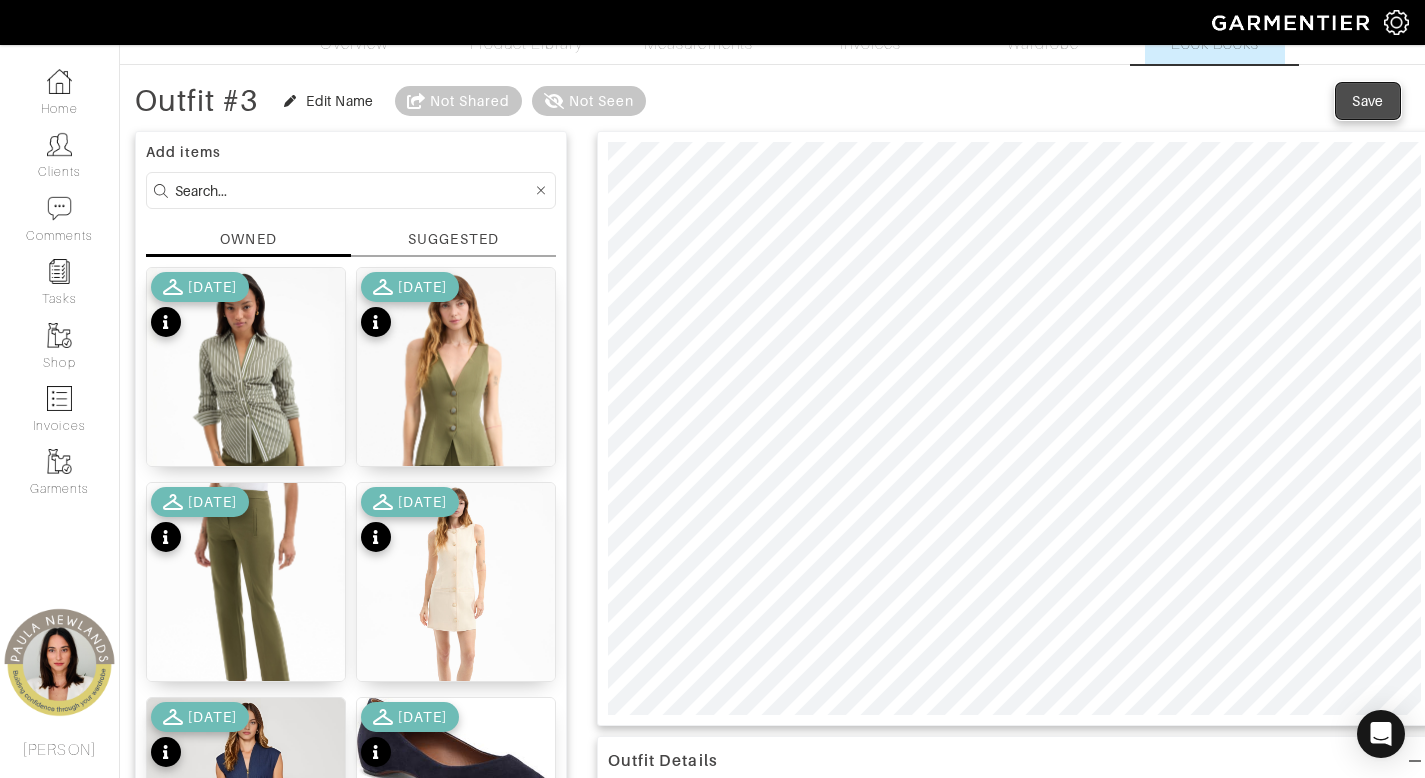 click on "Save" at bounding box center [1368, 101] 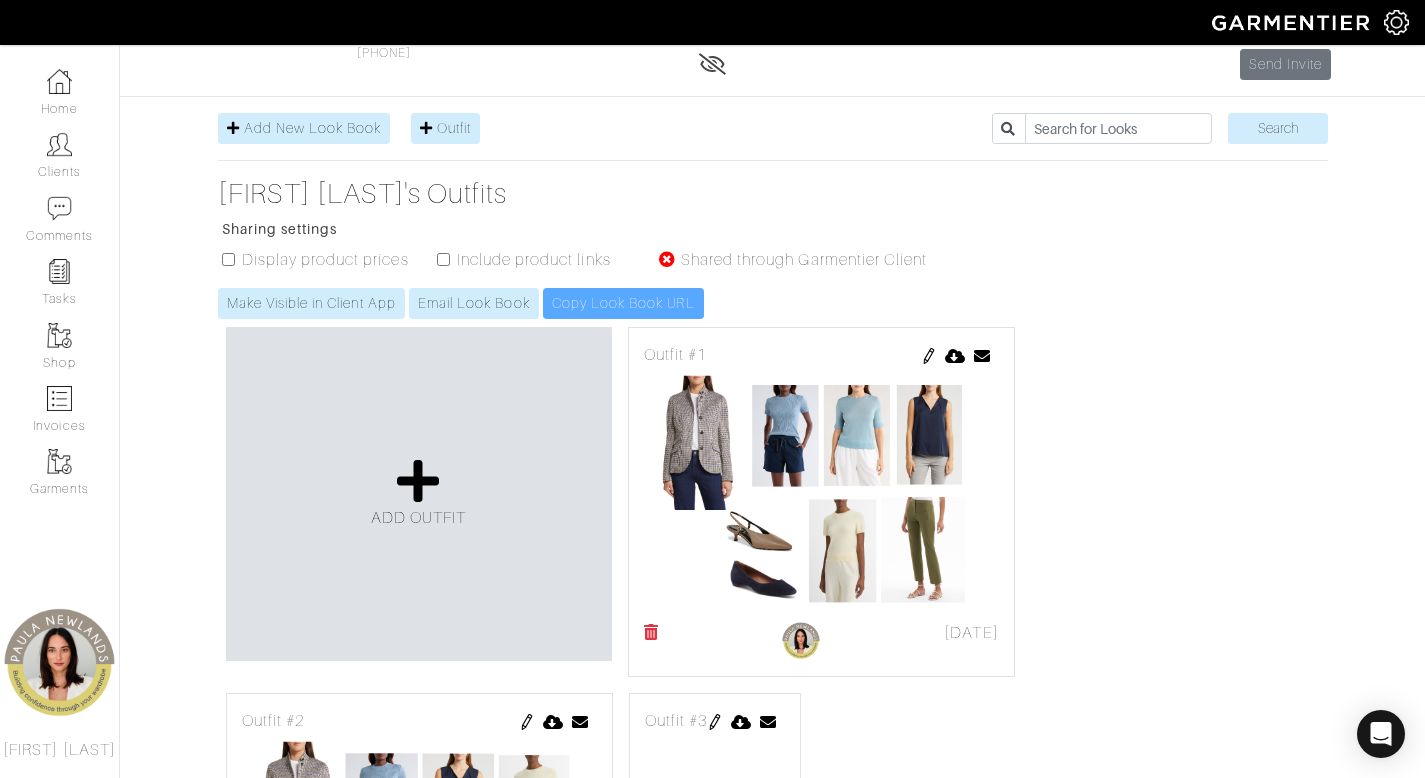 scroll, scrollTop: 360, scrollLeft: 0, axis: vertical 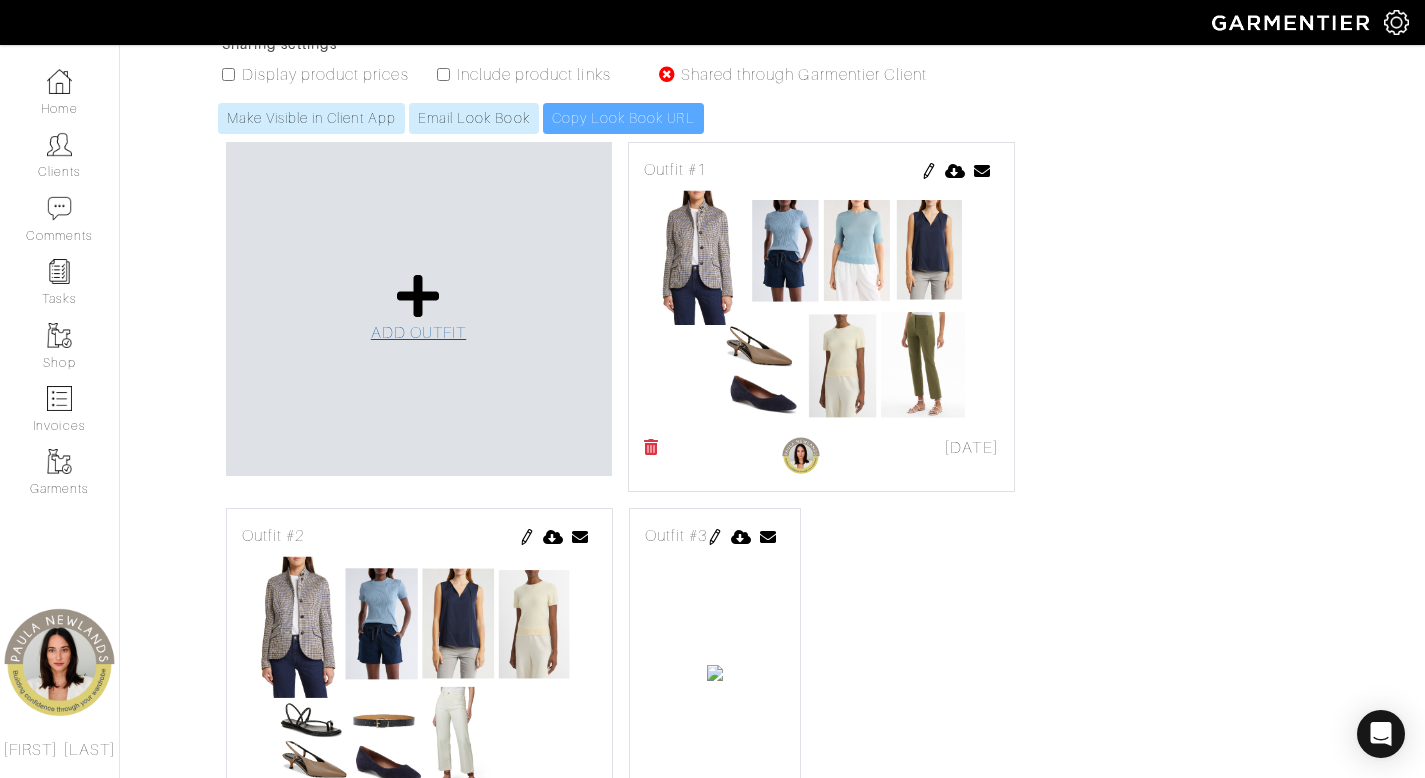 click at bounding box center [418, 296] 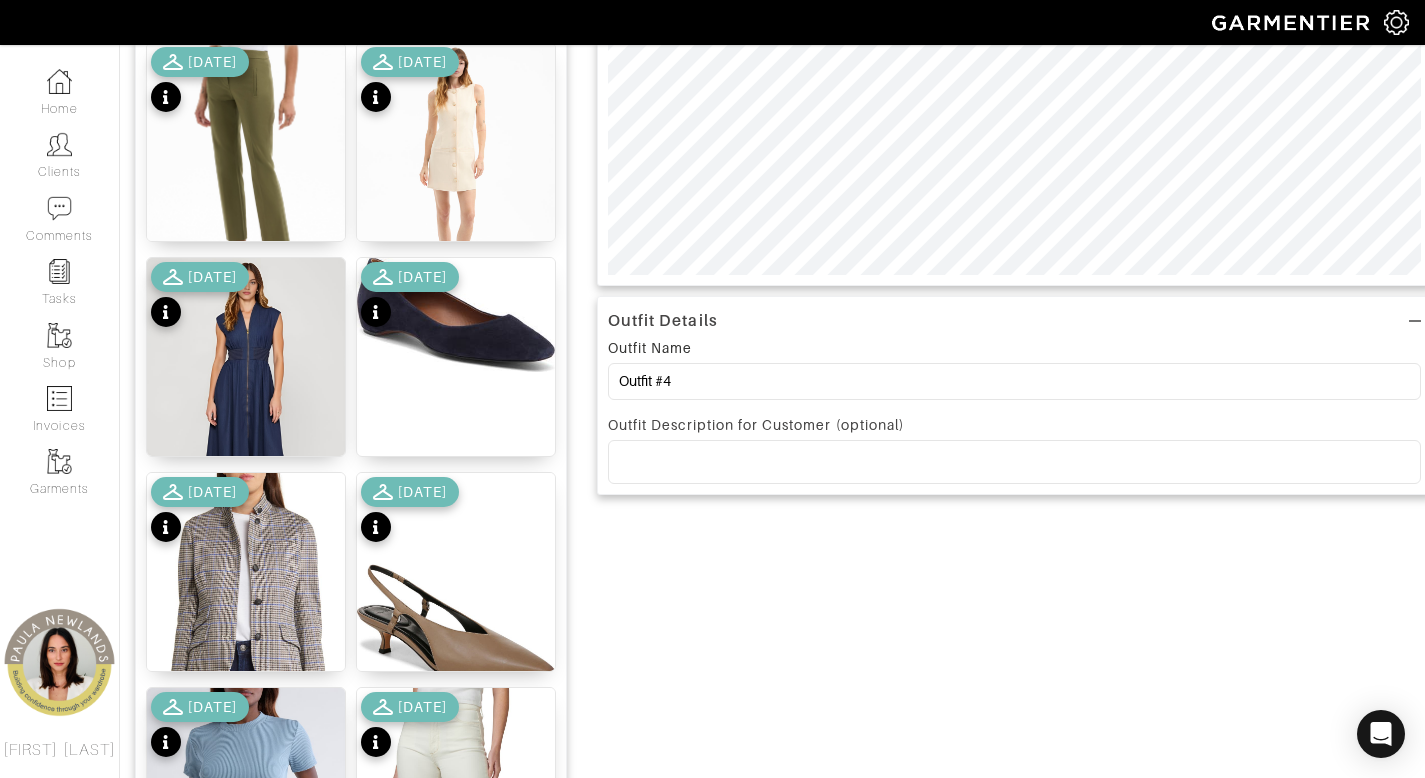 scroll, scrollTop: 503, scrollLeft: 0, axis: vertical 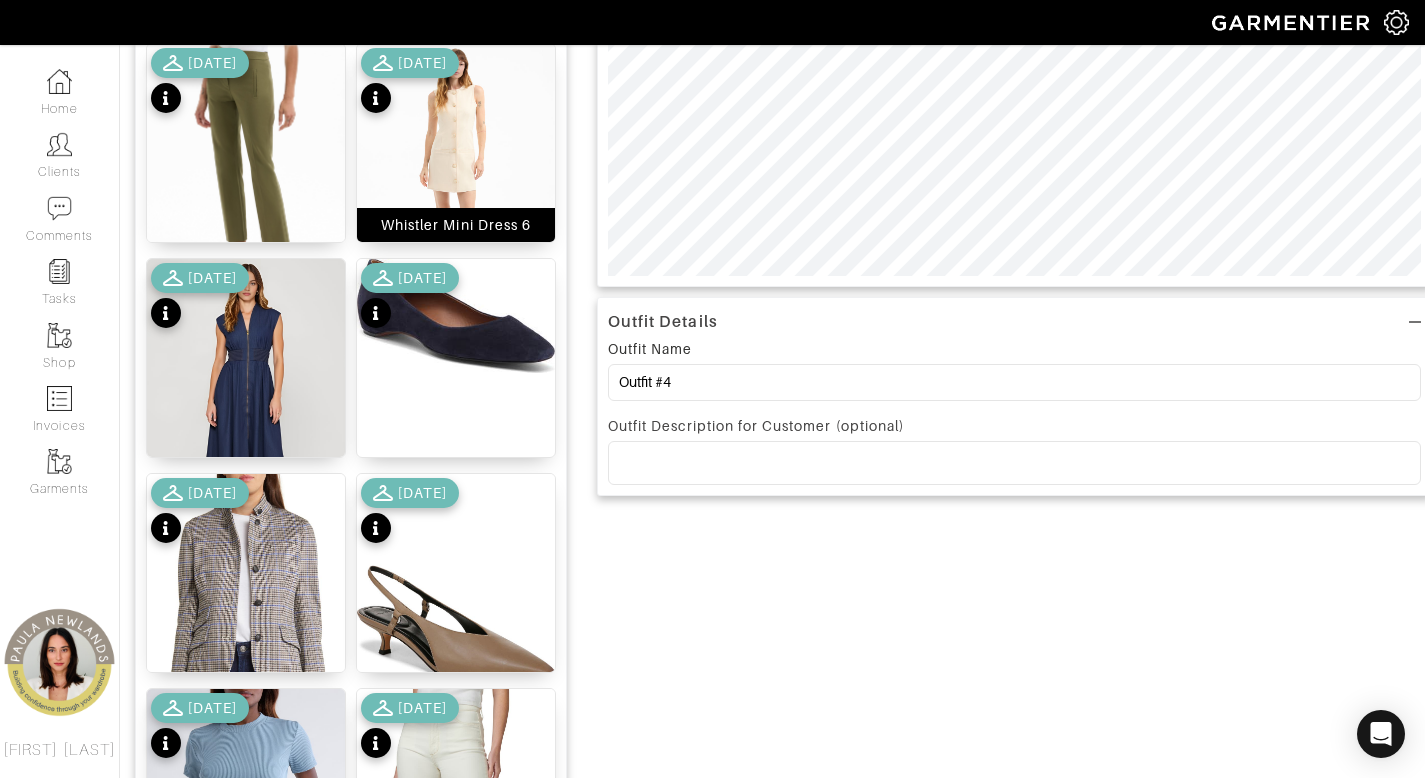 click on "Whistler Mini Dress   6" at bounding box center [456, 225] 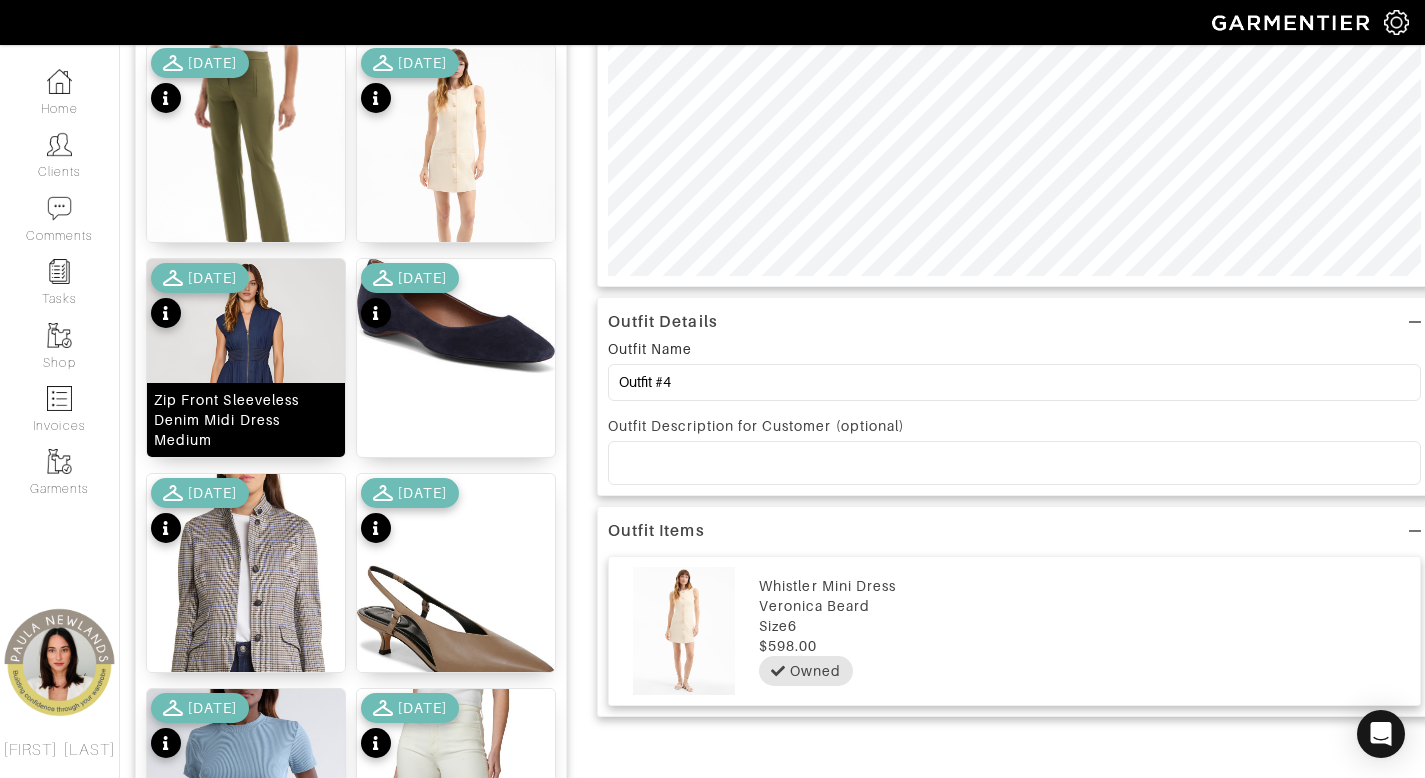 click on "Zip Front Sleeveless Denim Midi Dress   Medium" at bounding box center [246, 420] 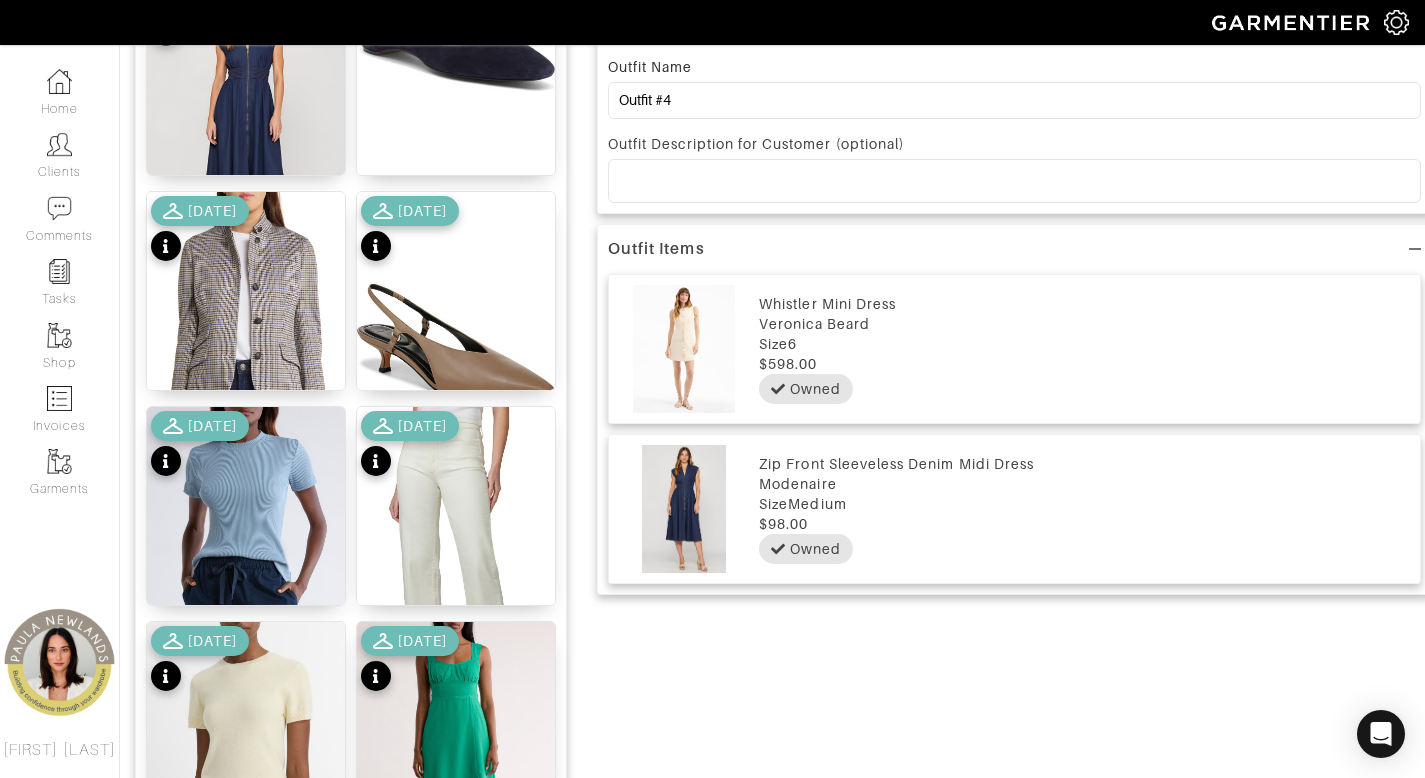 scroll, scrollTop: 810, scrollLeft: 0, axis: vertical 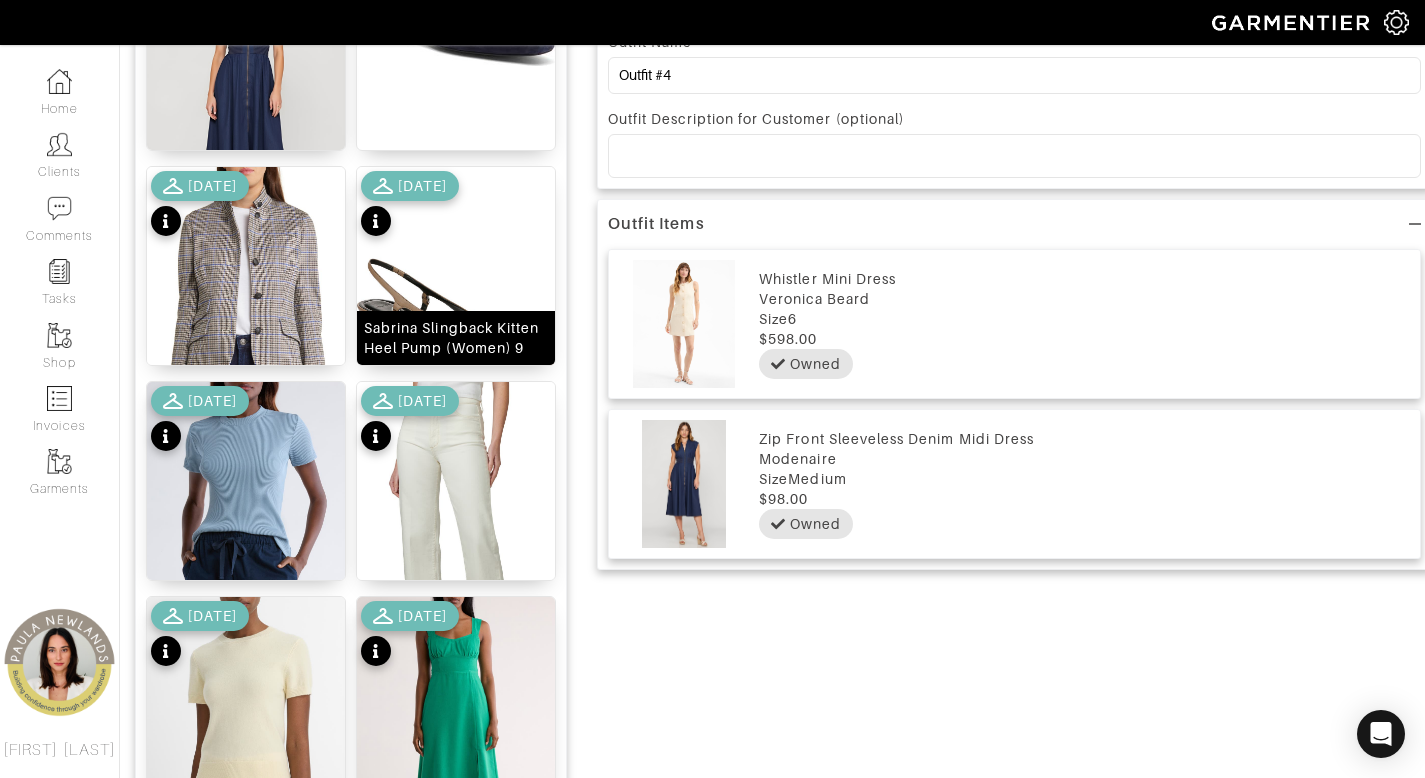 click on "Sabrina Slingback Kitten Heel Pump (Women)   9" at bounding box center [456, 338] 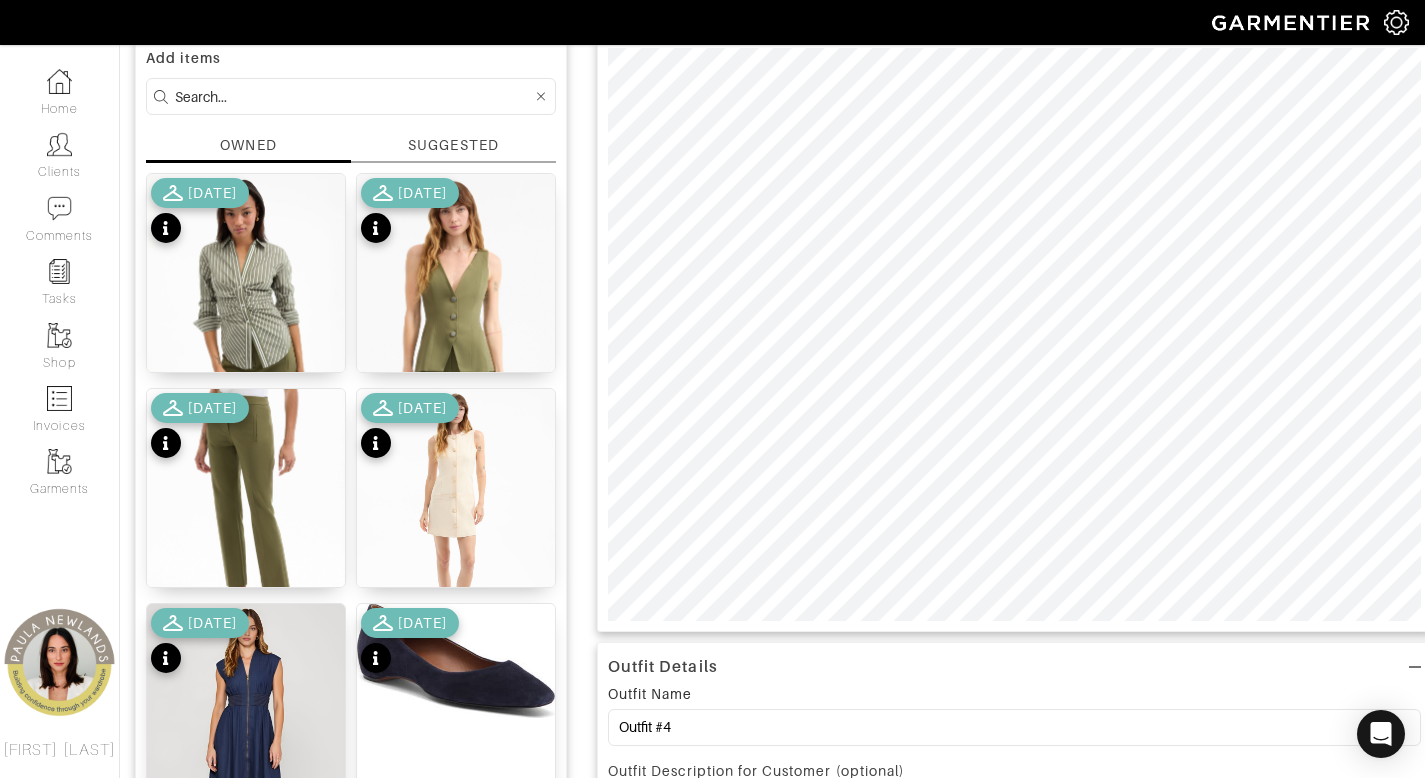scroll, scrollTop: 74, scrollLeft: 0, axis: vertical 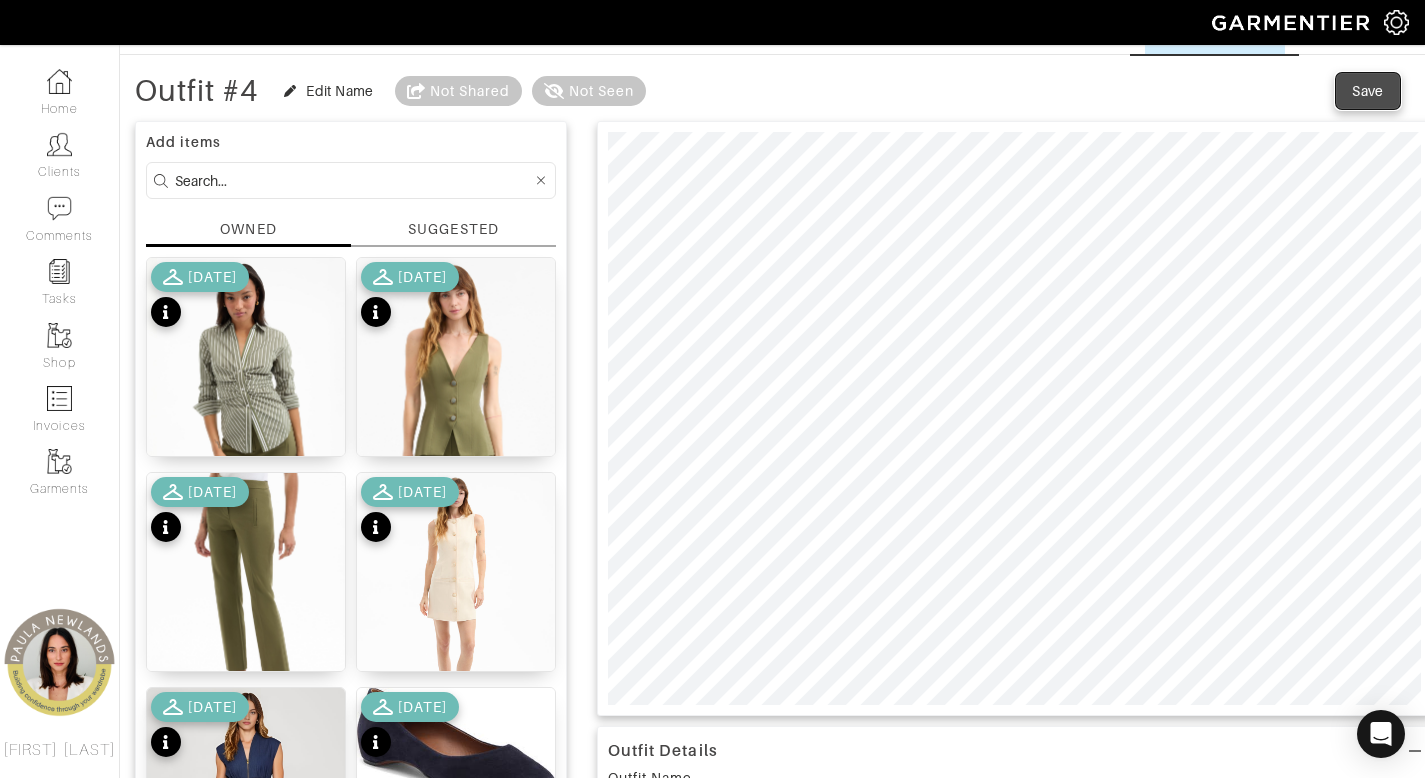 click on "Save" at bounding box center [1368, 91] 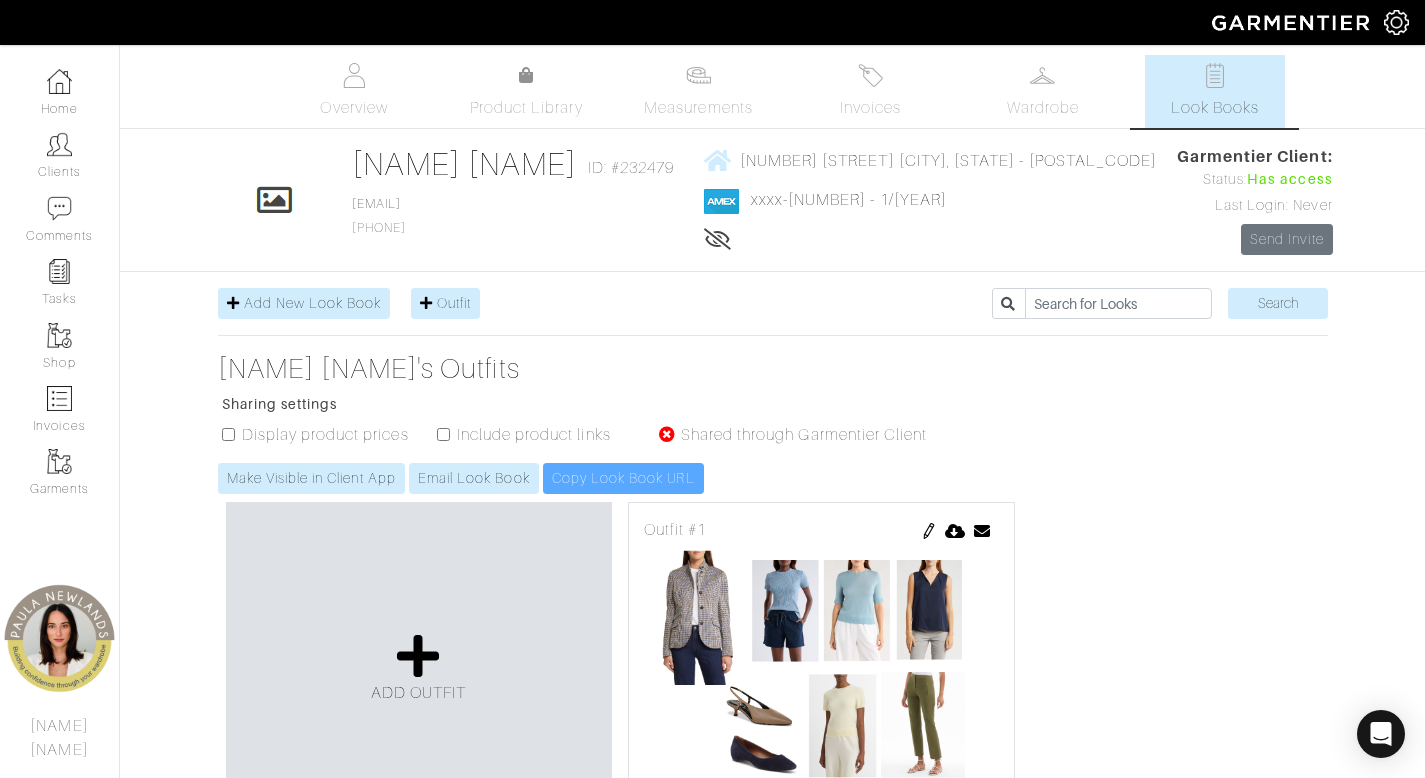 scroll, scrollTop: 0, scrollLeft: 0, axis: both 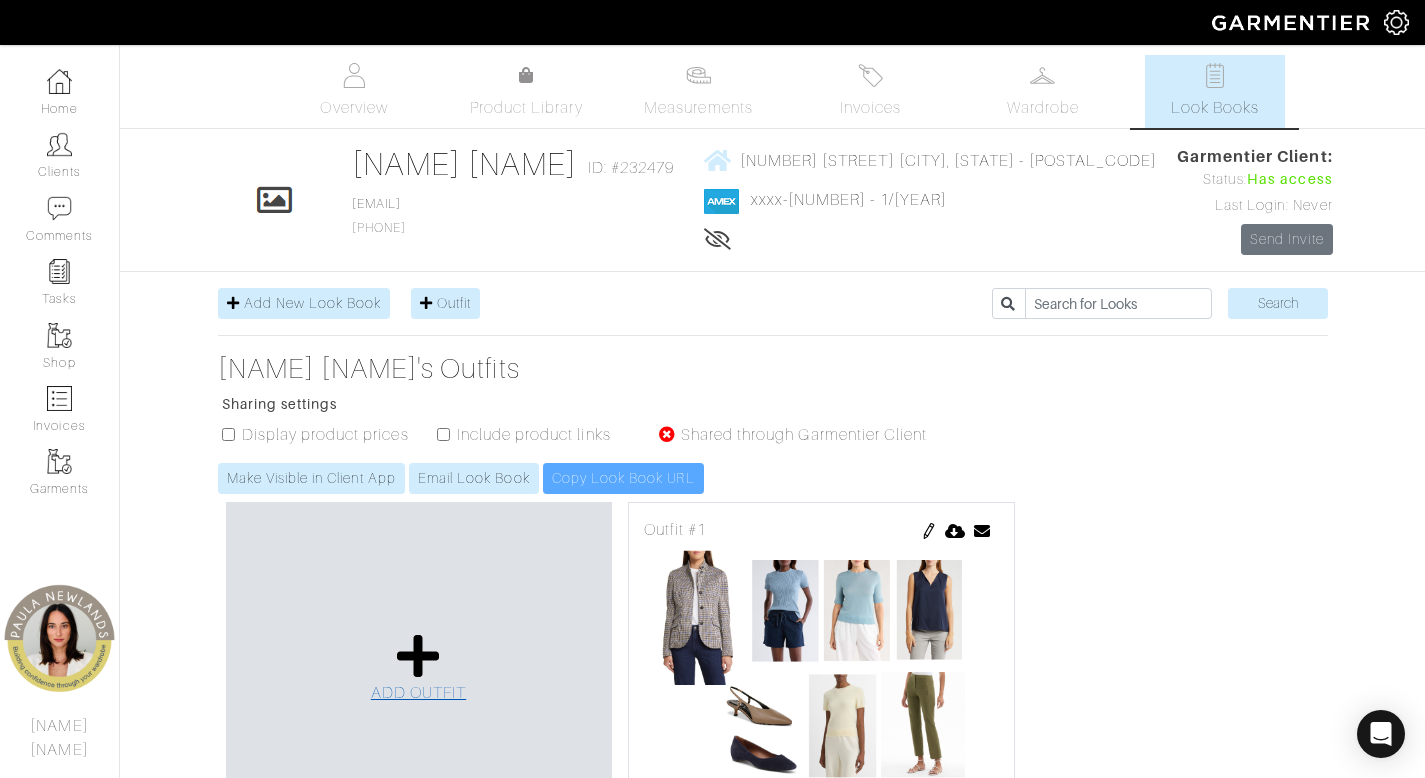 click at bounding box center (418, 656) 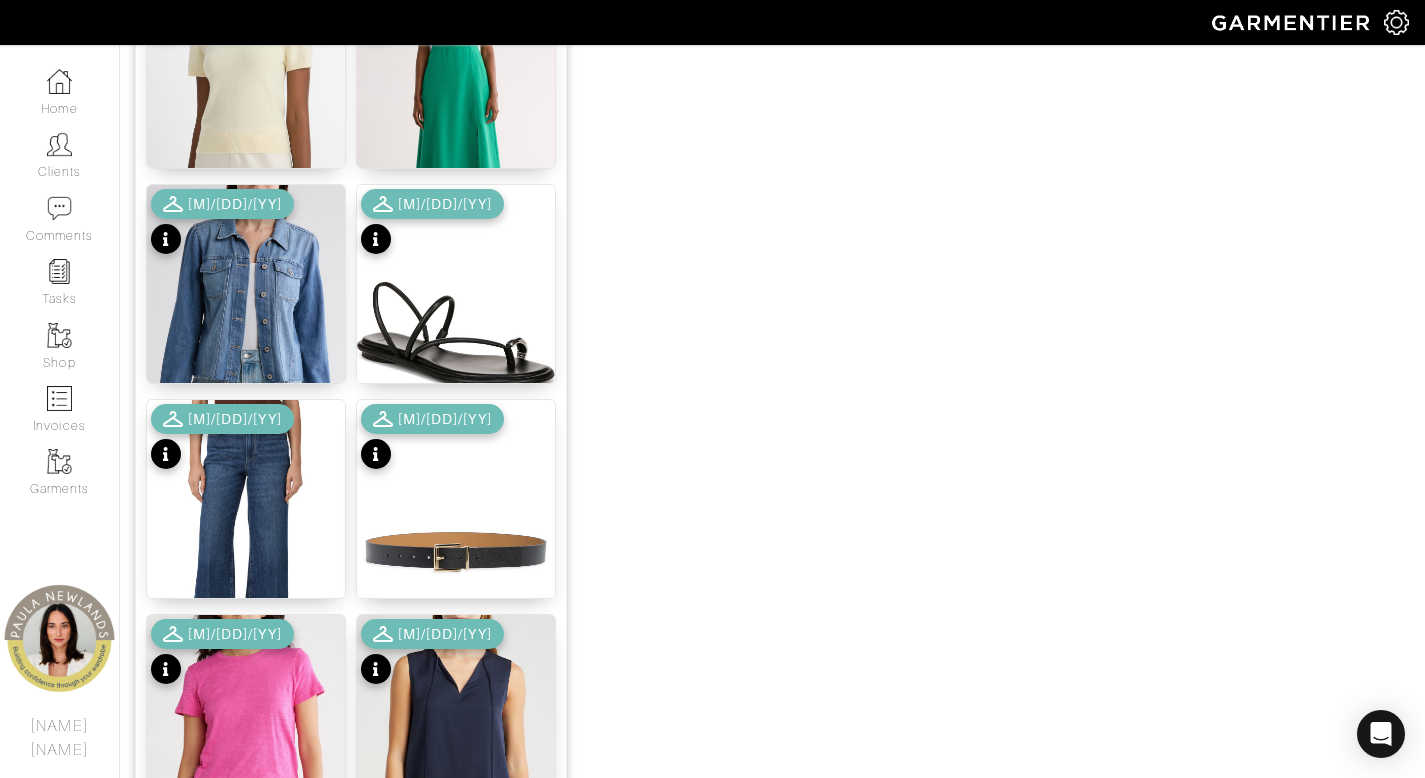 scroll, scrollTop: 1544, scrollLeft: 0, axis: vertical 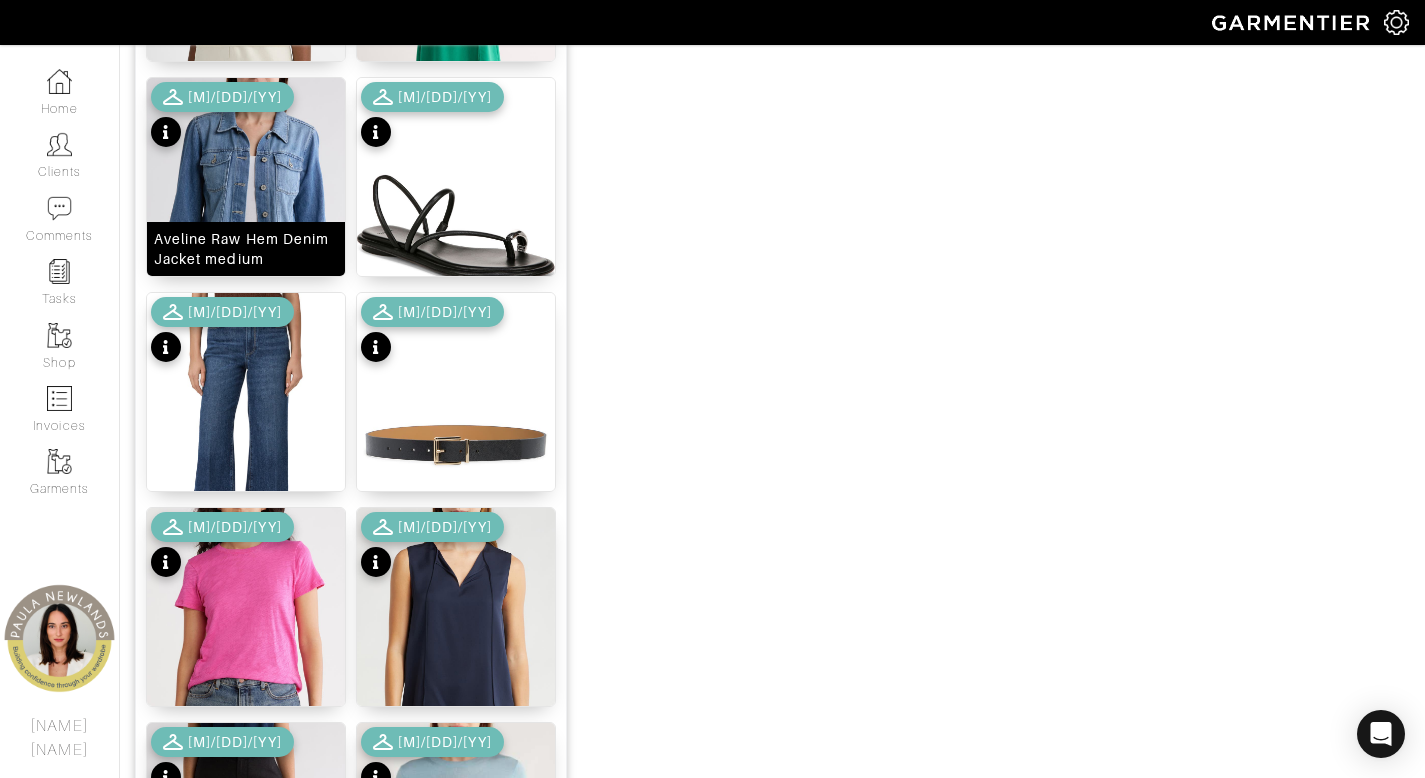 click on "Aveline Raw Hem Denim Jacket   medium" at bounding box center [246, 249] 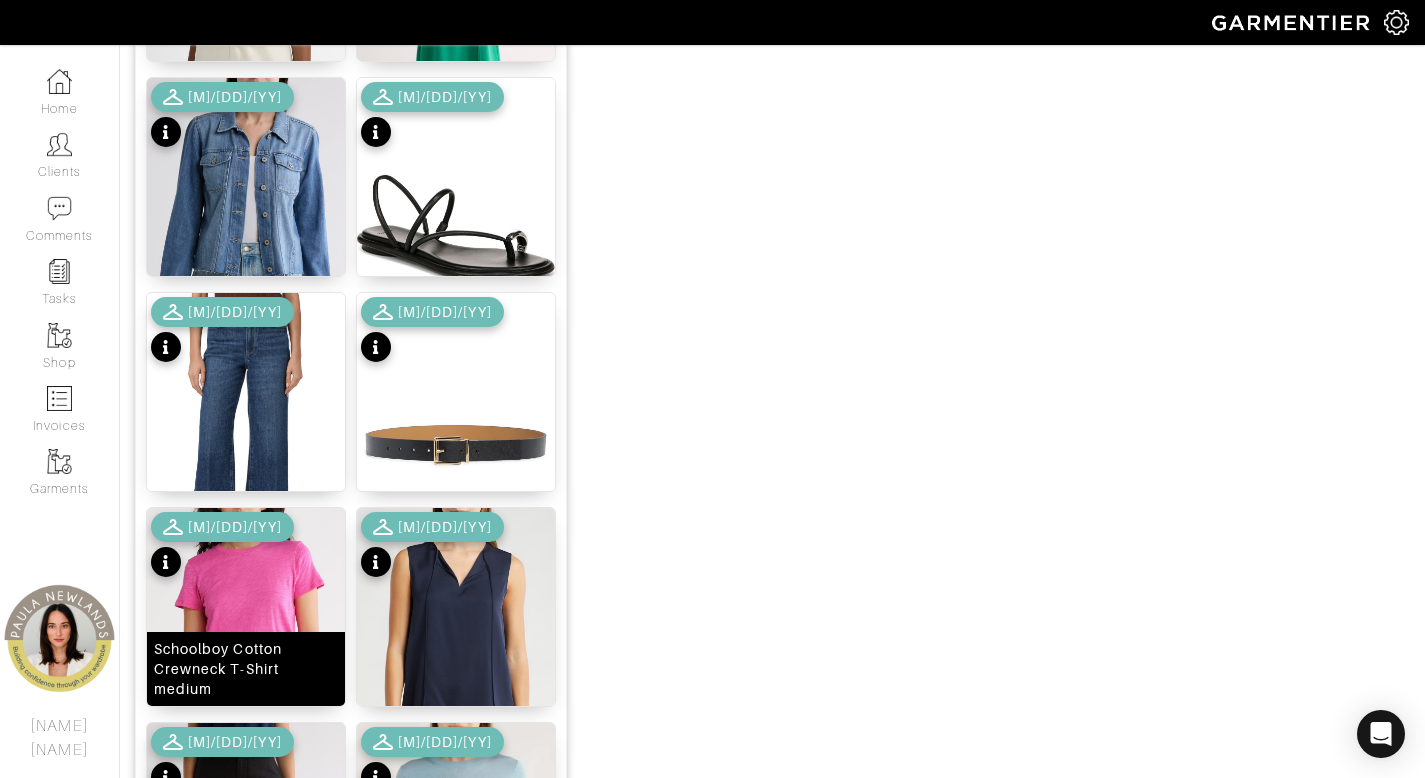 click on "Schoolboy Cotton Crewneck T-Shirt   medium" at bounding box center (246, 669) 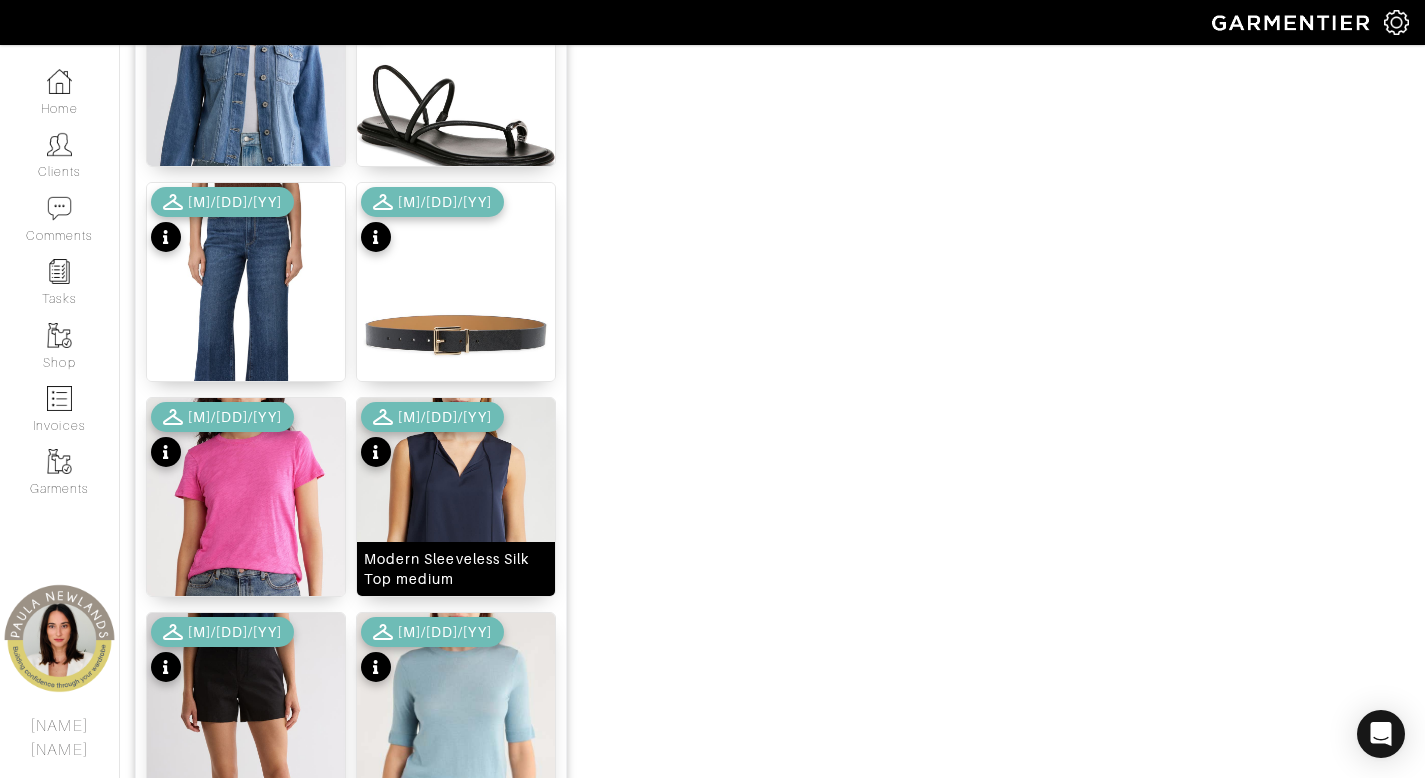 scroll, scrollTop: 1916, scrollLeft: 0, axis: vertical 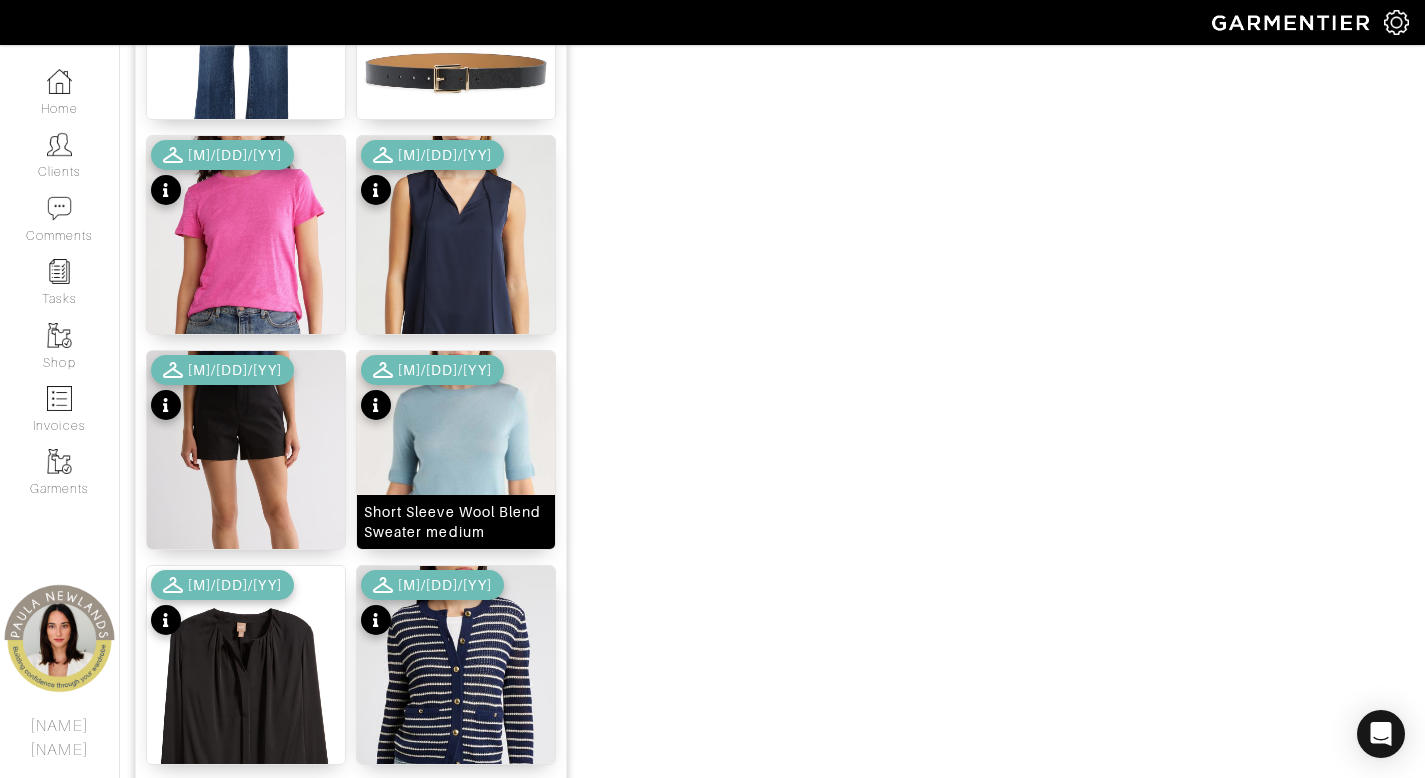 click on "Short Sleeve Wool Blend Sweater   medium" at bounding box center (456, 522) 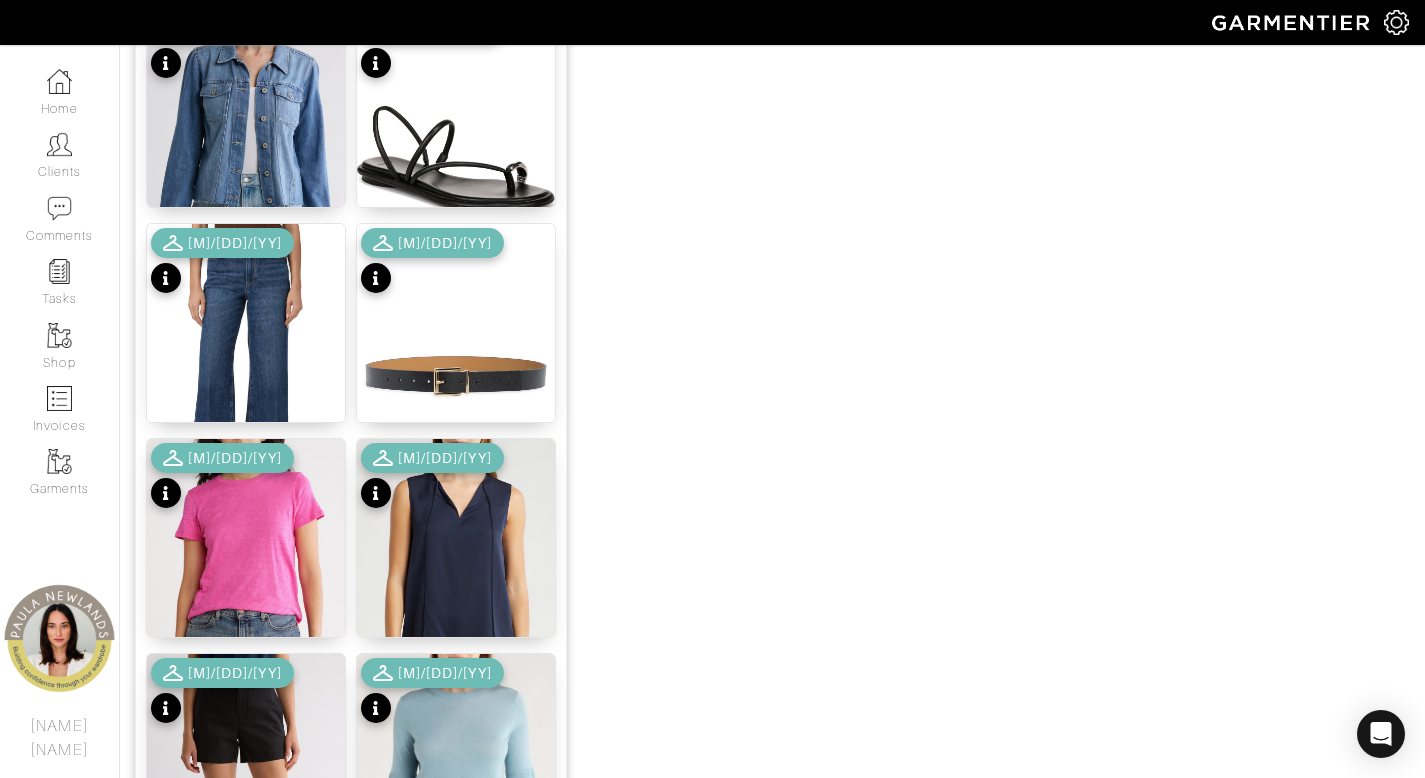 scroll, scrollTop: 1778, scrollLeft: 0, axis: vertical 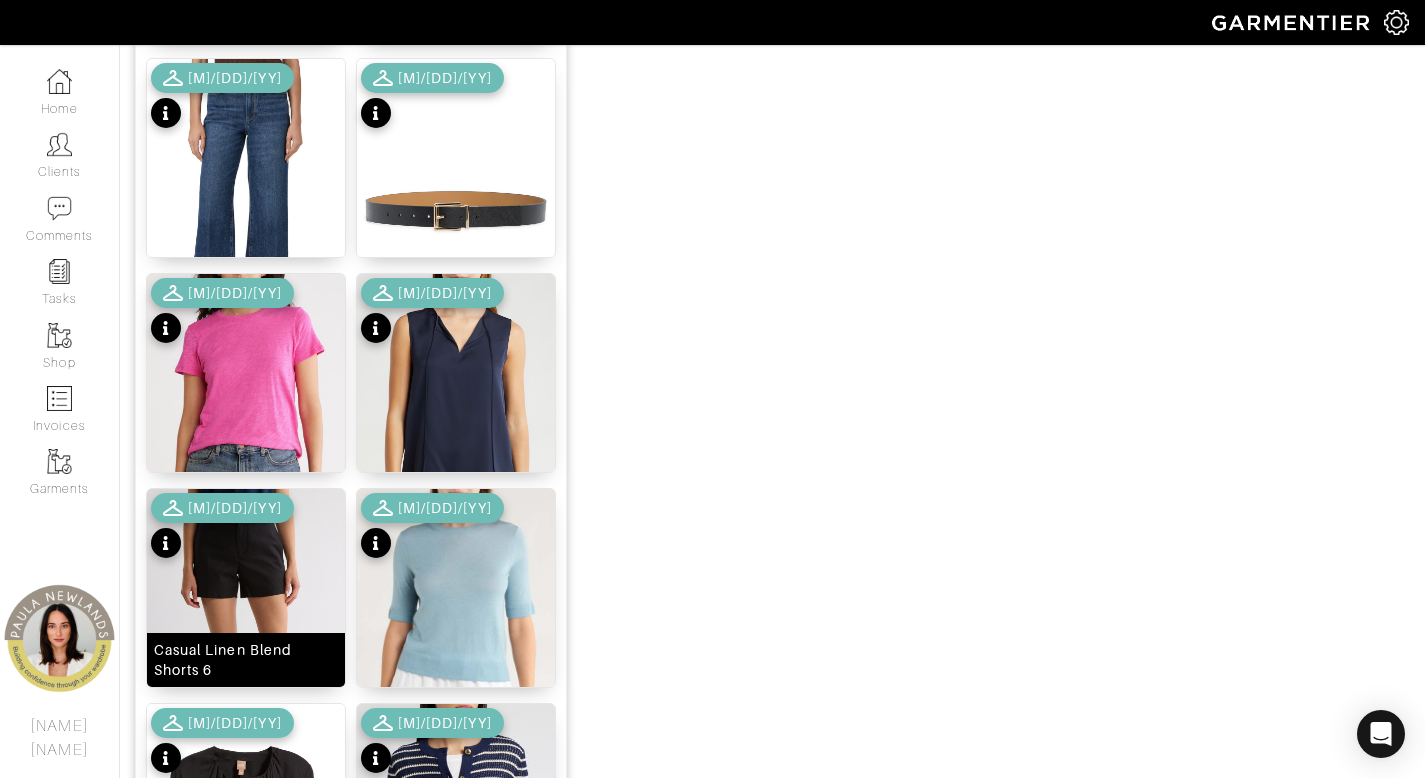 click on "Casual Linen Blend Shorts   6" at bounding box center (246, 660) 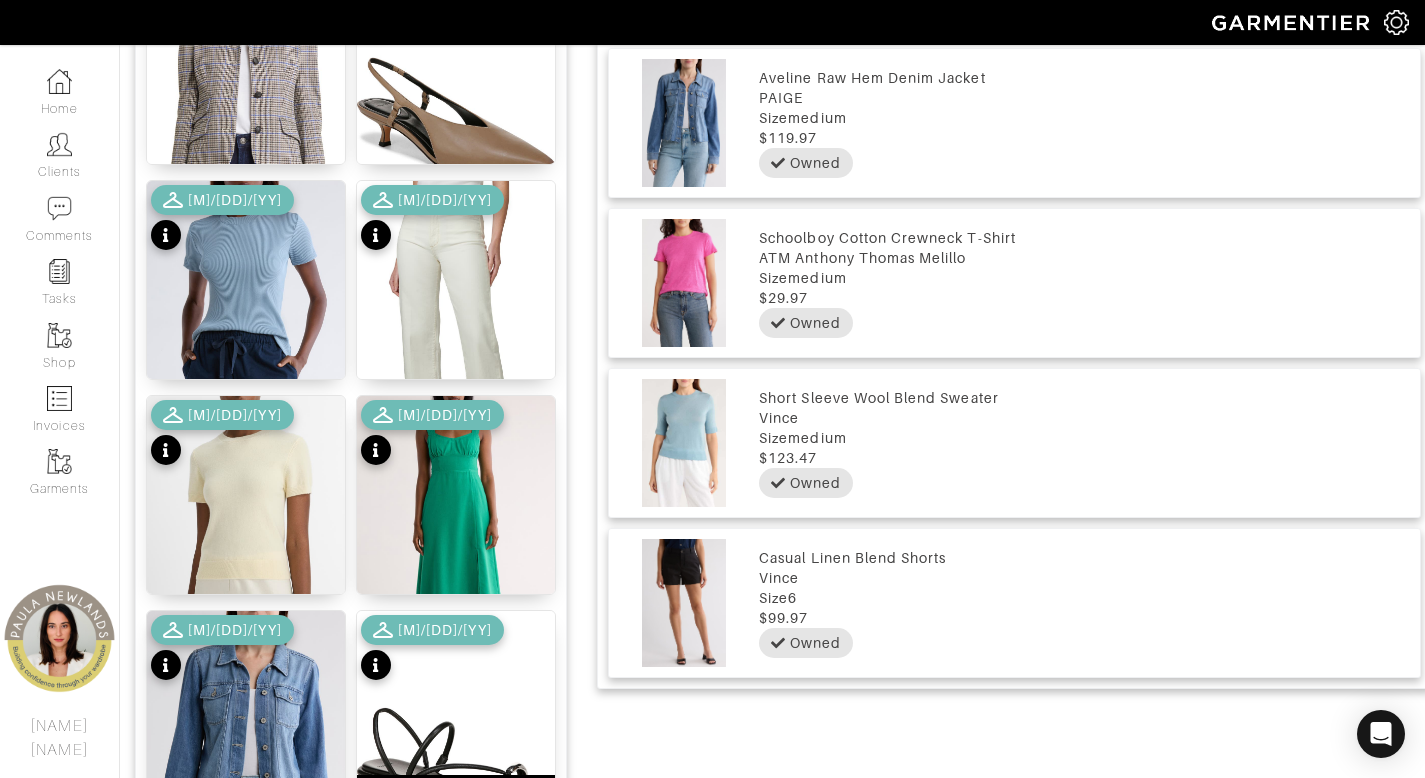 scroll, scrollTop: 1267, scrollLeft: 0, axis: vertical 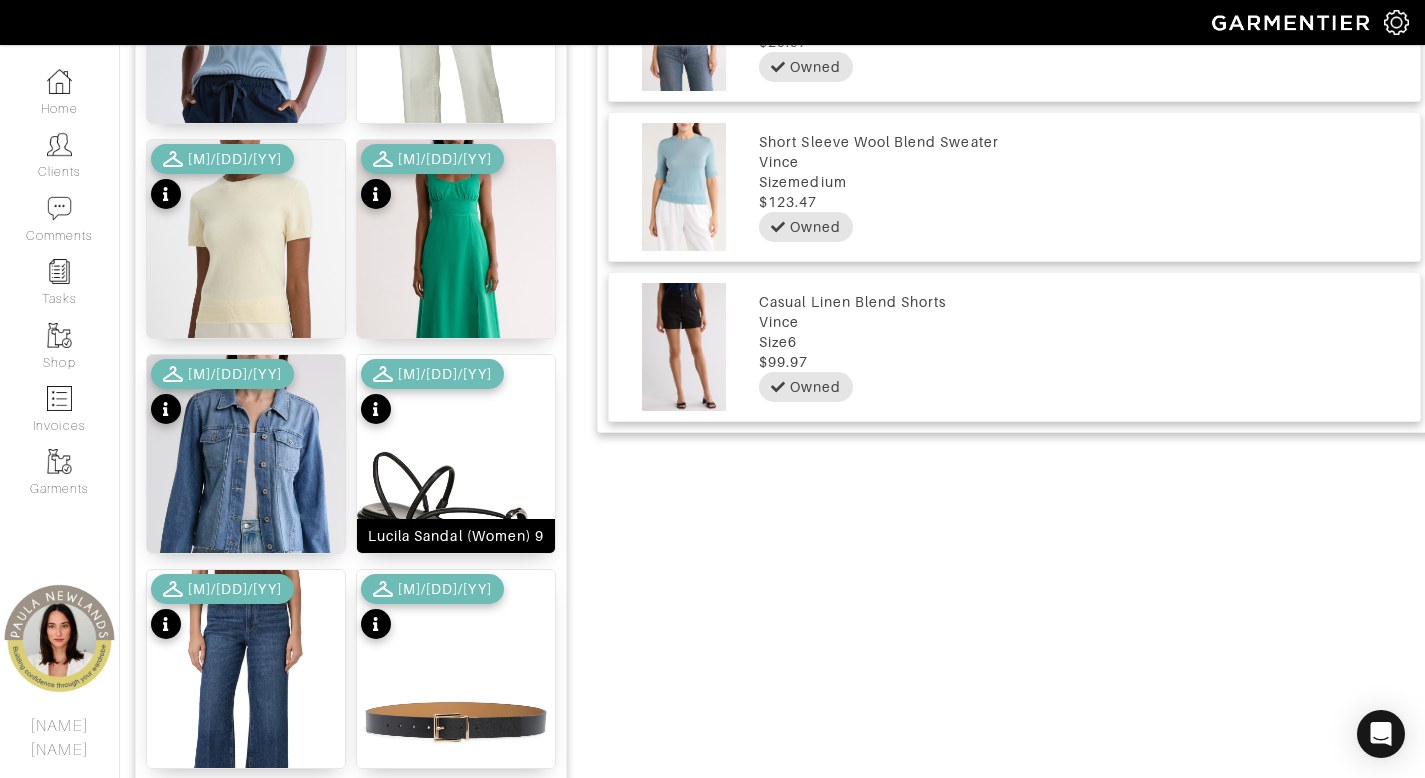 click on "Lucila Sandal (Women)   9" at bounding box center [456, 536] 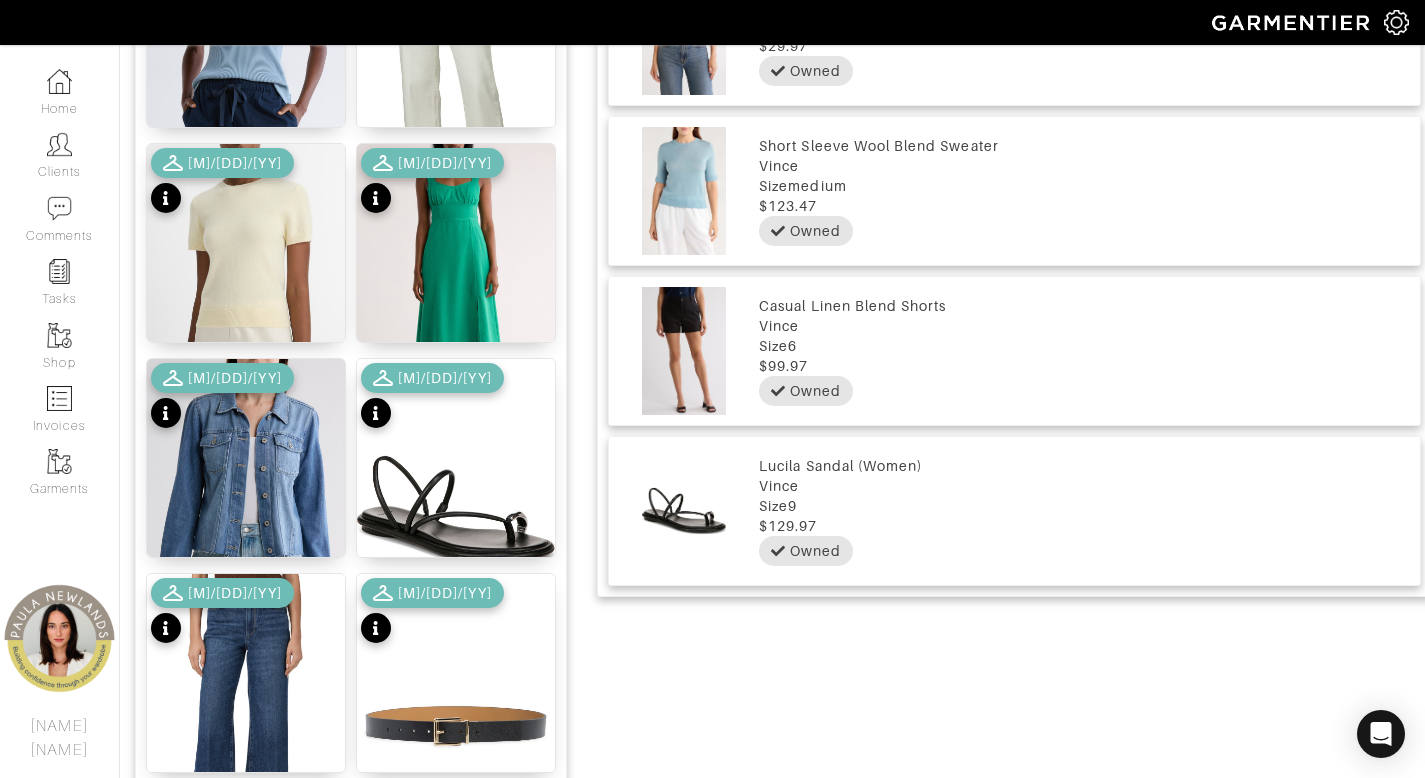 scroll, scrollTop: 1263, scrollLeft: 0, axis: vertical 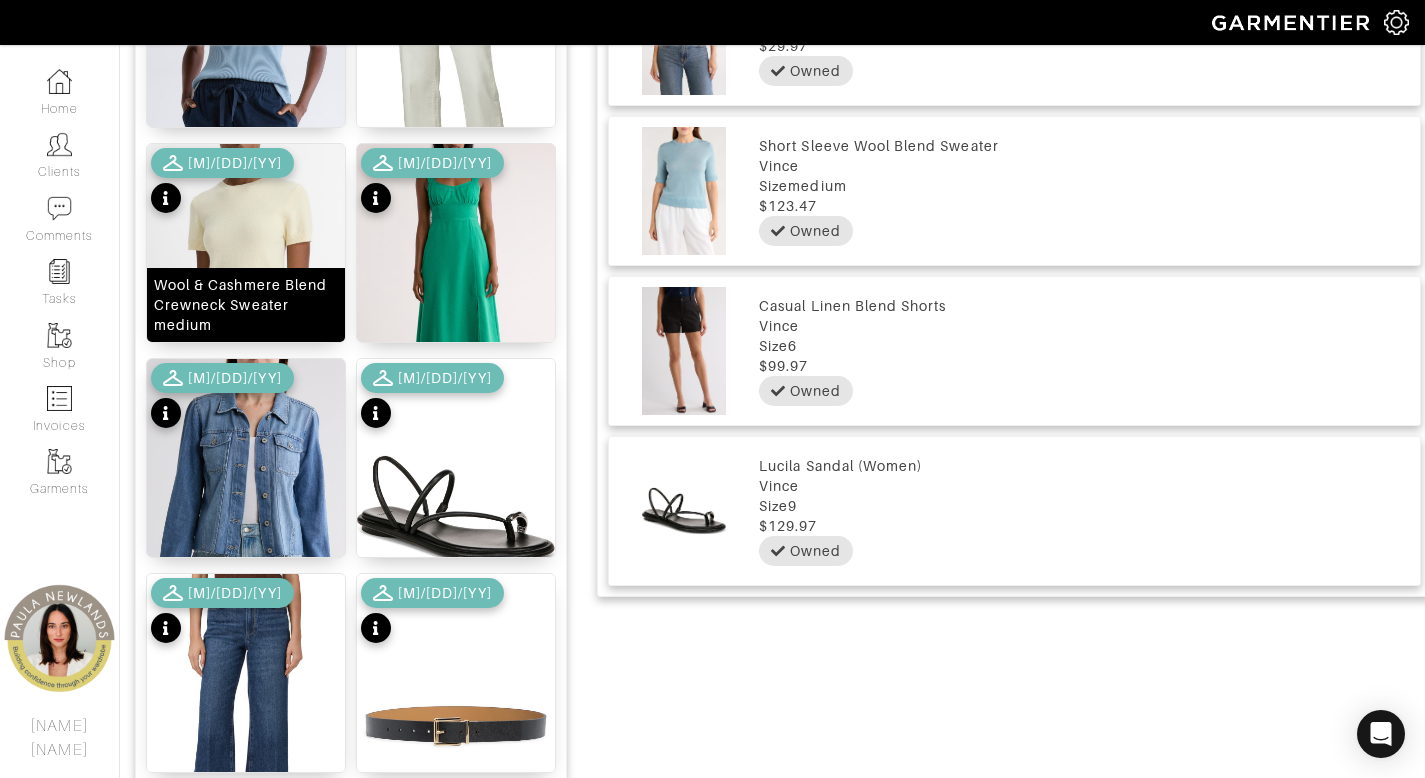 click on "Wool & Cashmere Blend Crewneck Sweater   medium" at bounding box center [246, 305] 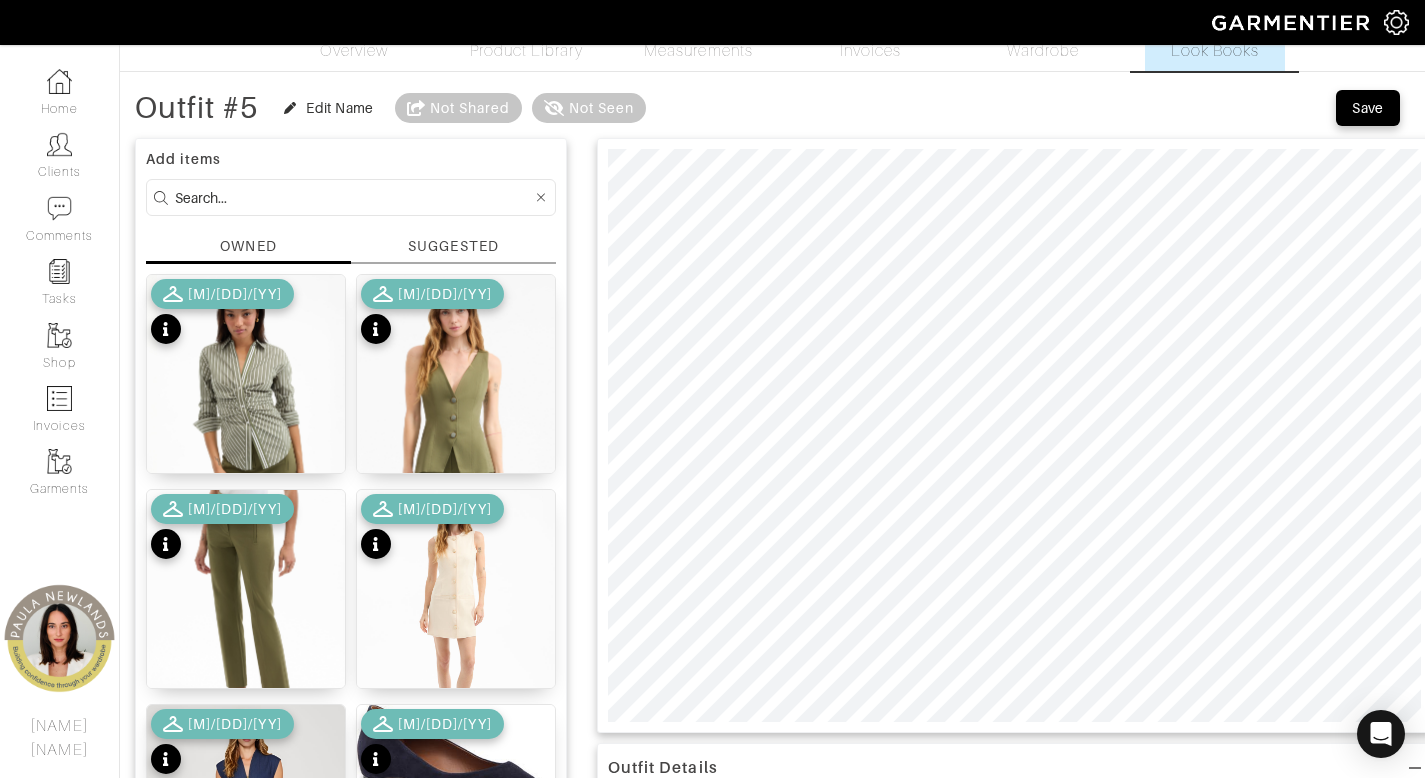 scroll, scrollTop: 0, scrollLeft: 0, axis: both 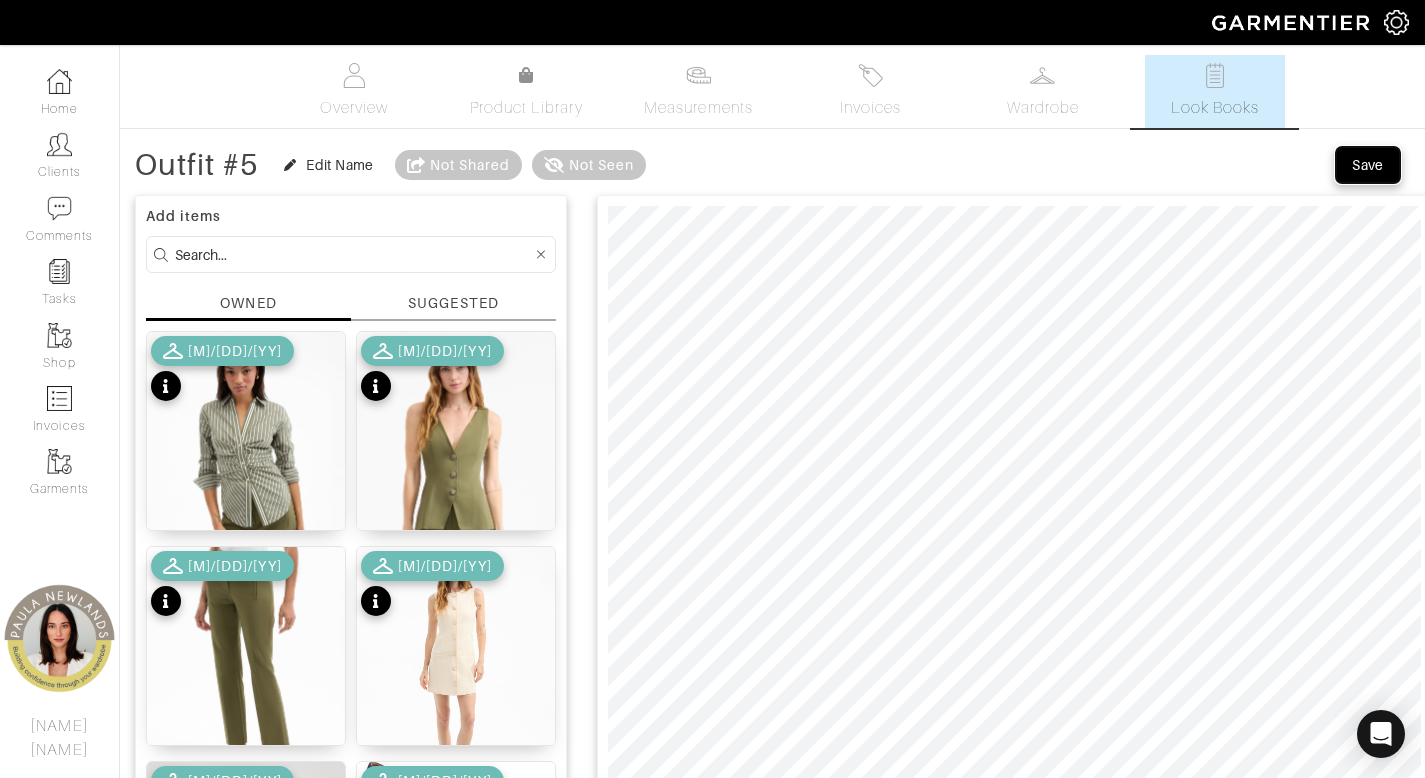click on "Save" at bounding box center (1368, 165) 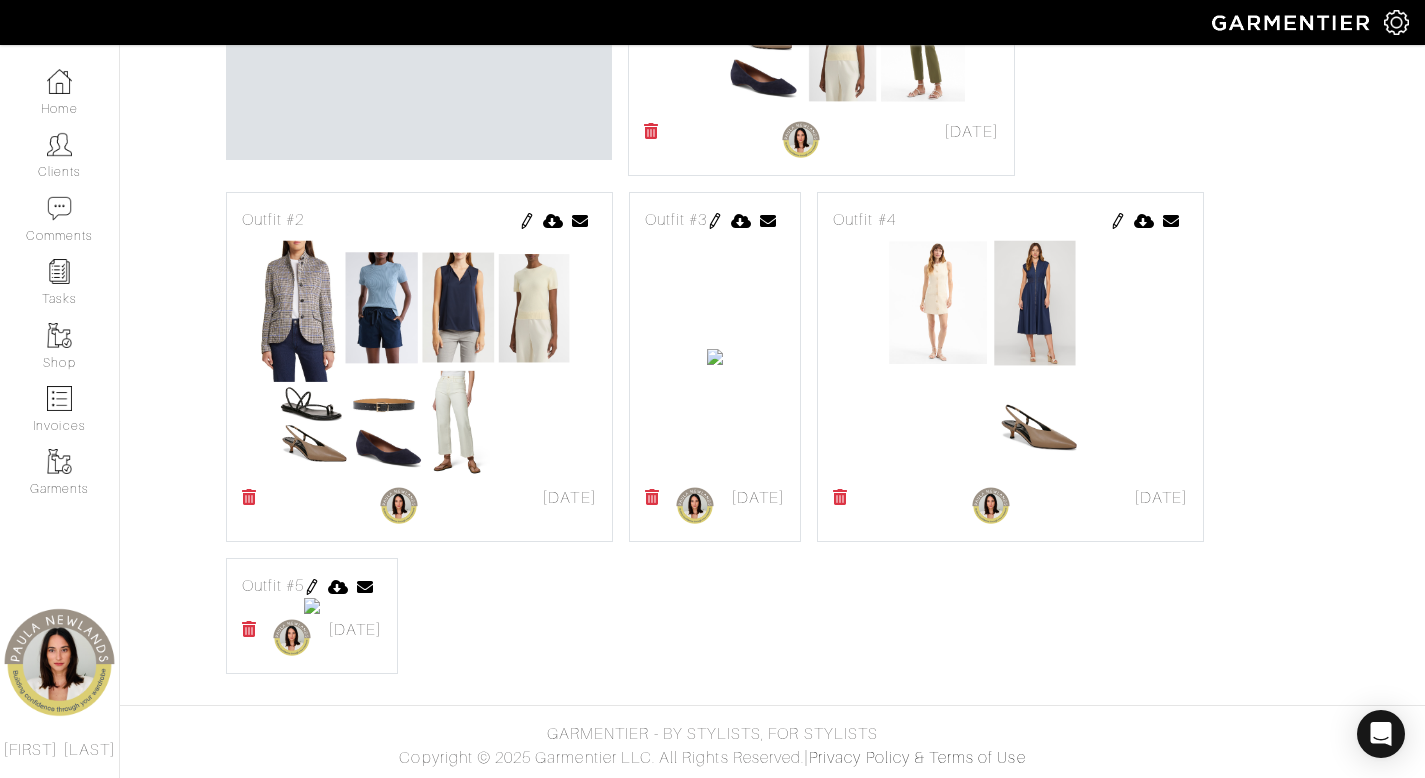 scroll, scrollTop: 910, scrollLeft: 0, axis: vertical 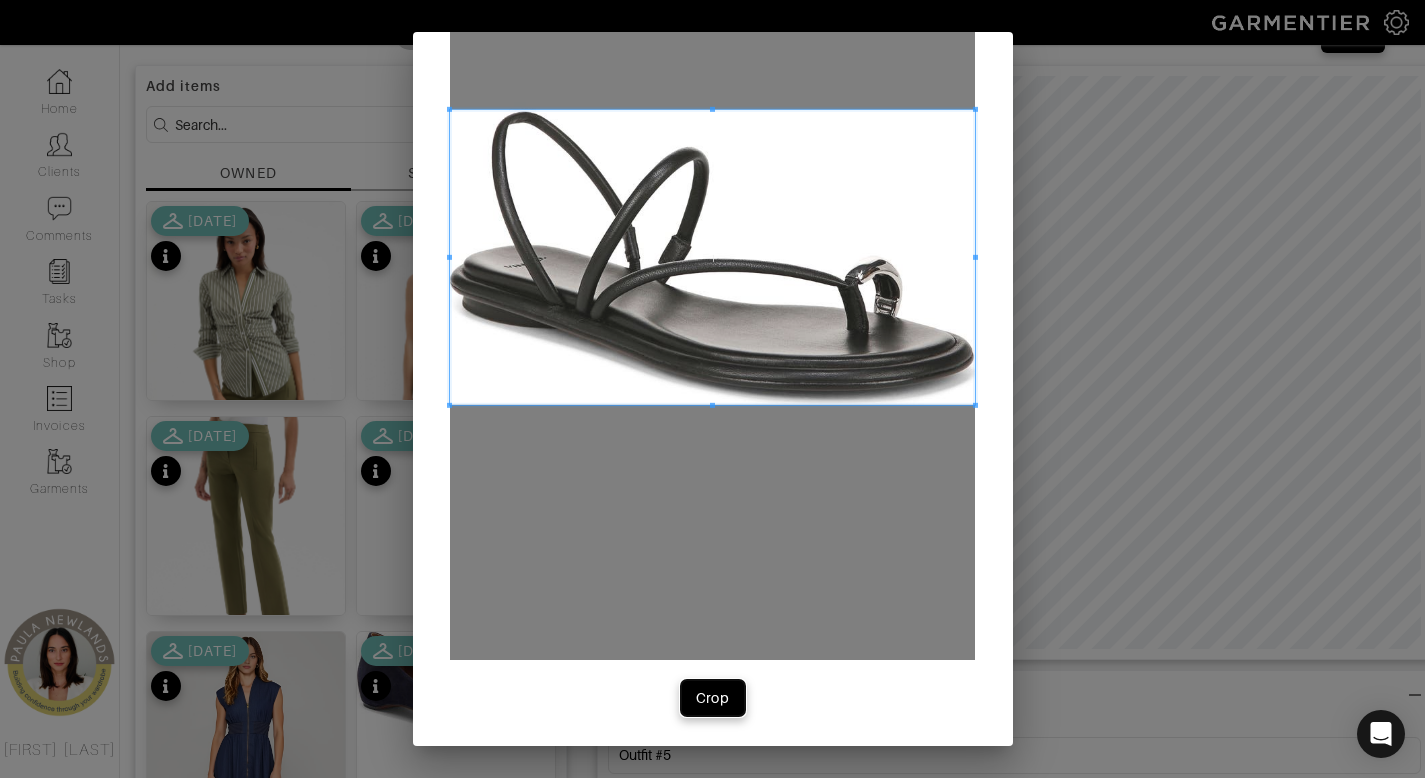 click on "Crop" at bounding box center (713, 698) 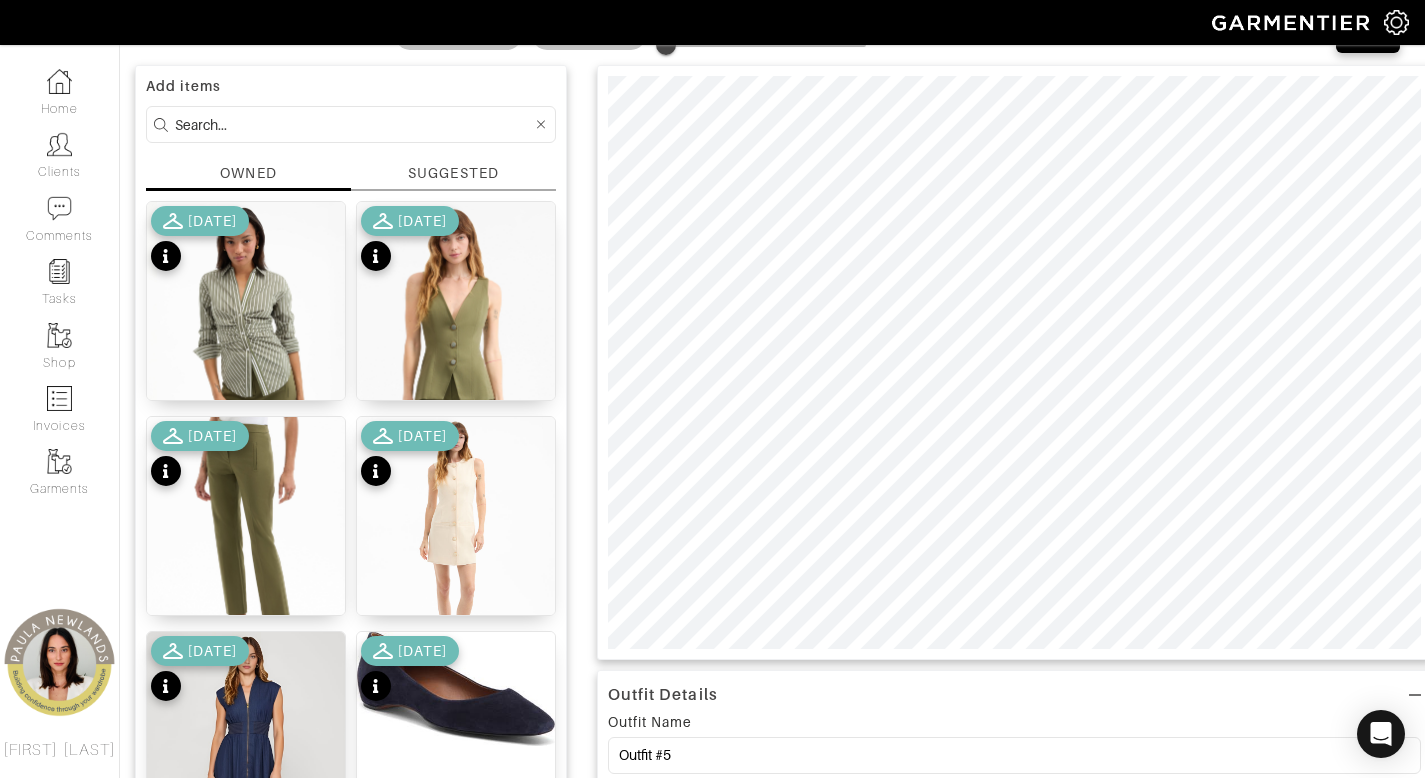 click 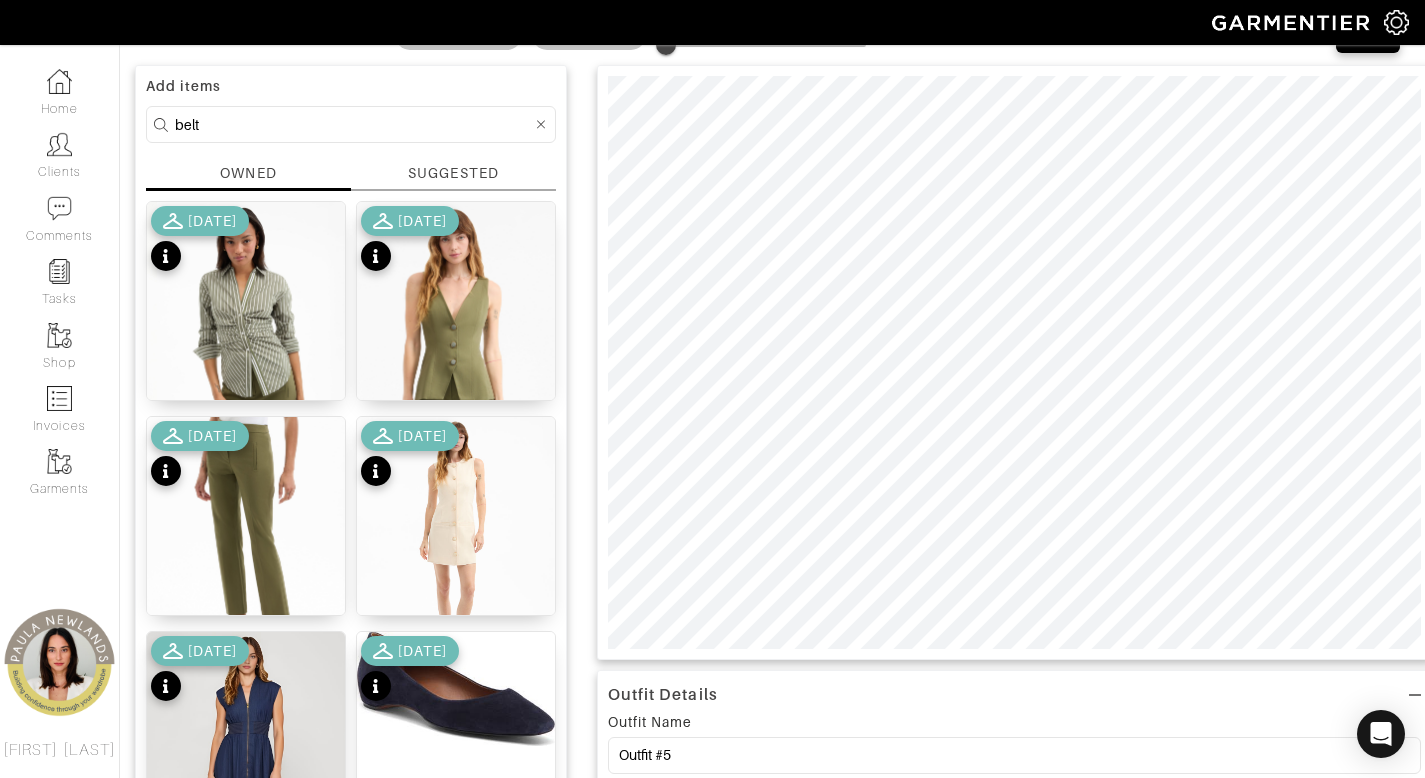 type on "belt" 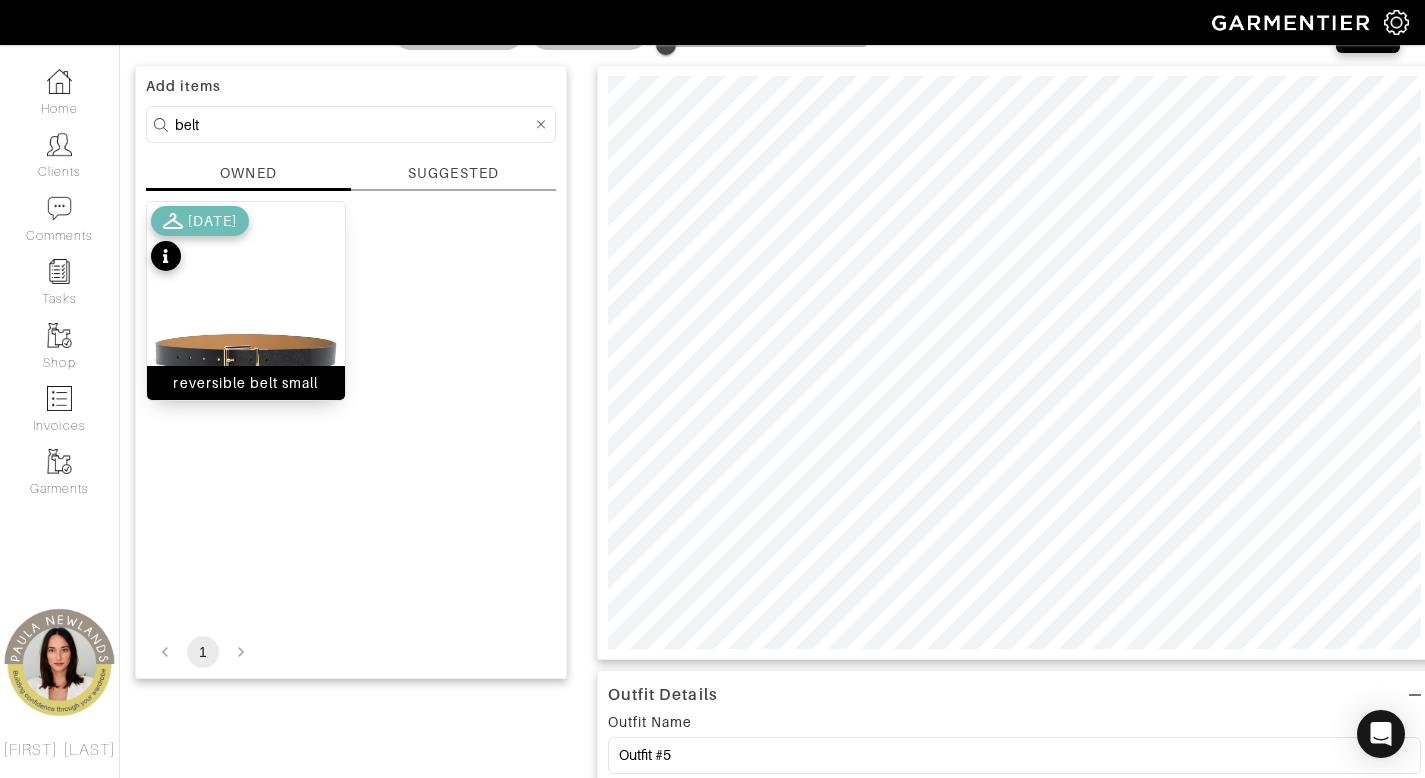 click 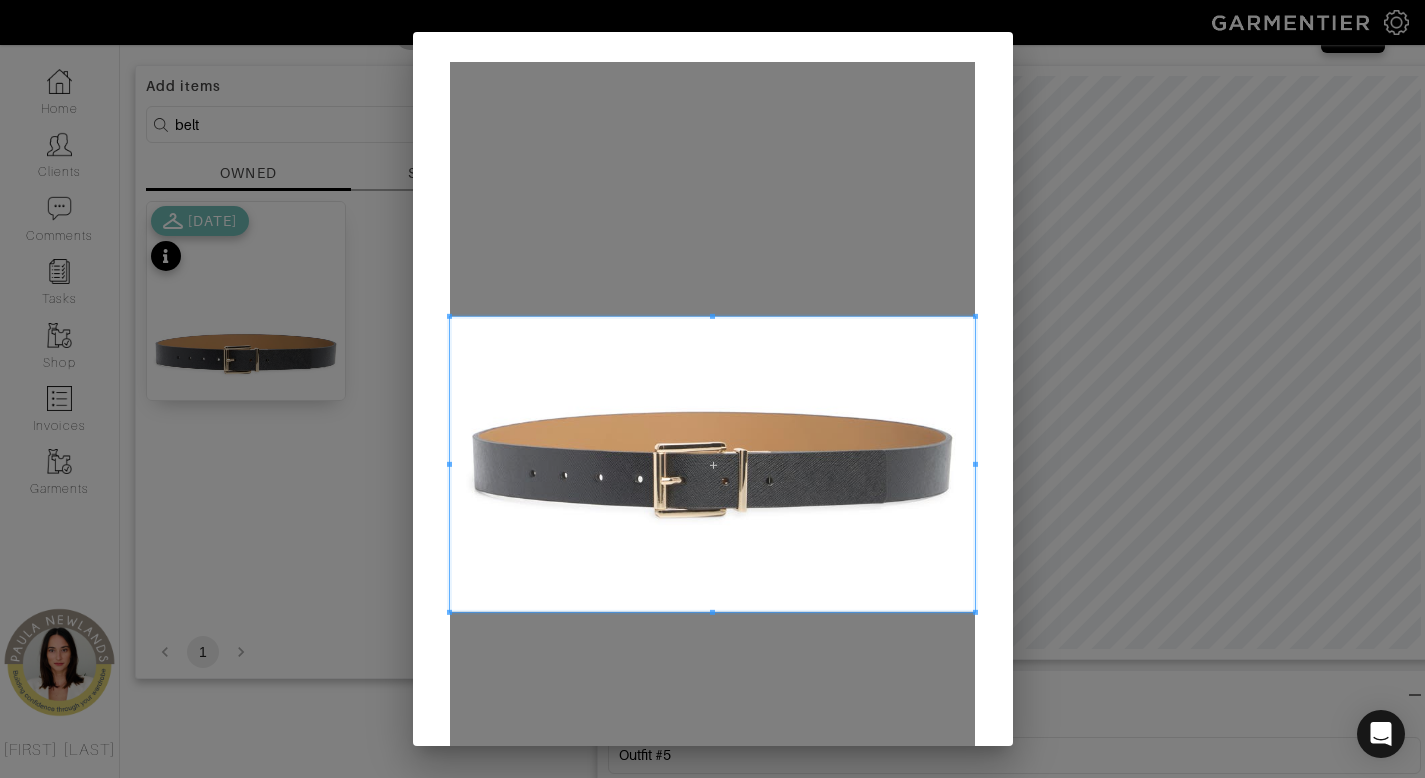 scroll, scrollTop: 207, scrollLeft: 0, axis: vertical 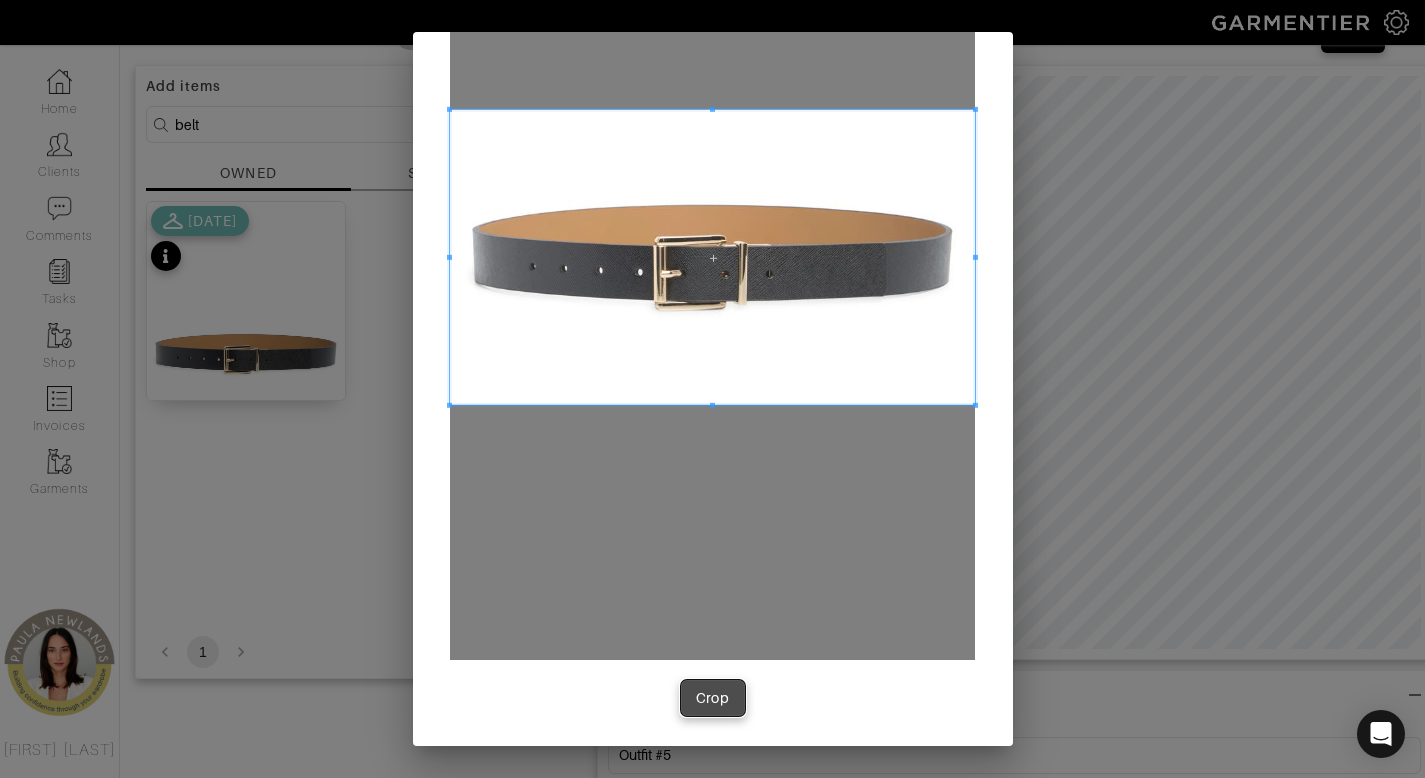 click on "Crop" at bounding box center [713, 698] 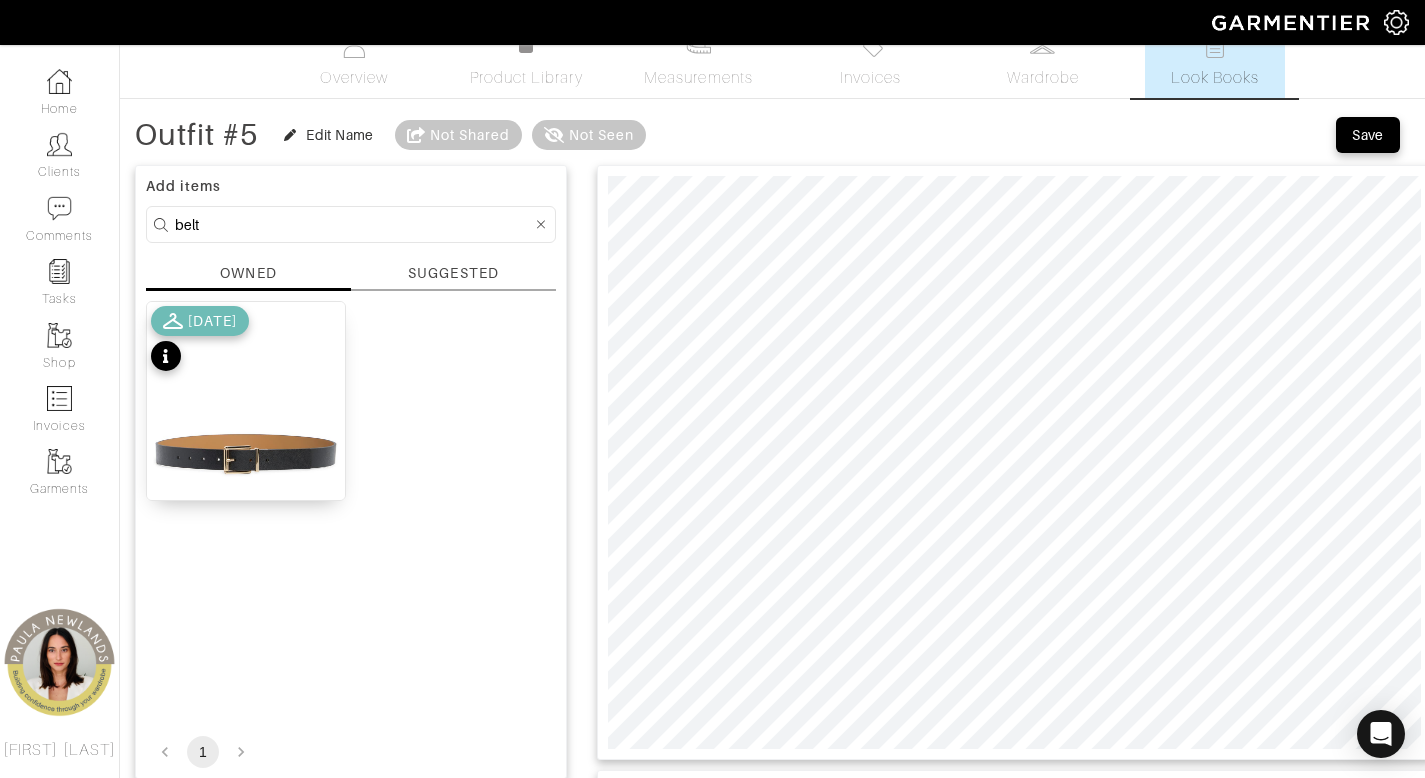 scroll, scrollTop: 0, scrollLeft: 0, axis: both 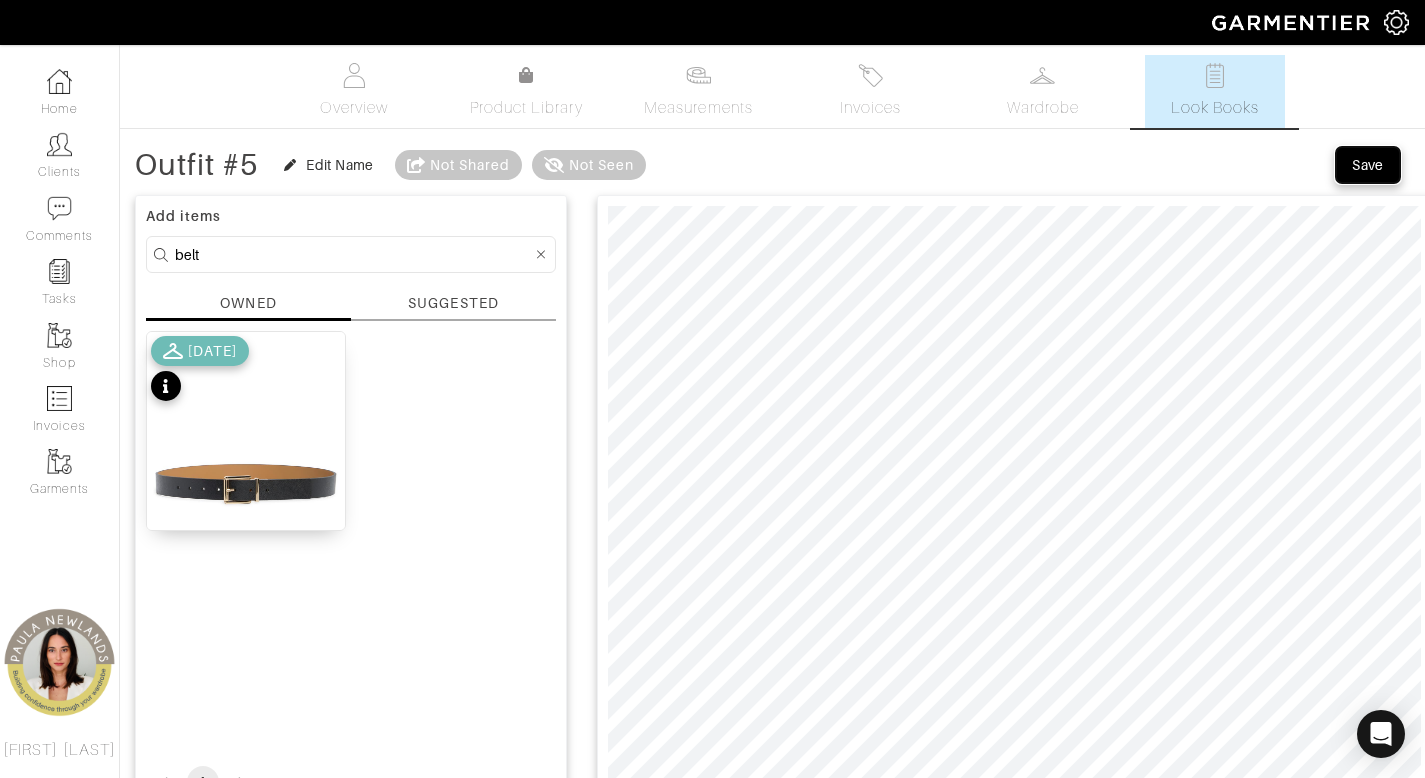 click on "Save" 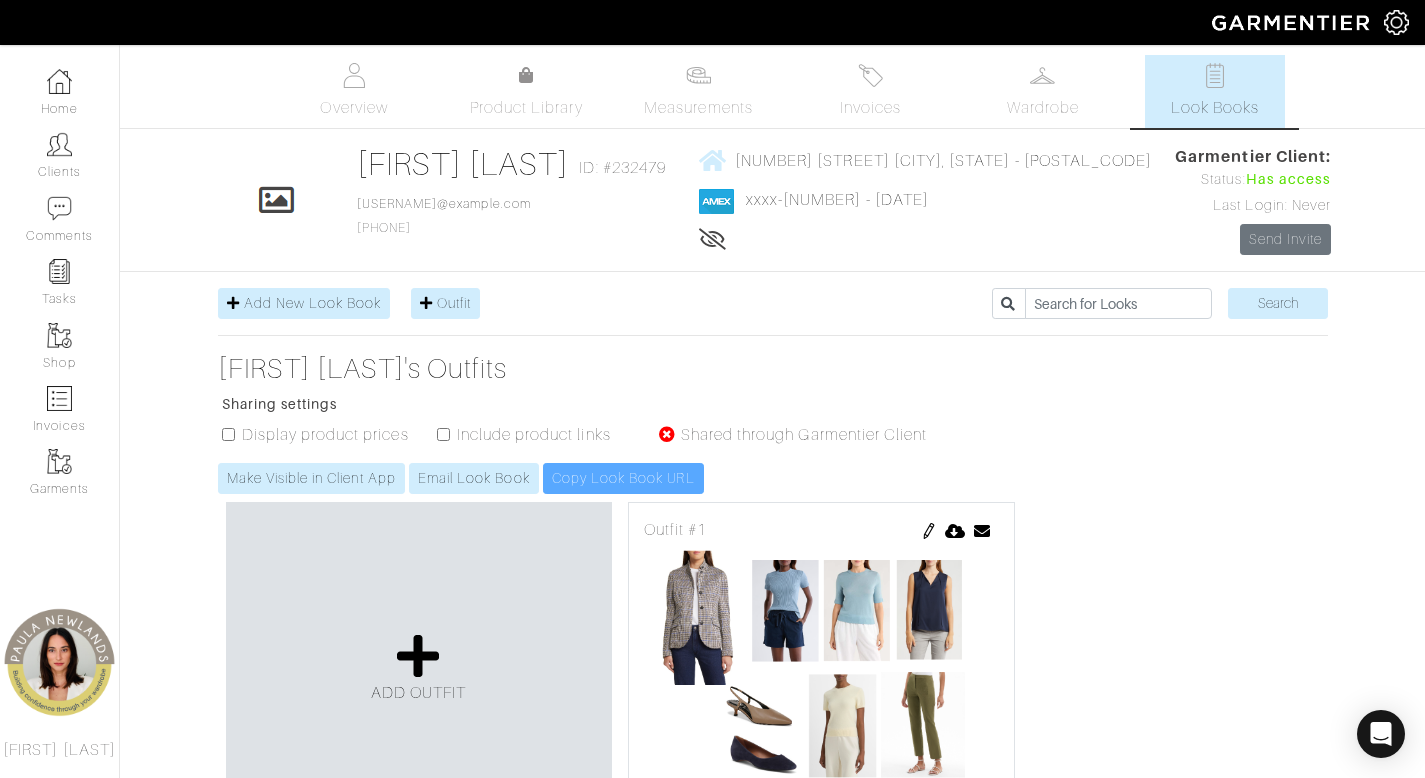 scroll, scrollTop: 0, scrollLeft: 0, axis: both 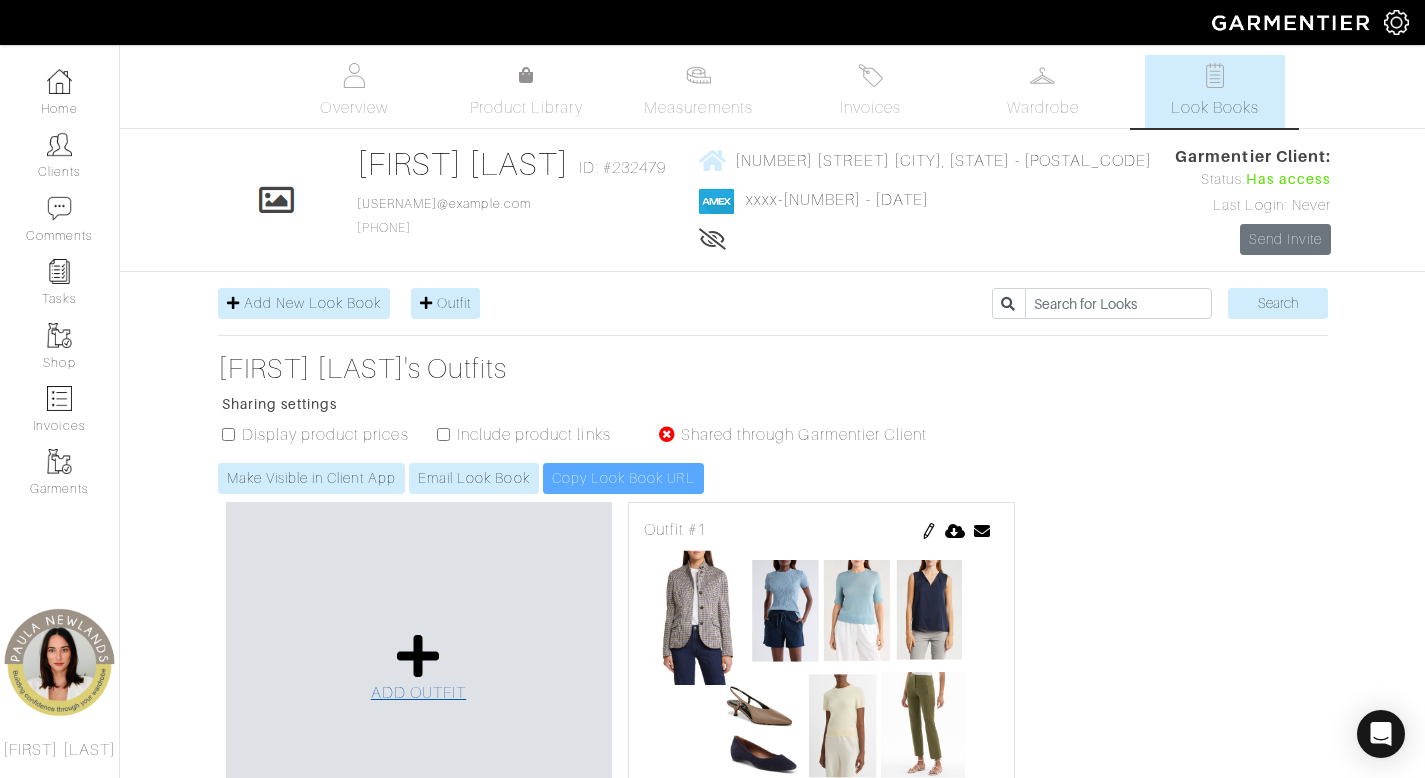 click at bounding box center [418, 656] 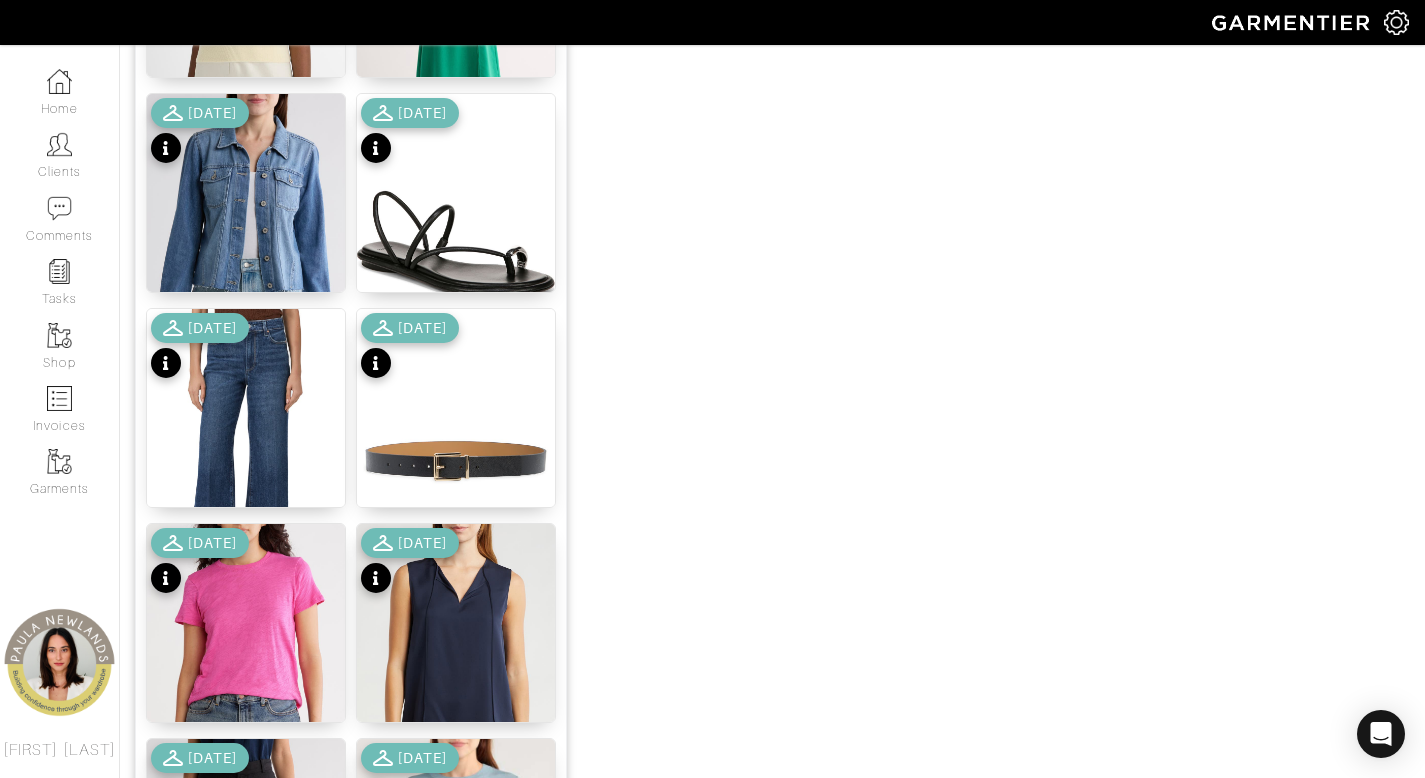 scroll, scrollTop: 1638, scrollLeft: 0, axis: vertical 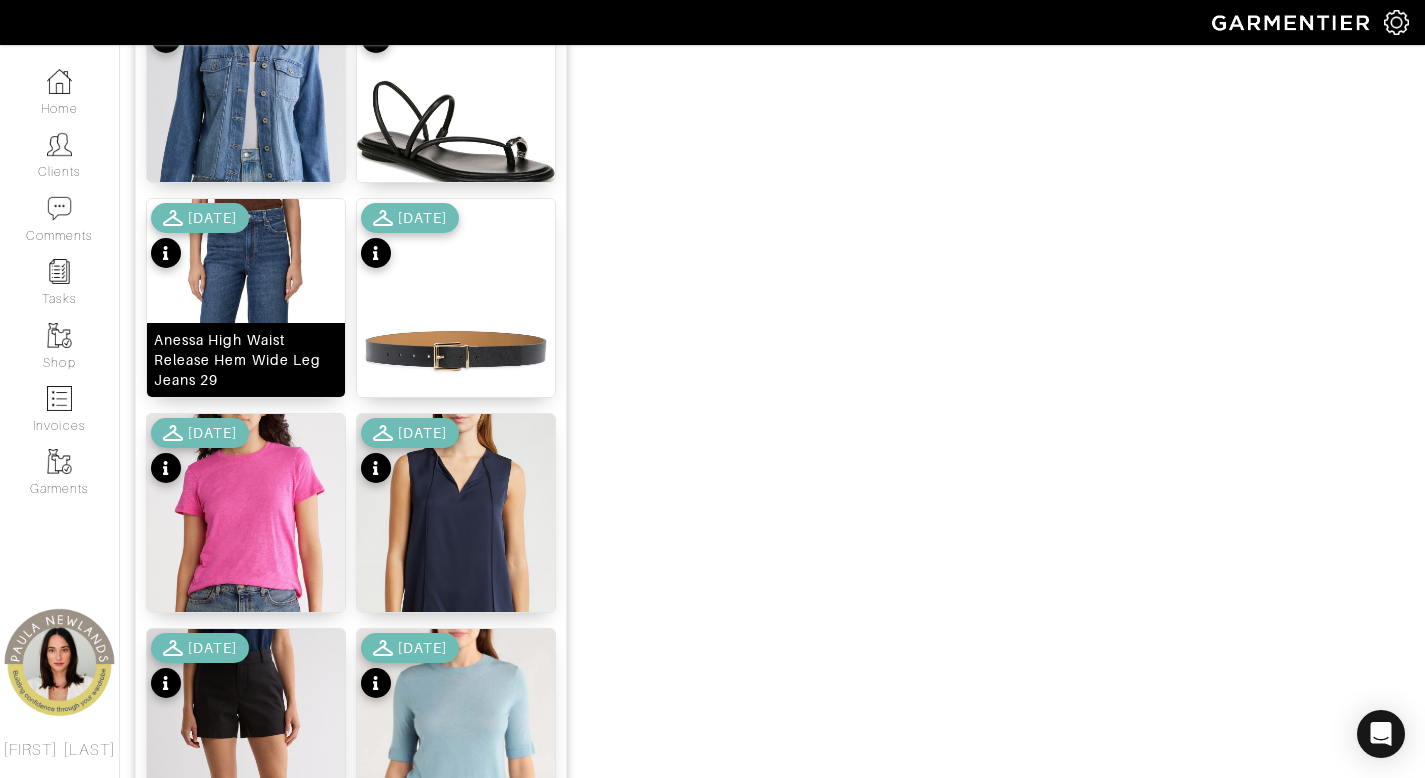 click on "Anessa High Waist Release Hem Wide Leg Jeans   29" at bounding box center [246, 360] 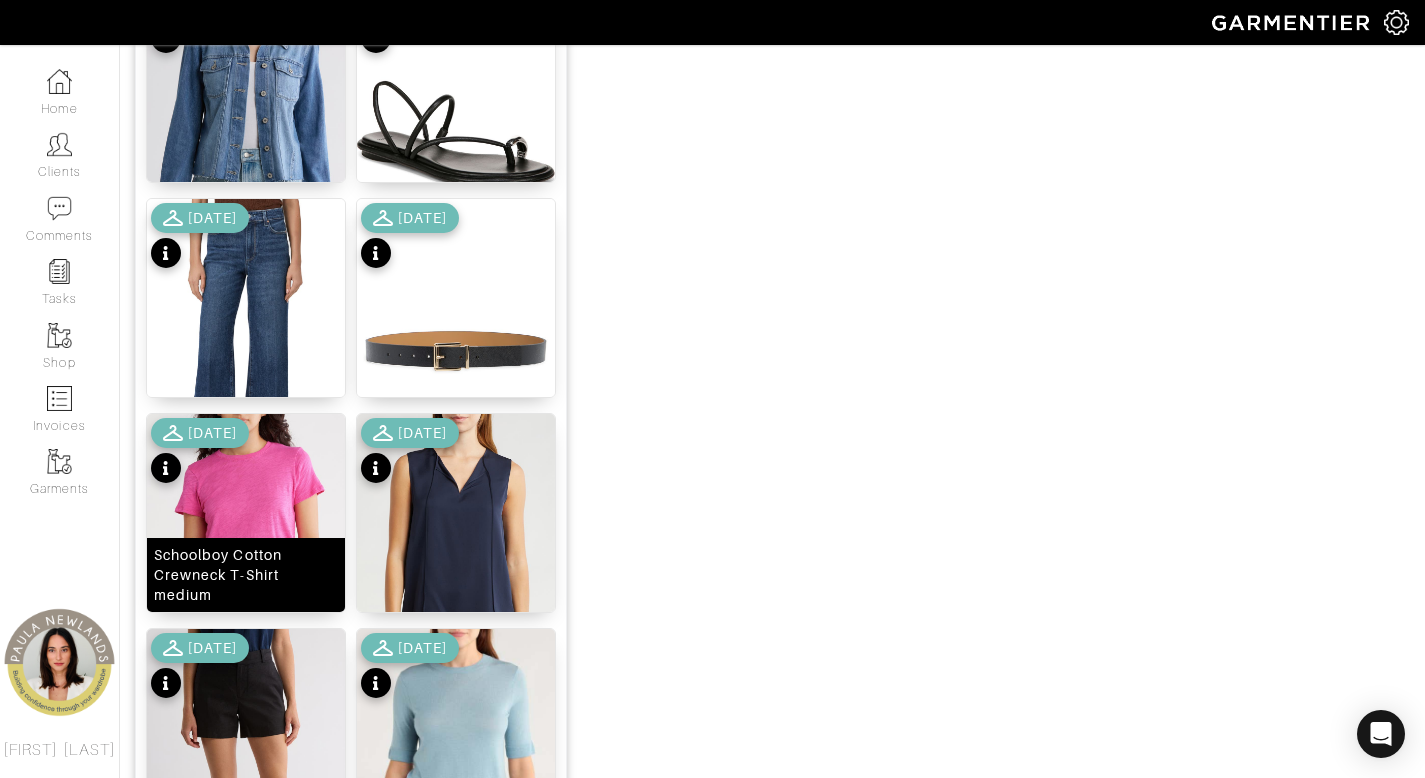 click on "Schoolboy Cotton Crewneck T-Shirt   medium" at bounding box center (246, 575) 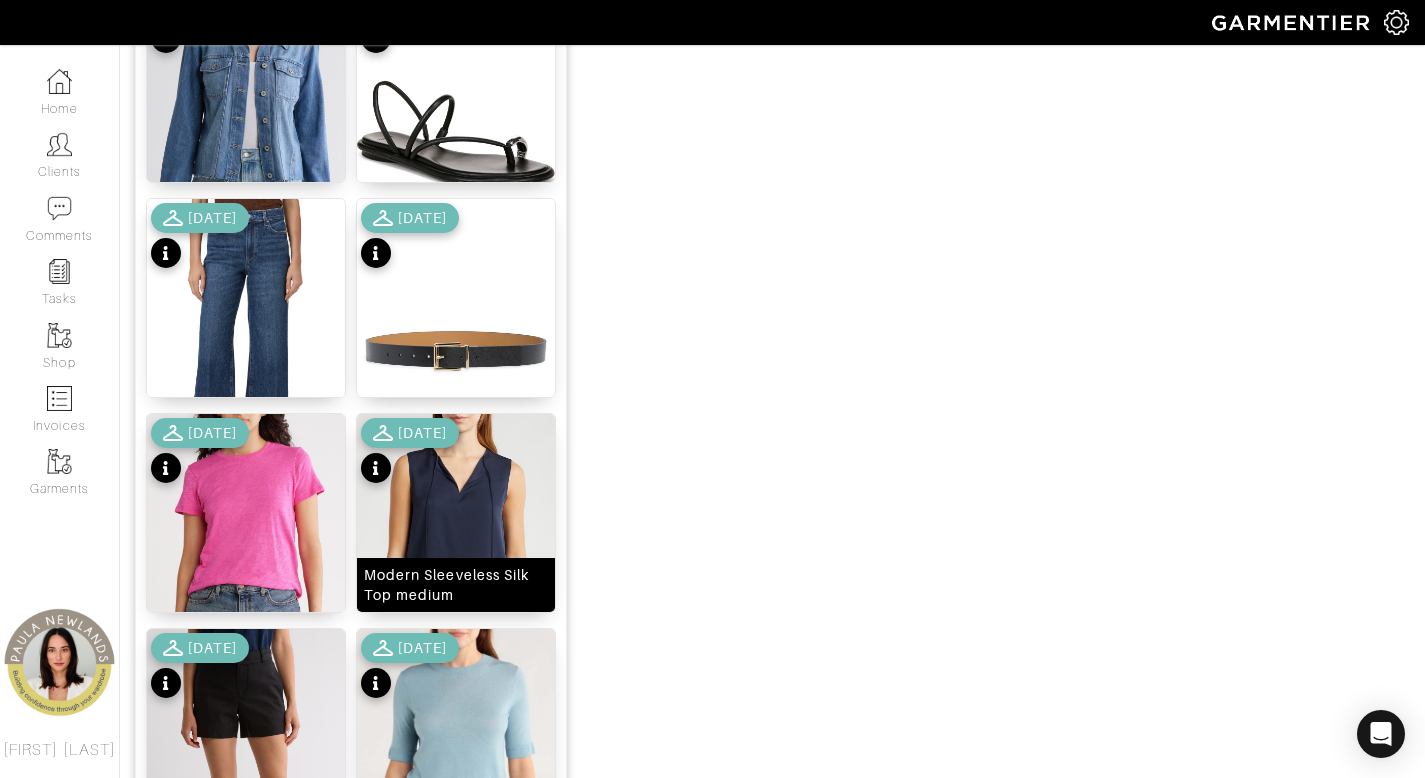 click on "Modern Sleeveless Silk Top   medium" at bounding box center (456, 585) 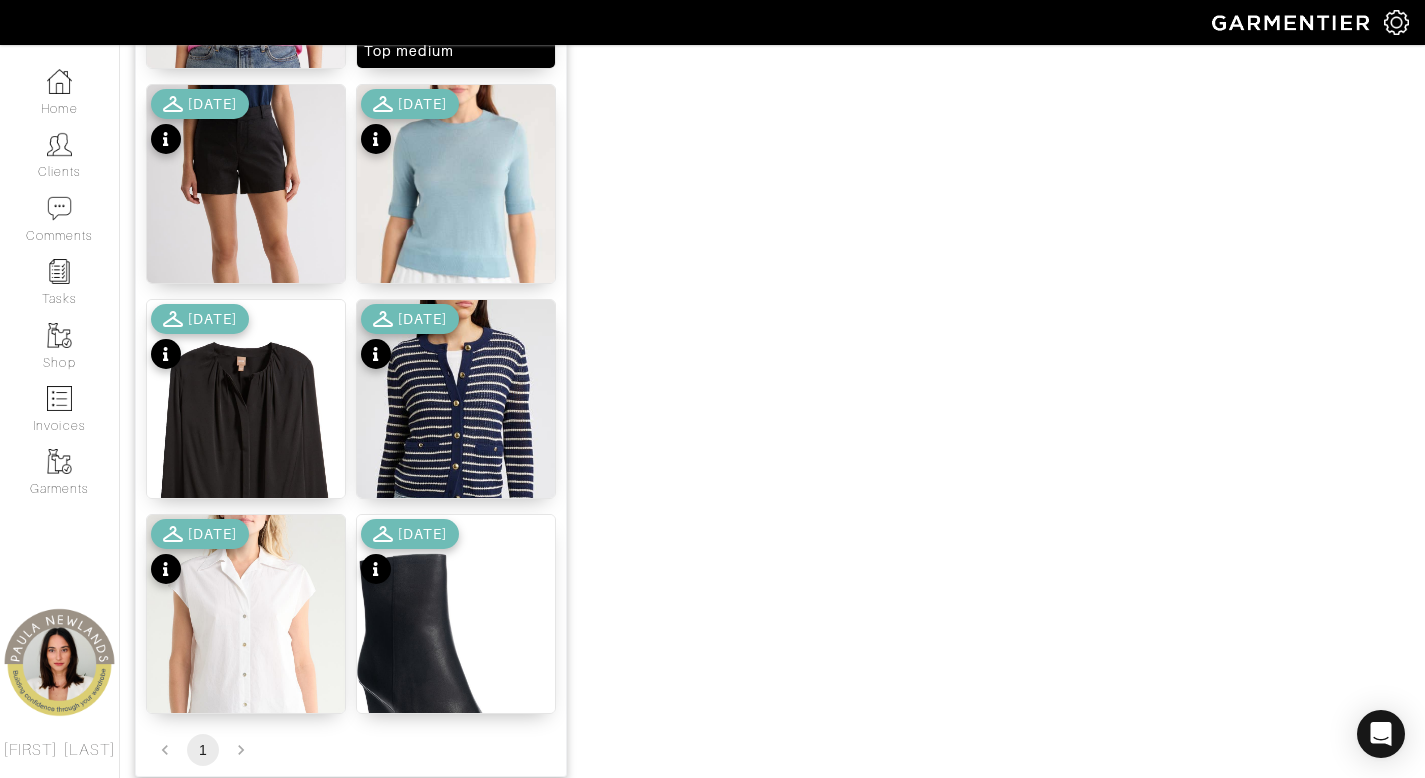 scroll, scrollTop: 2189, scrollLeft: 0, axis: vertical 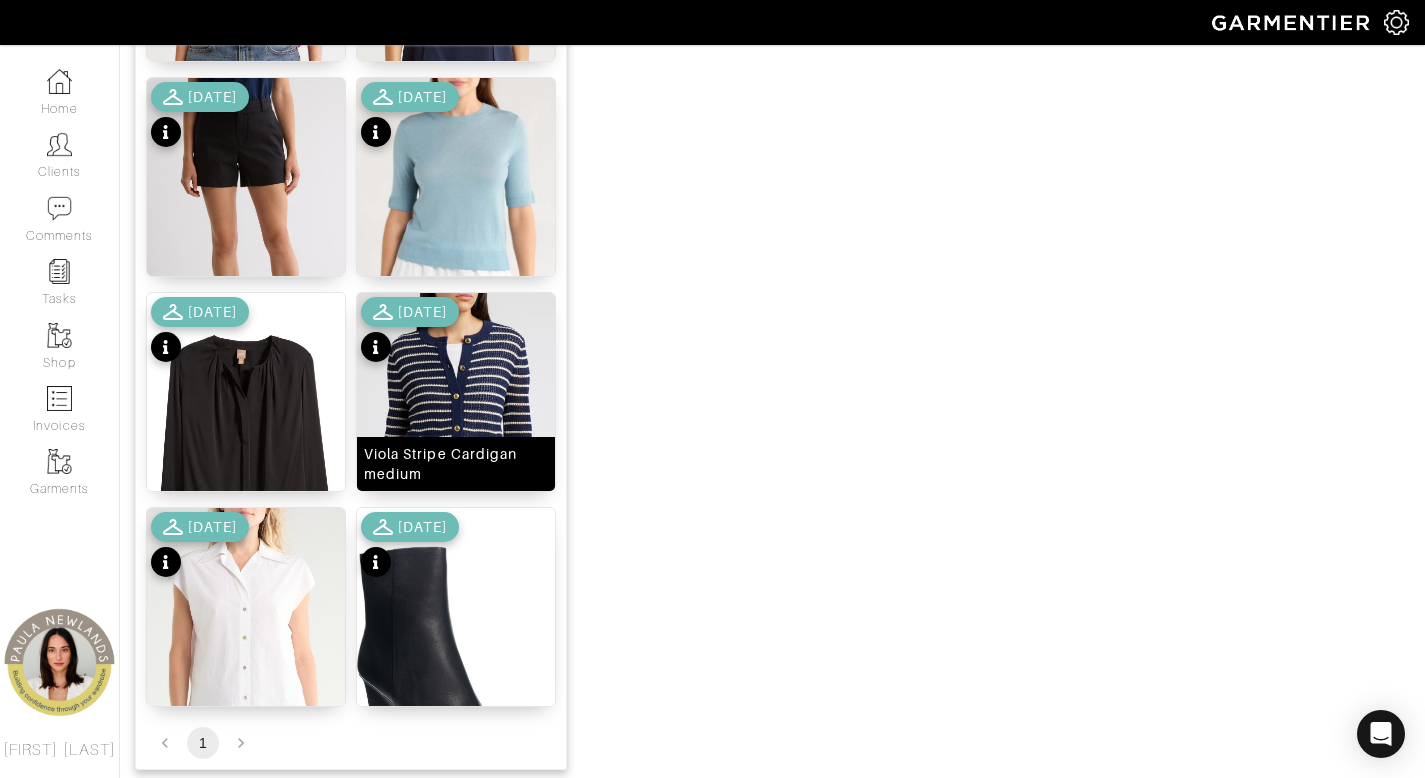 click on "Viola Stripe Cardigan   [SIZE]" at bounding box center (456, 464) 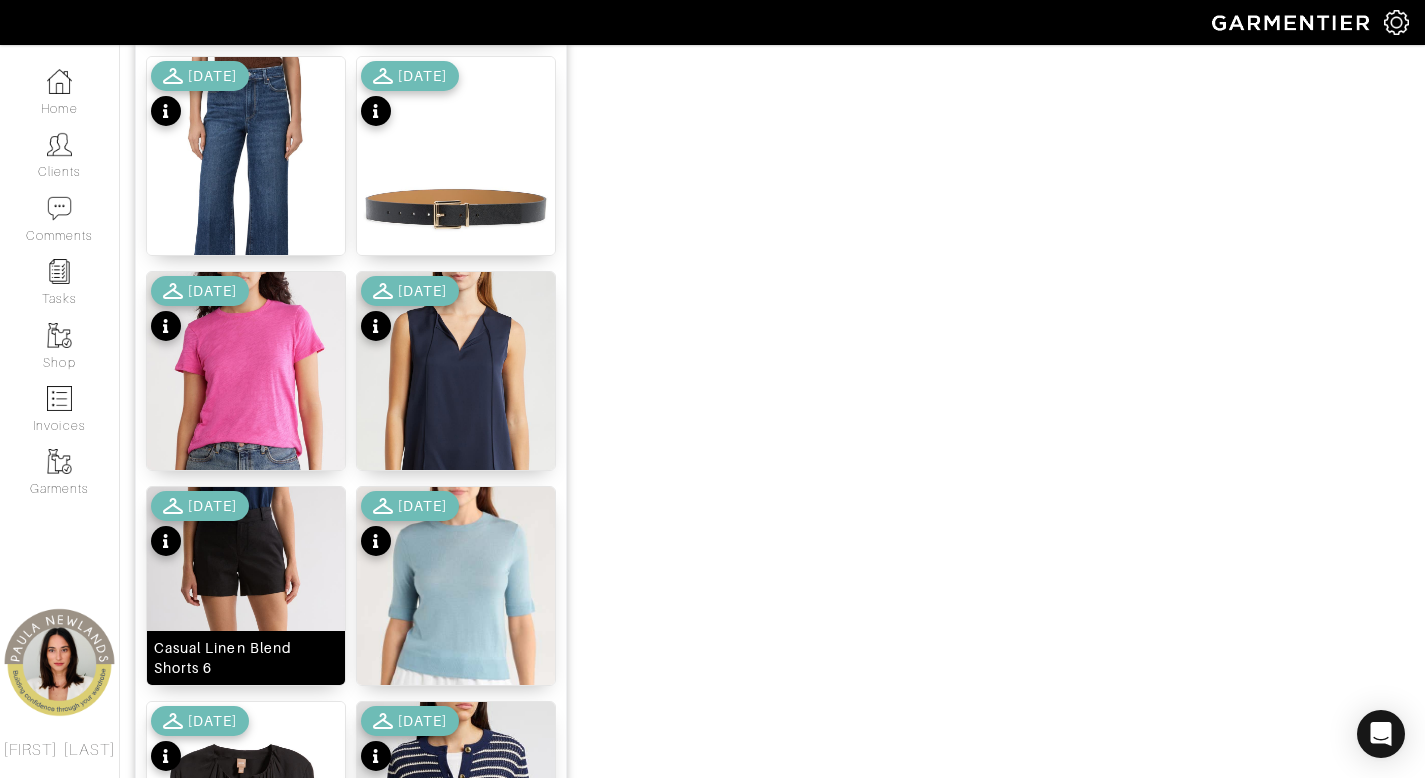 scroll, scrollTop: 2184, scrollLeft: 0, axis: vertical 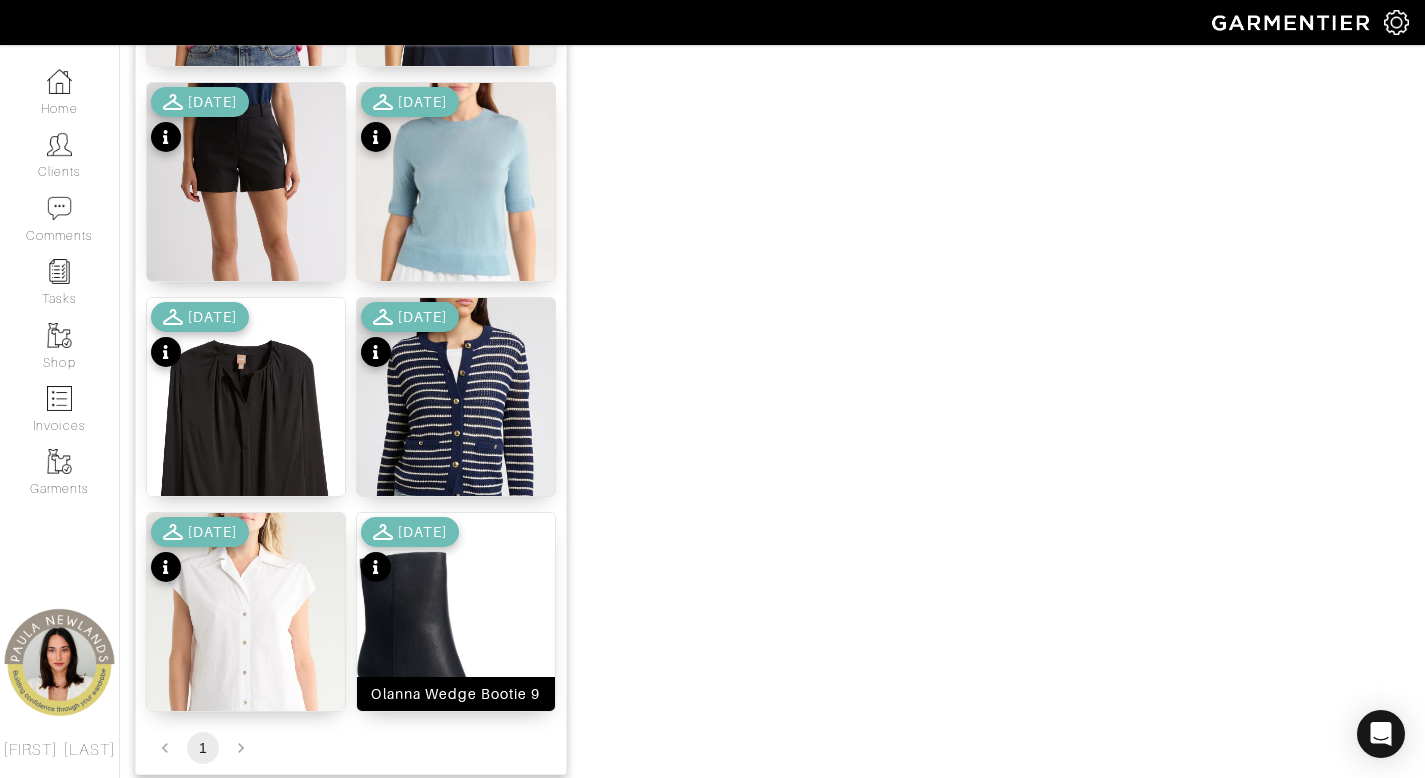 click on "Olanna Wedge Bootie   [SIZE]" at bounding box center (455, 694) 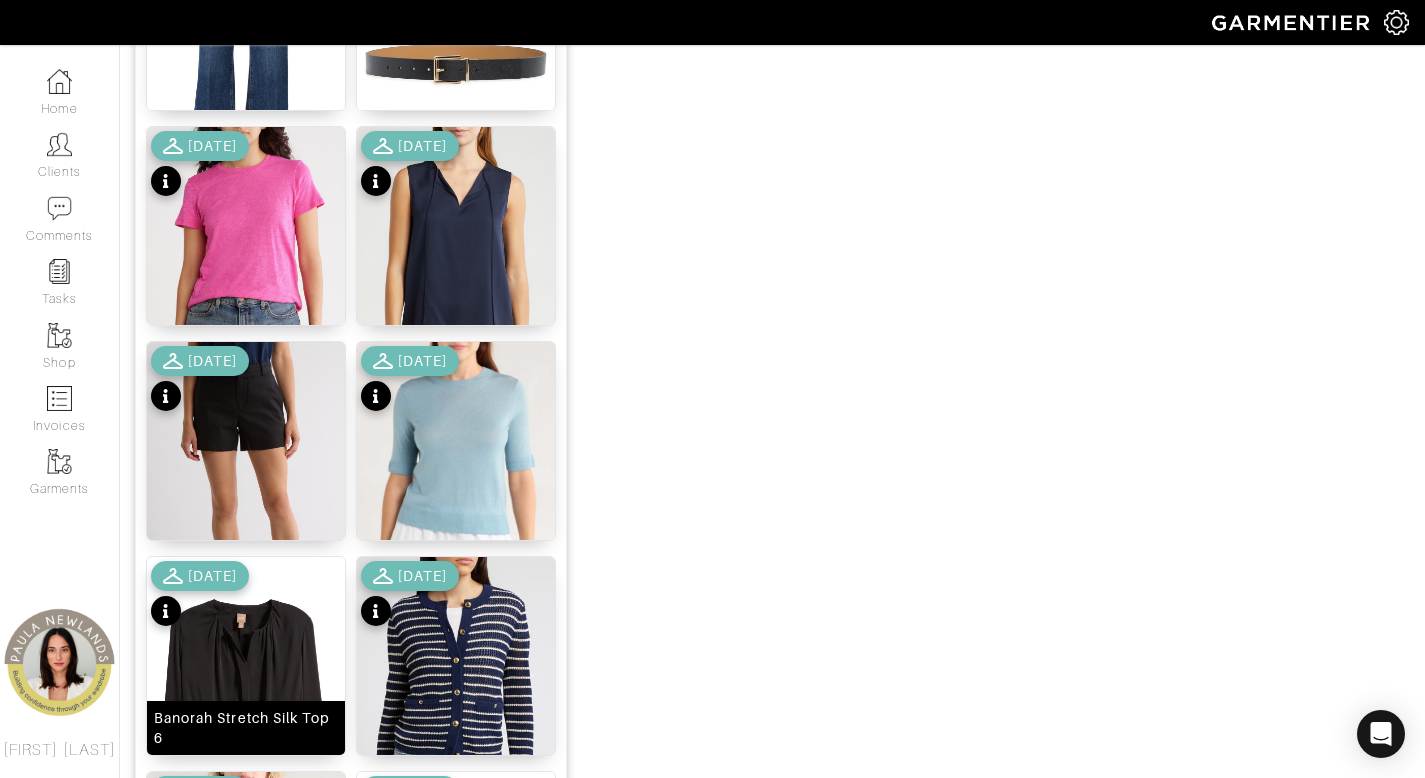 scroll, scrollTop: 1821, scrollLeft: 0, axis: vertical 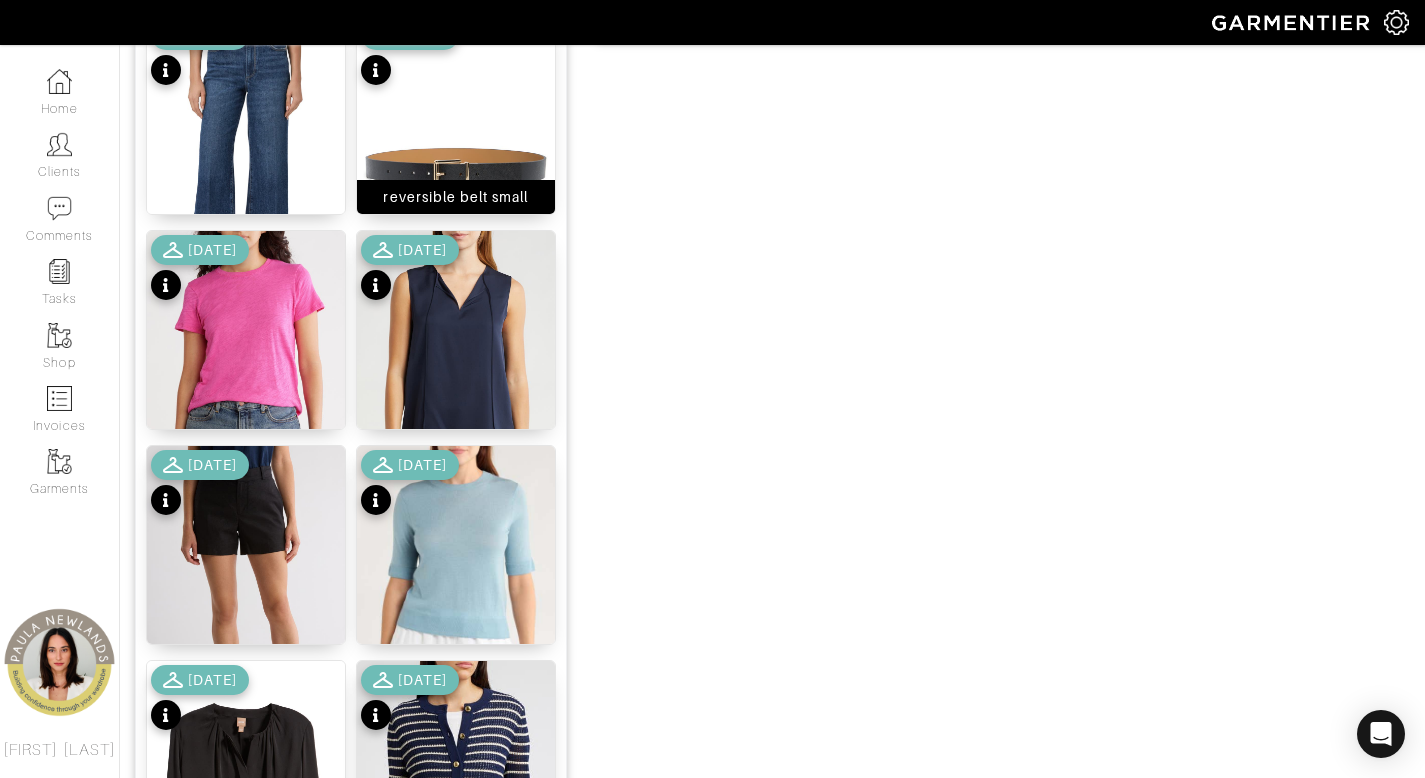 click on "reversible belt   [SIZE]" at bounding box center [455, 197] 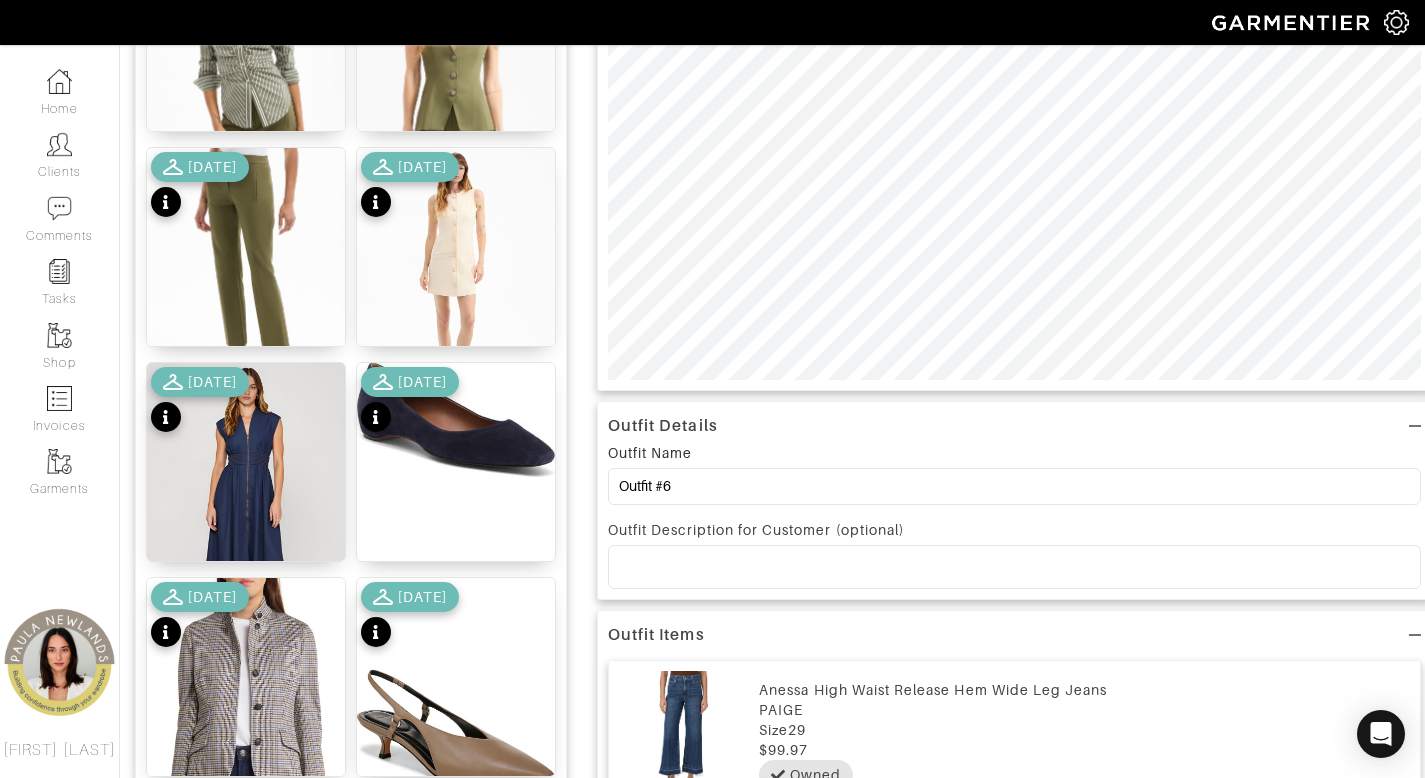 scroll, scrollTop: 990, scrollLeft: 0, axis: vertical 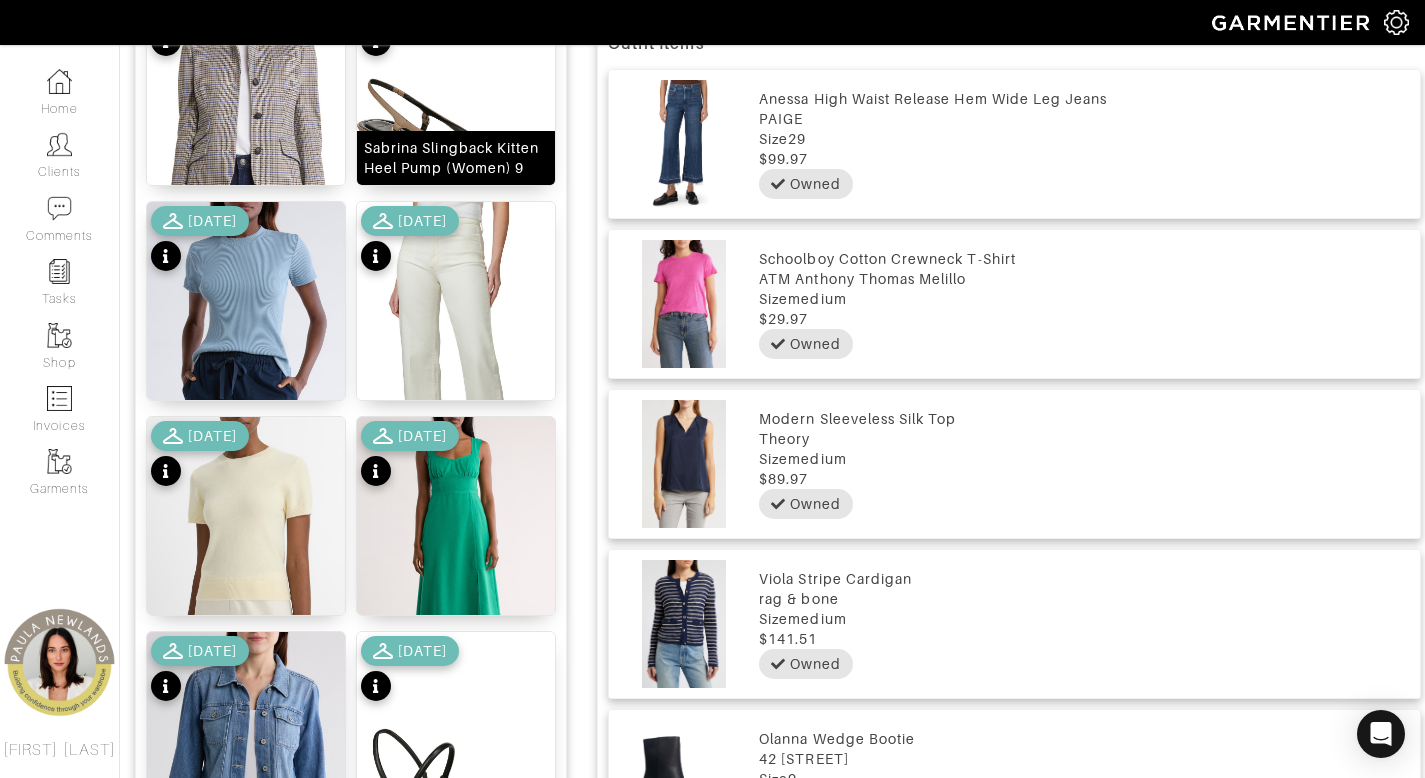 click on "Sabrina Slingback Kitten Heel Pump (Women)   9" at bounding box center (456, 158) 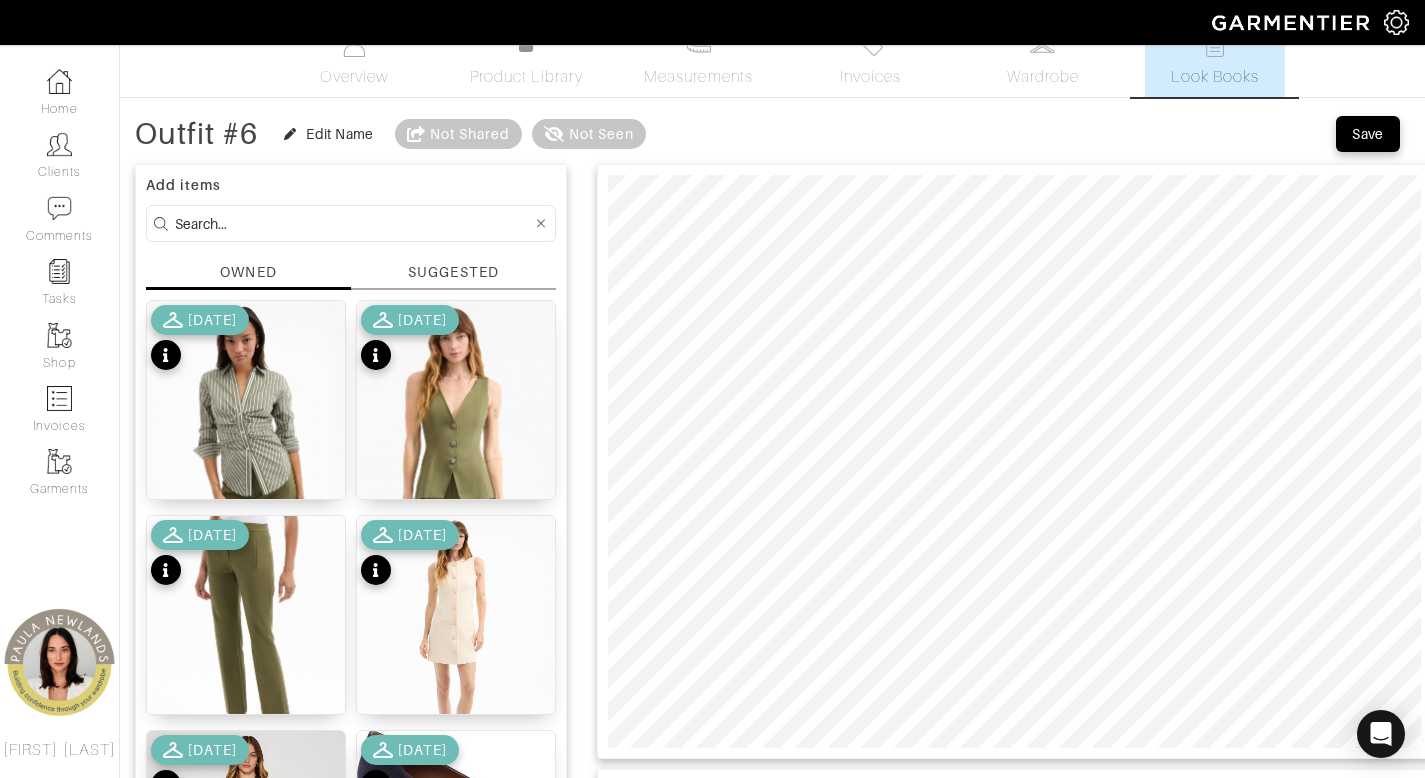 scroll, scrollTop: 32, scrollLeft: 0, axis: vertical 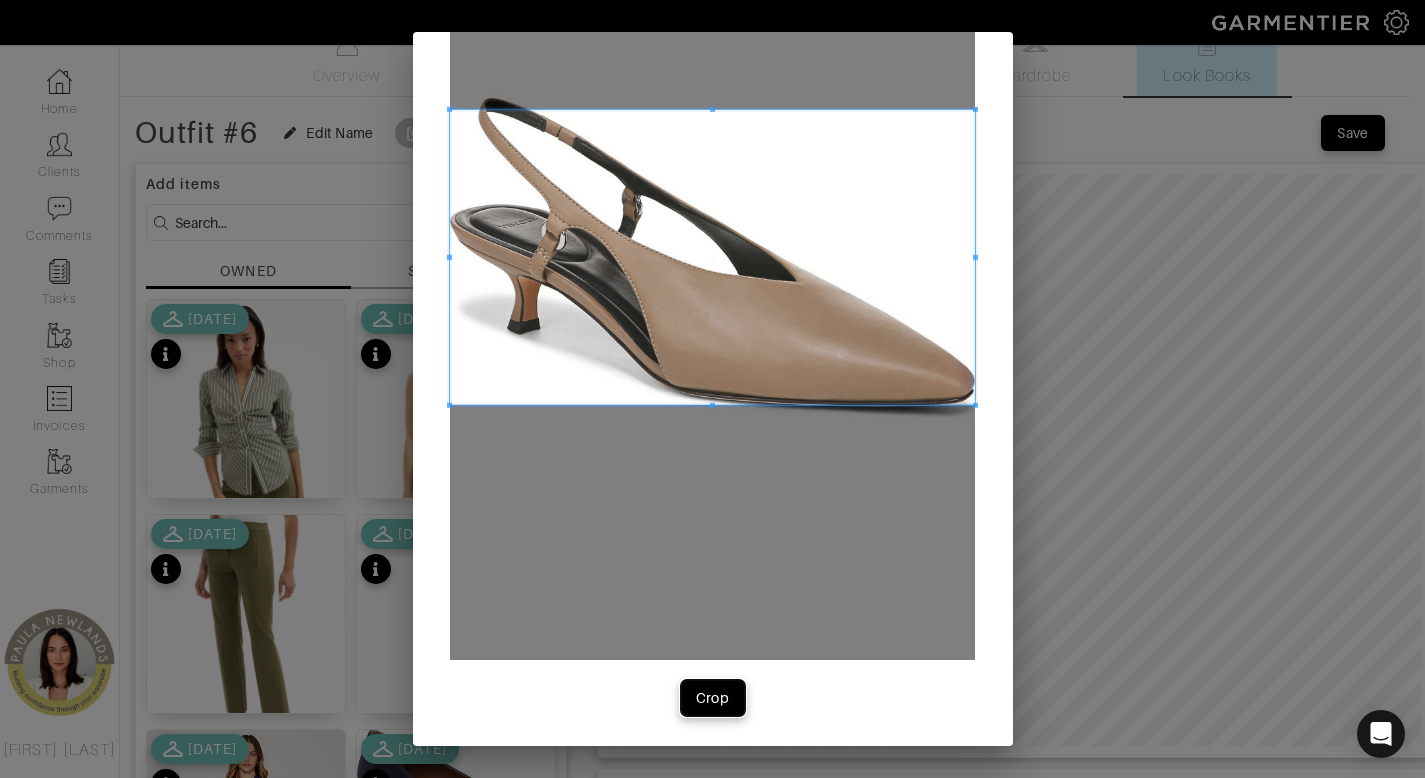 click on "Crop" at bounding box center (713, 698) 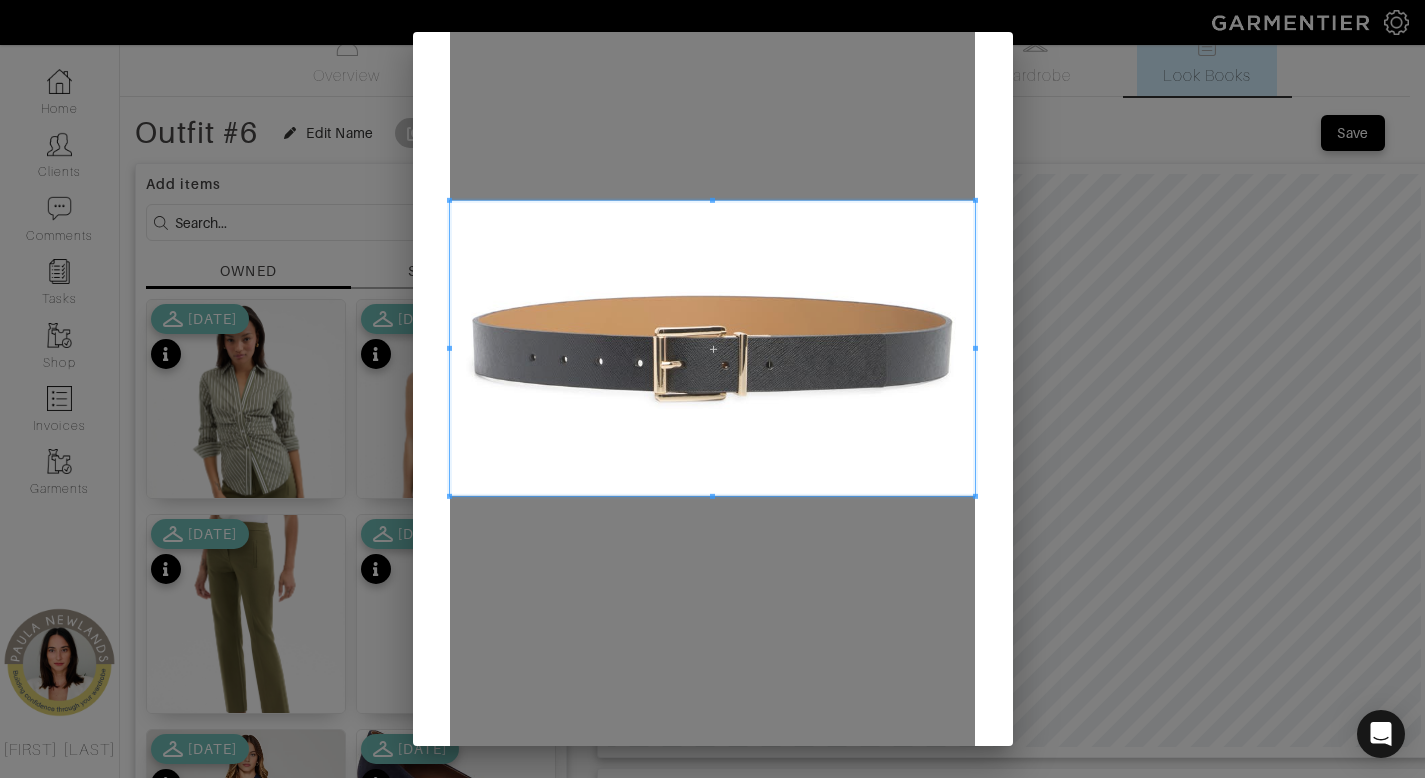 scroll, scrollTop: 207, scrollLeft: 0, axis: vertical 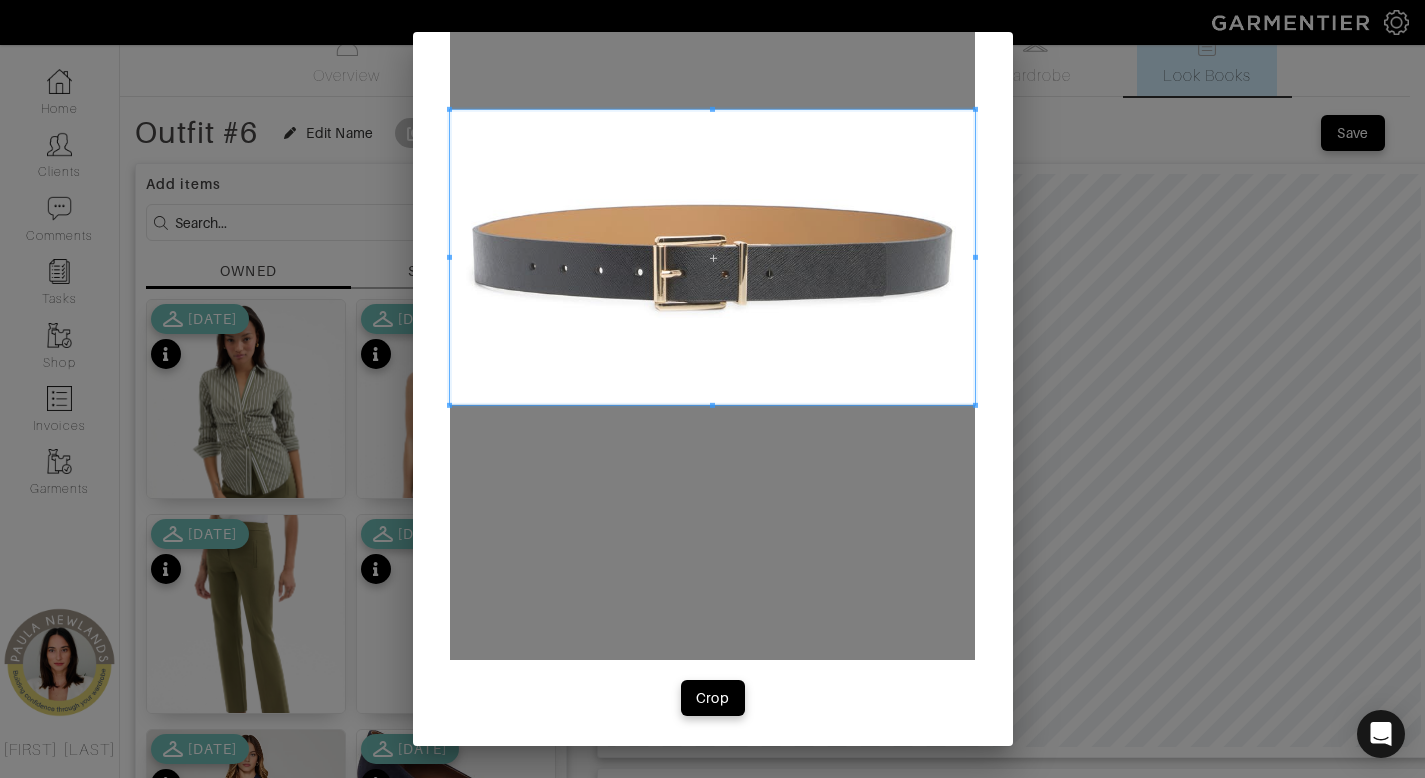click on "Crop" at bounding box center [713, 285] 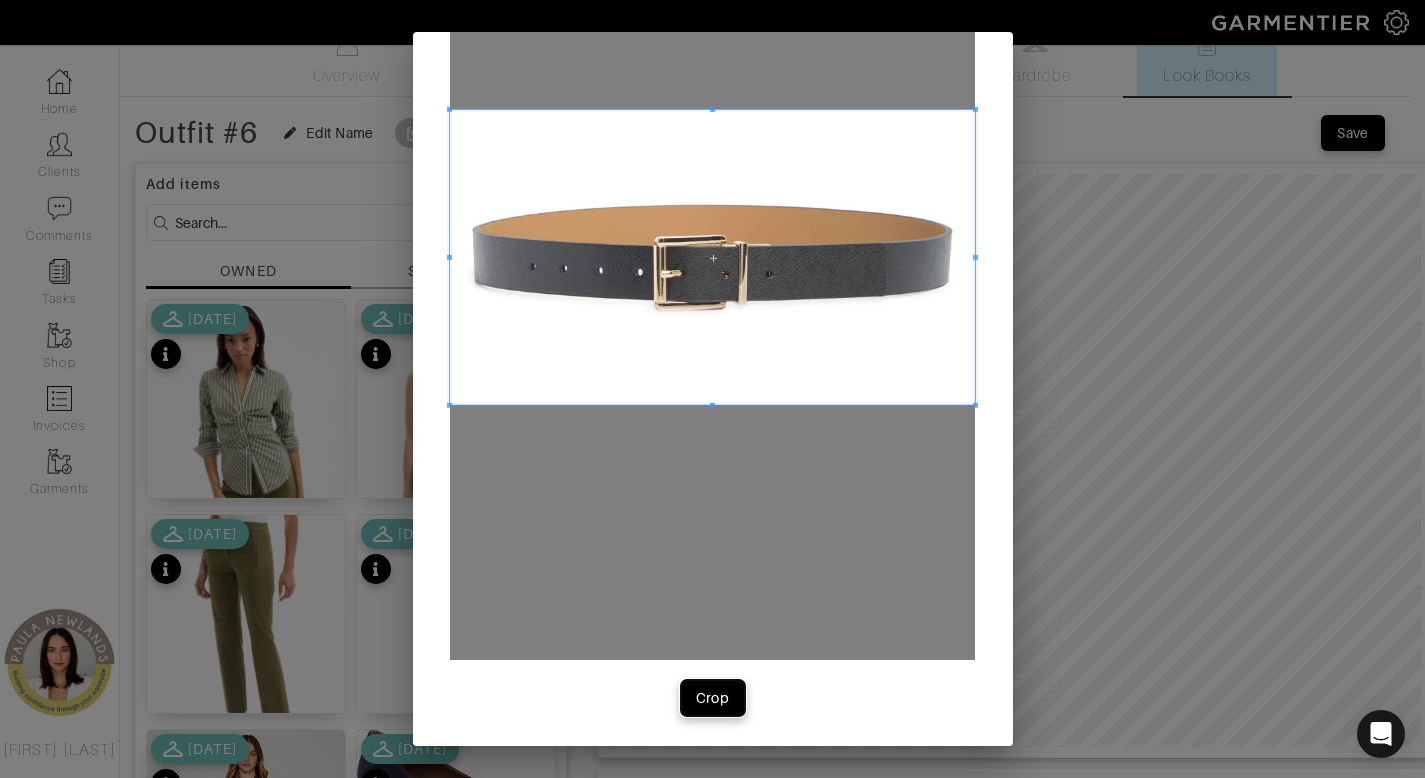 click on "Crop" at bounding box center [713, 698] 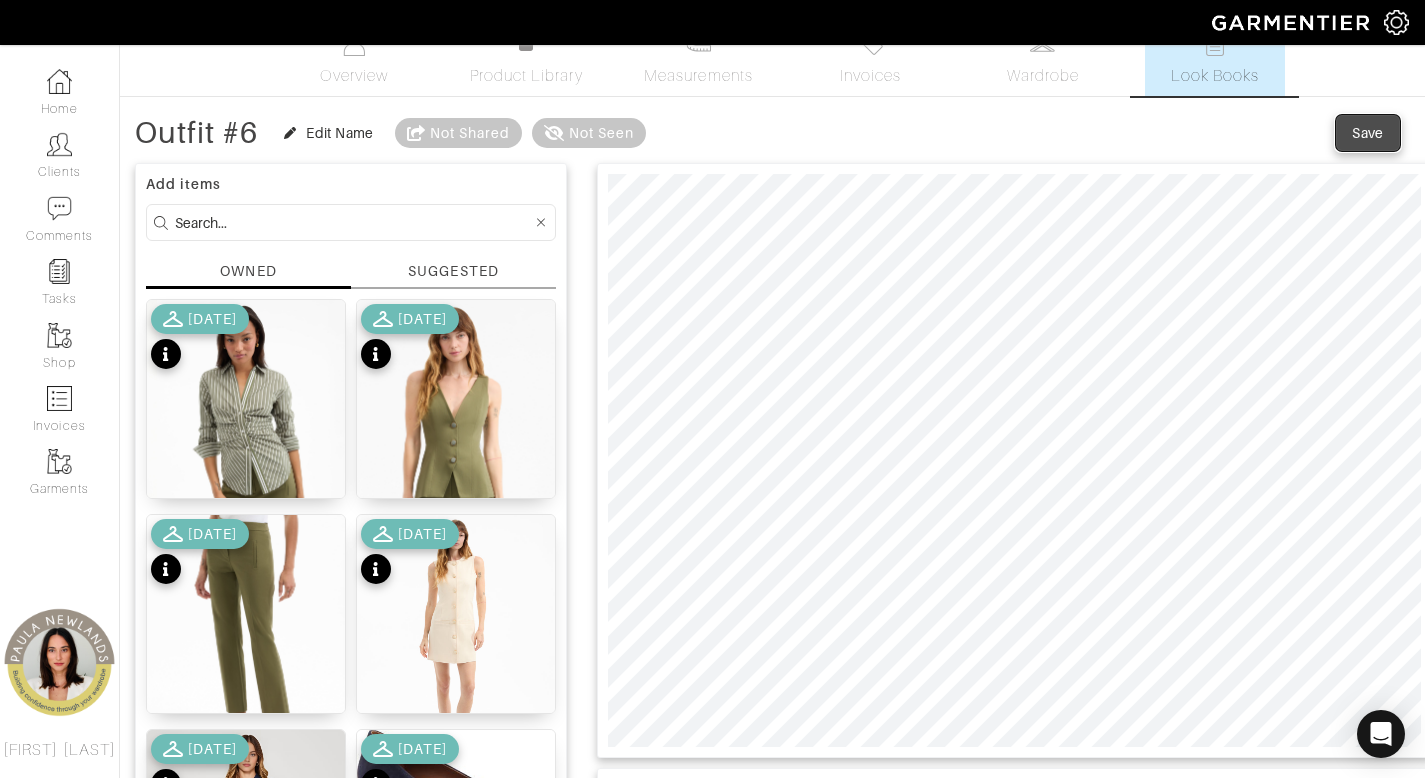click on "Save" at bounding box center (1368, 133) 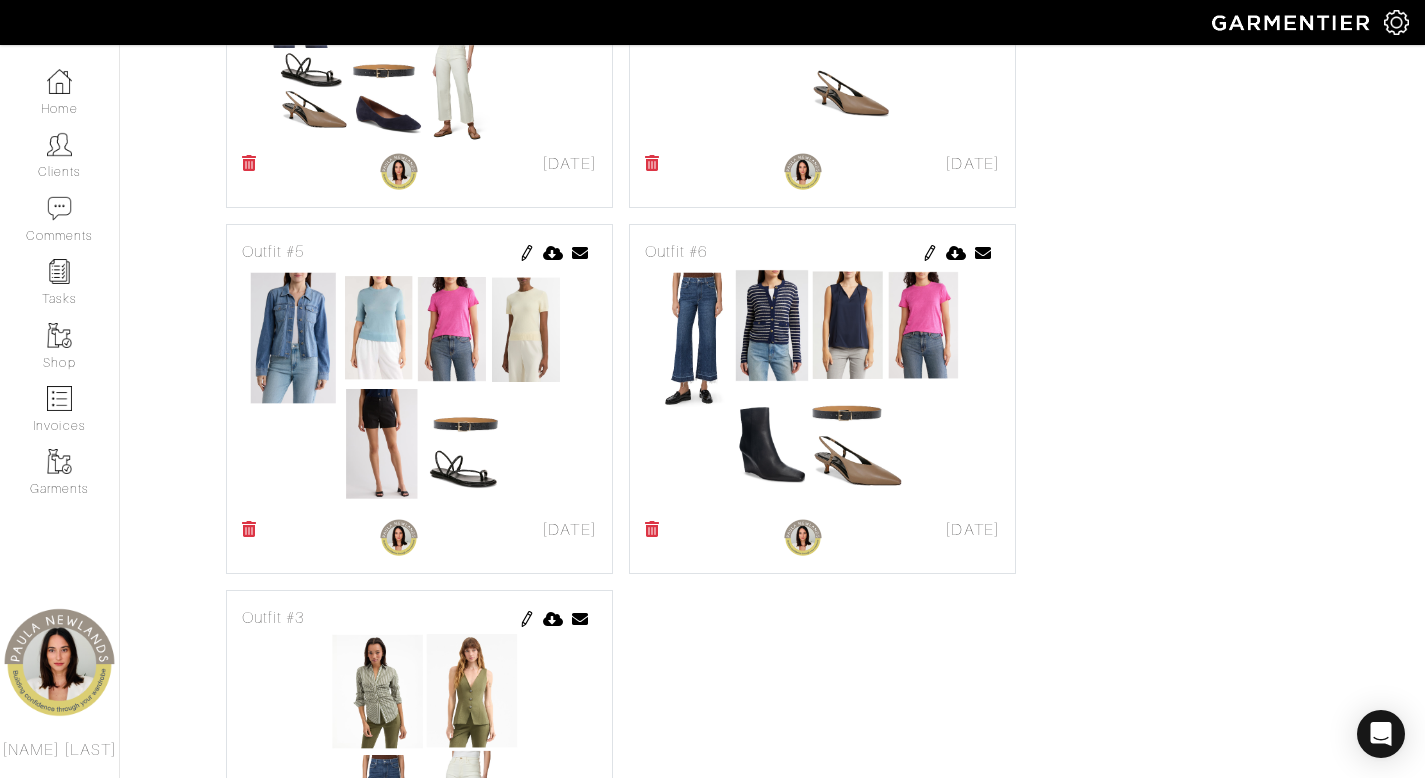 scroll, scrollTop: 322, scrollLeft: 0, axis: vertical 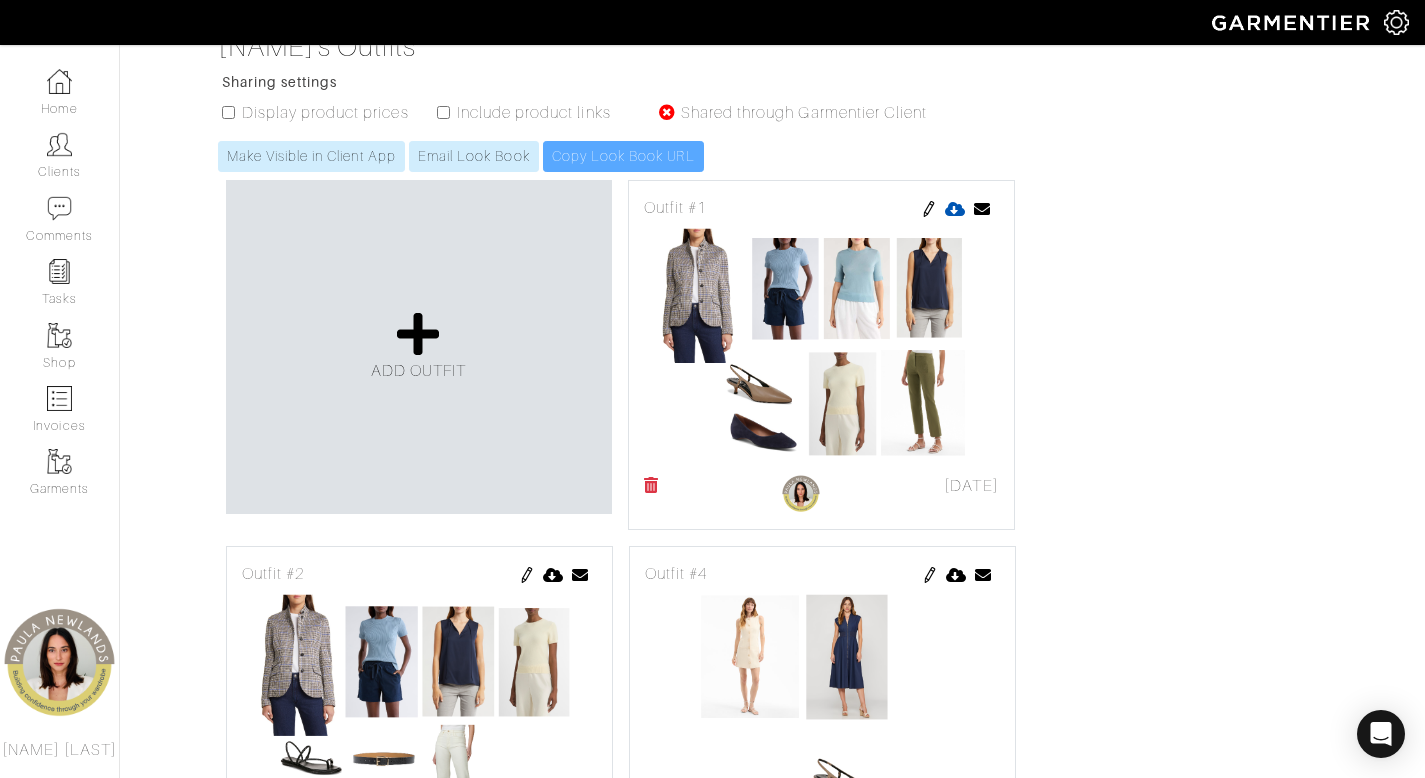 click at bounding box center (955, 209) 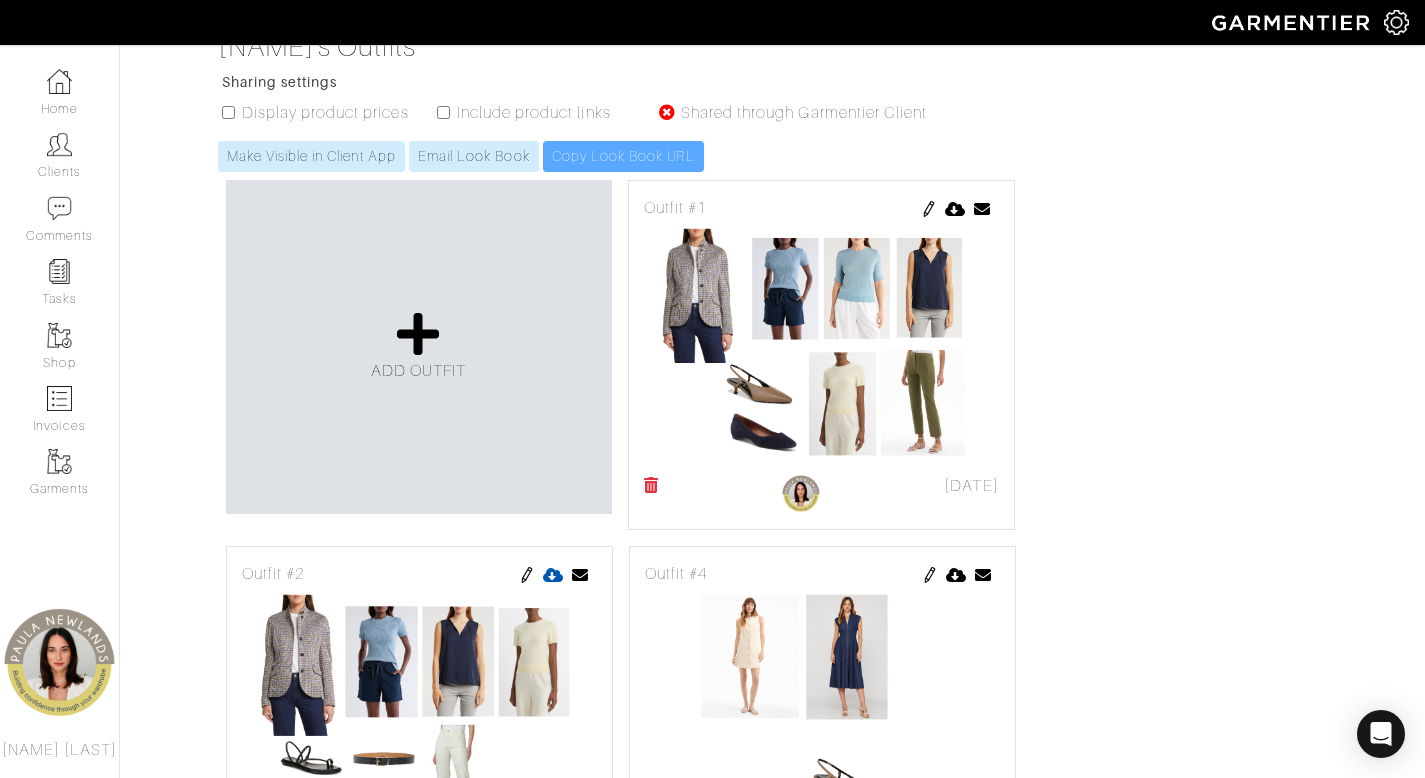 click at bounding box center [553, 575] 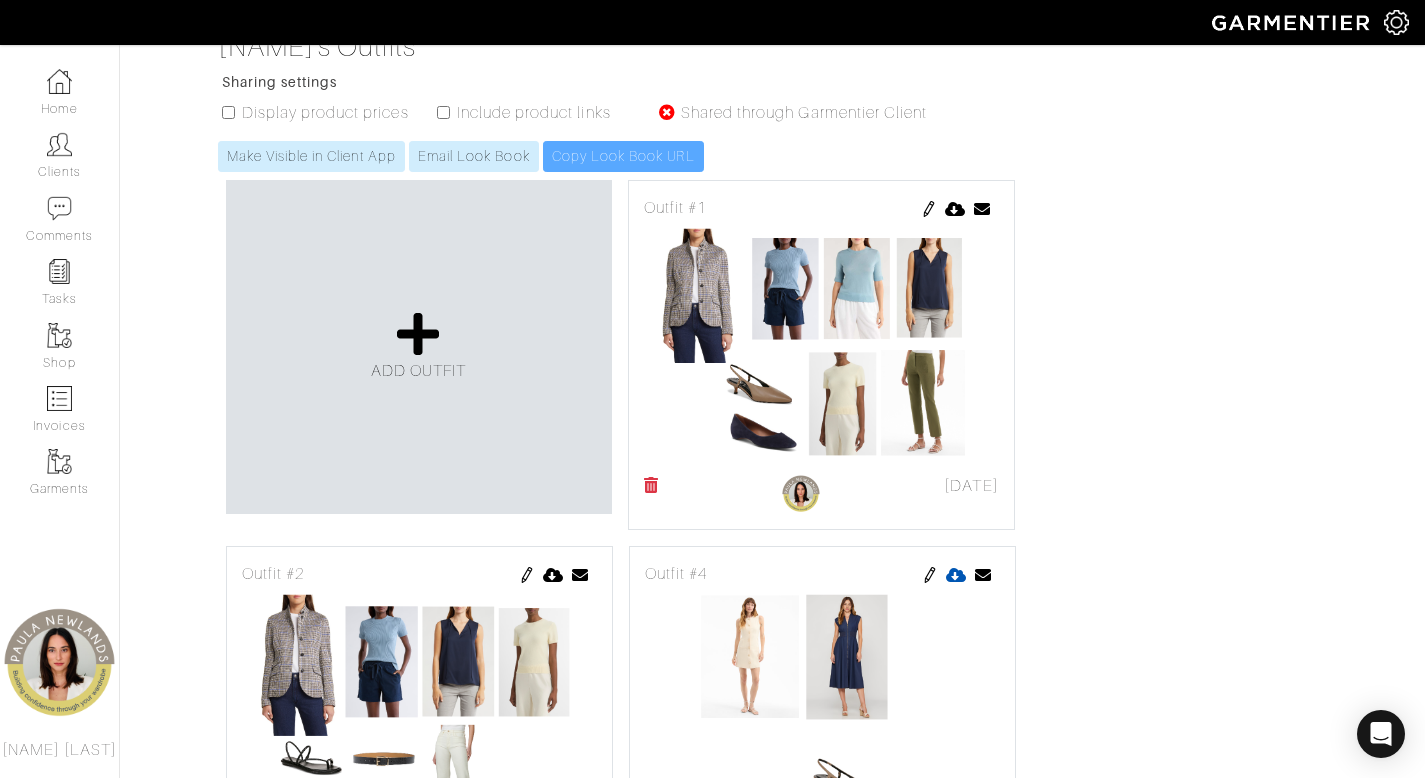 click at bounding box center (956, 575) 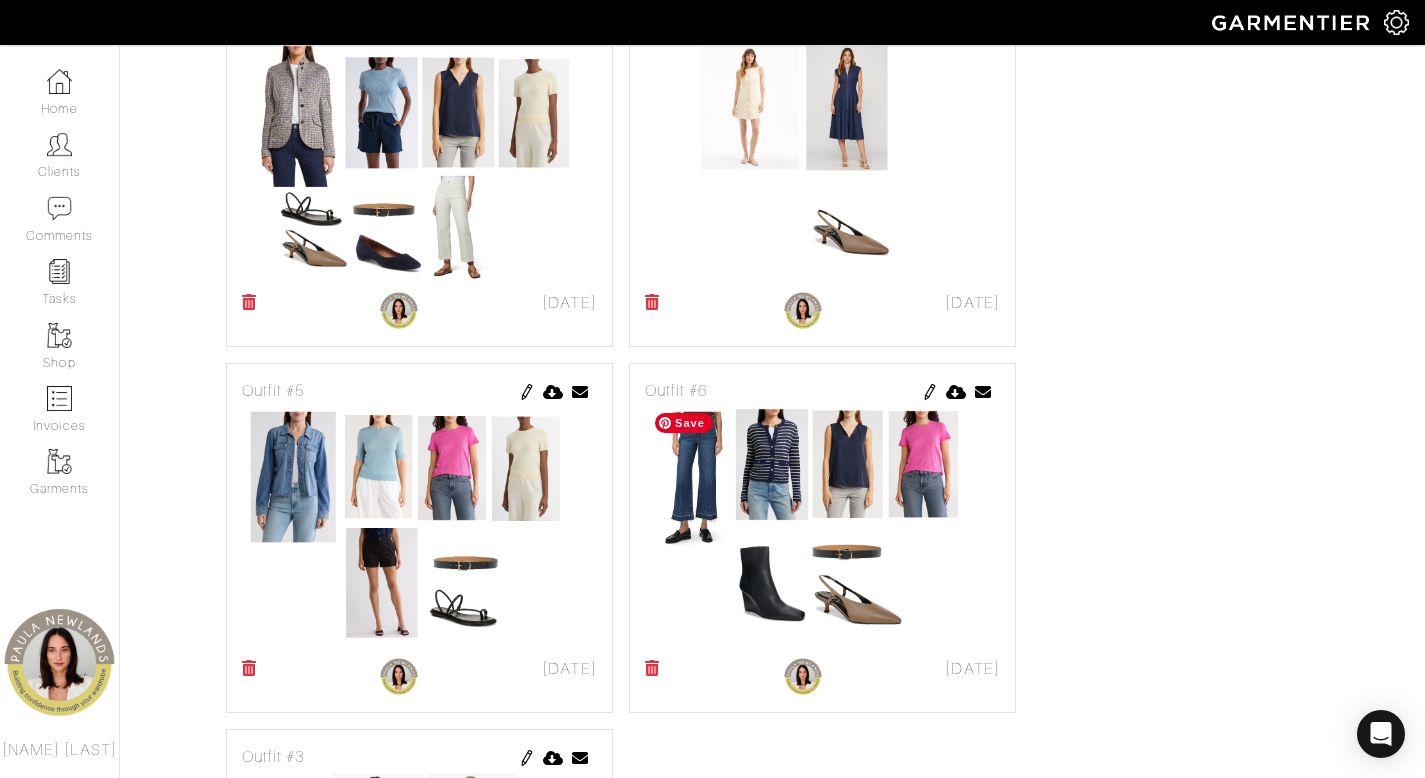 scroll, scrollTop: 871, scrollLeft: 0, axis: vertical 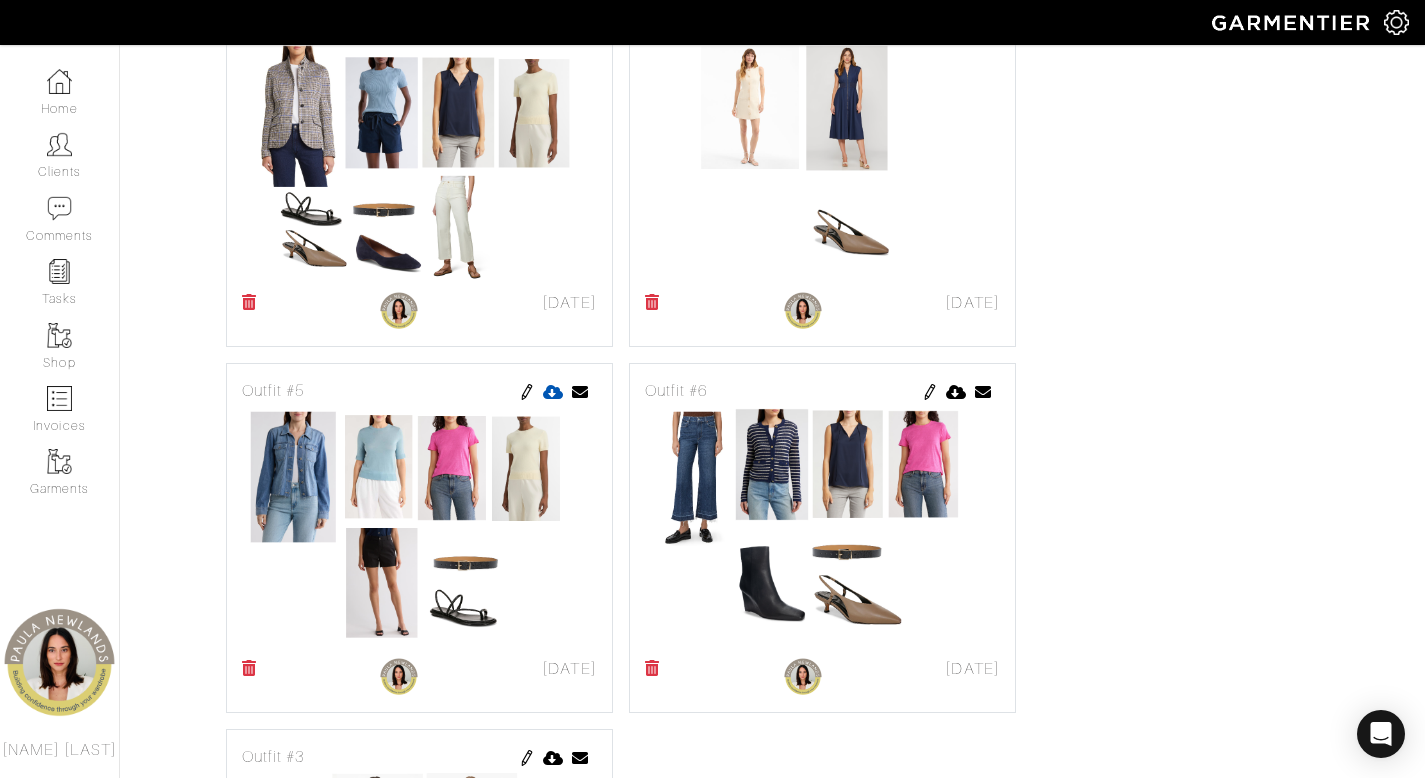 click at bounding box center (553, 392) 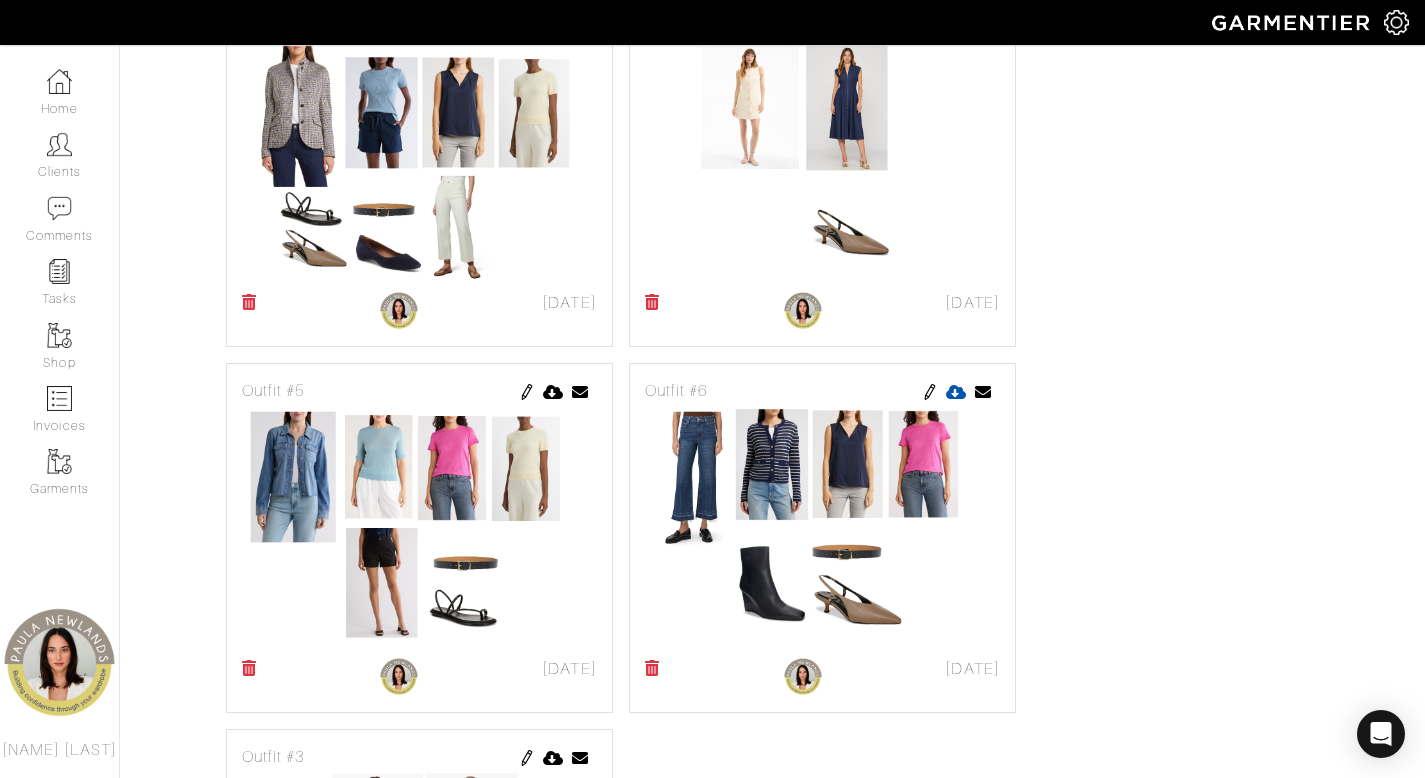 click at bounding box center (956, 392) 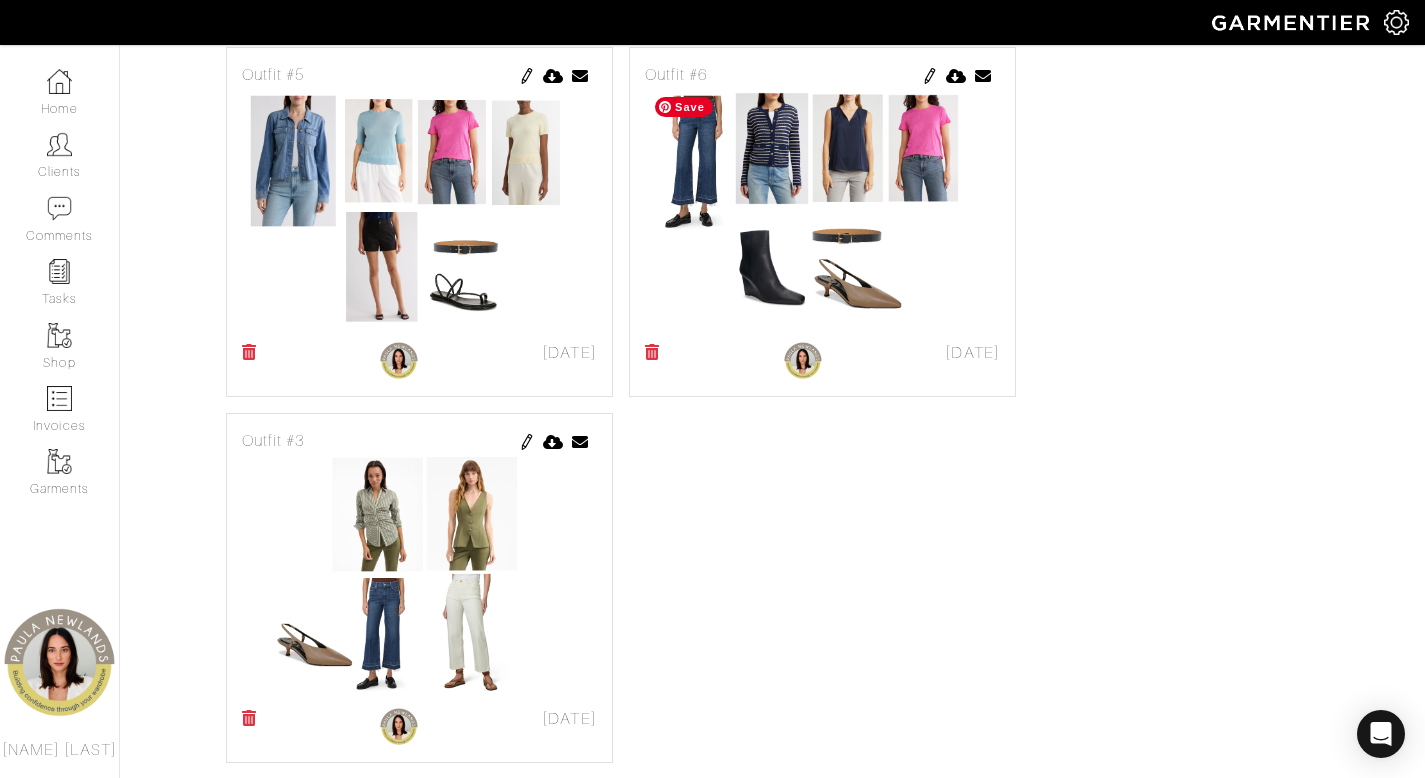 scroll, scrollTop: 1276, scrollLeft: 0, axis: vertical 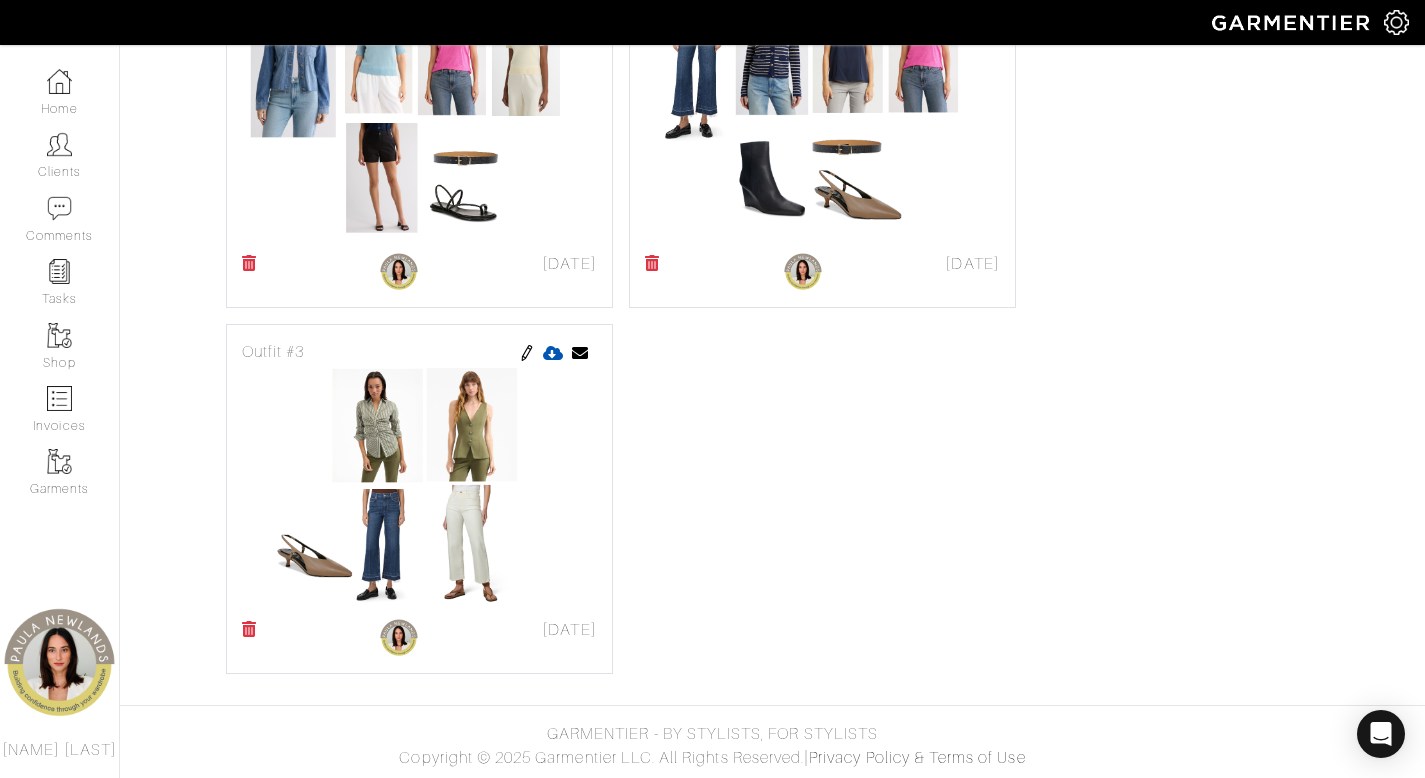 click at bounding box center (553, 353) 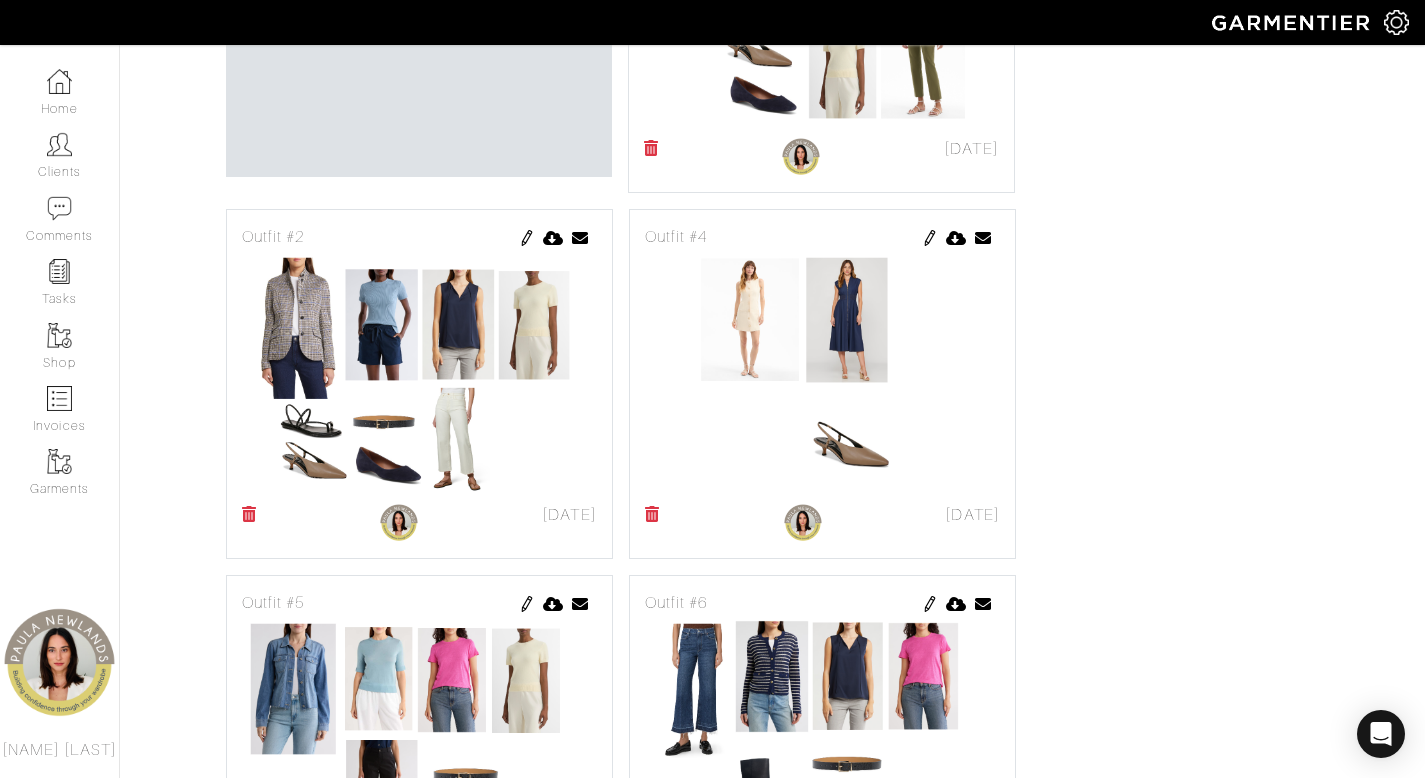 scroll, scrollTop: 542, scrollLeft: 0, axis: vertical 